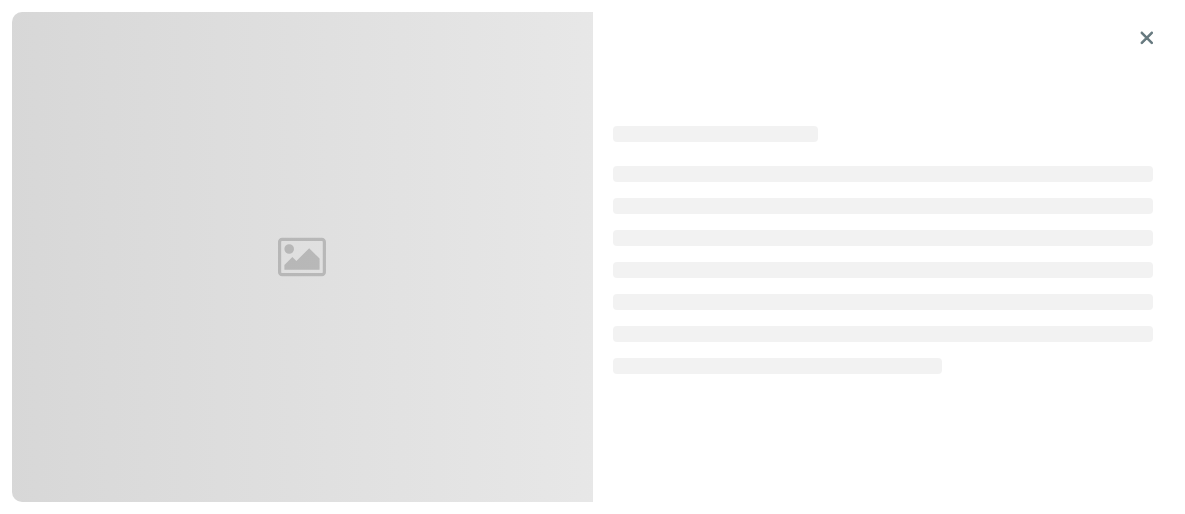 scroll, scrollTop: 0, scrollLeft: 0, axis: both 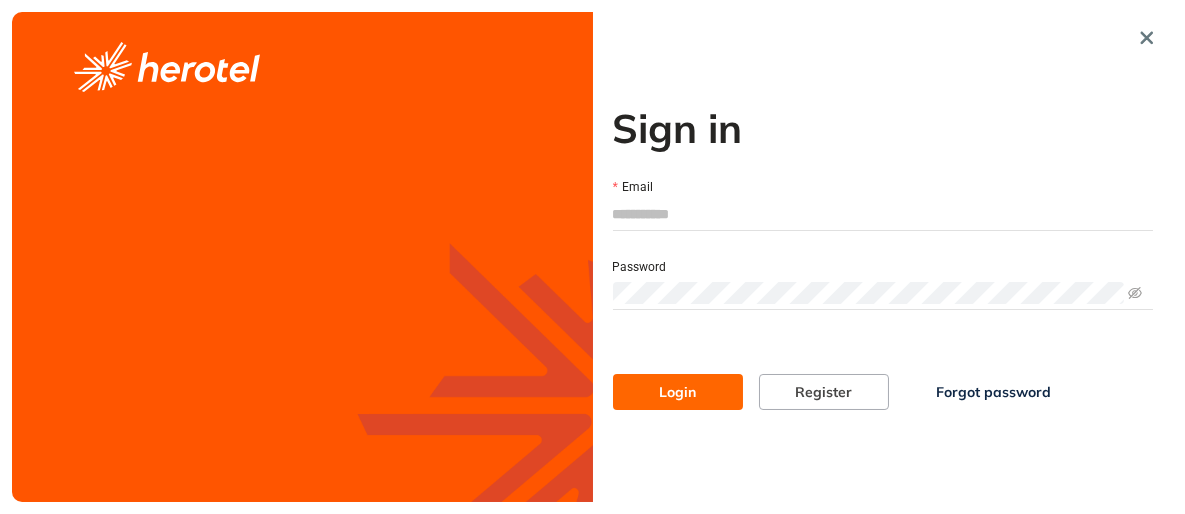 click on "Email" at bounding box center [883, 214] 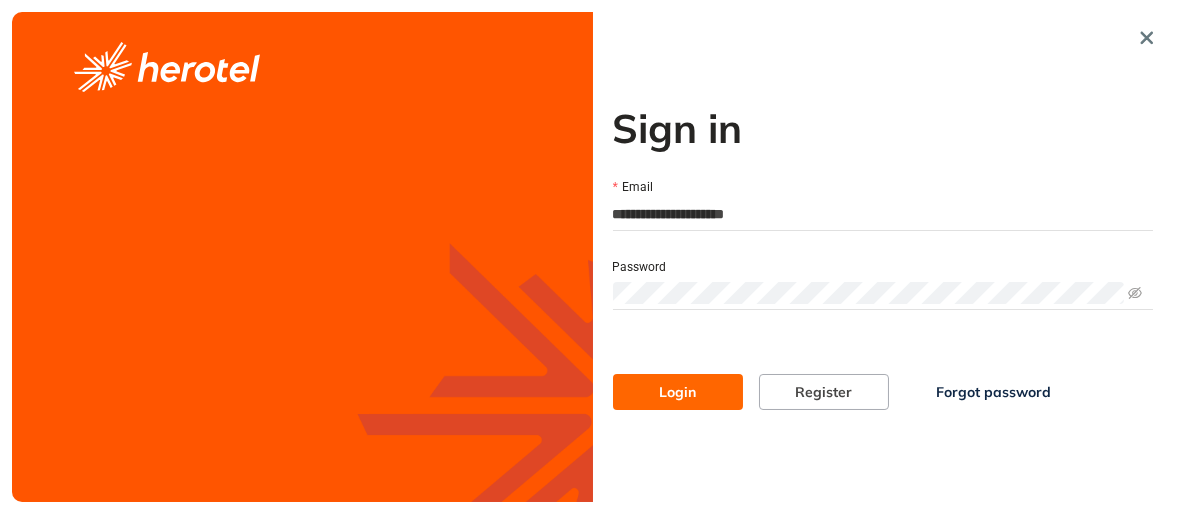 click on "Login" at bounding box center (678, 392) 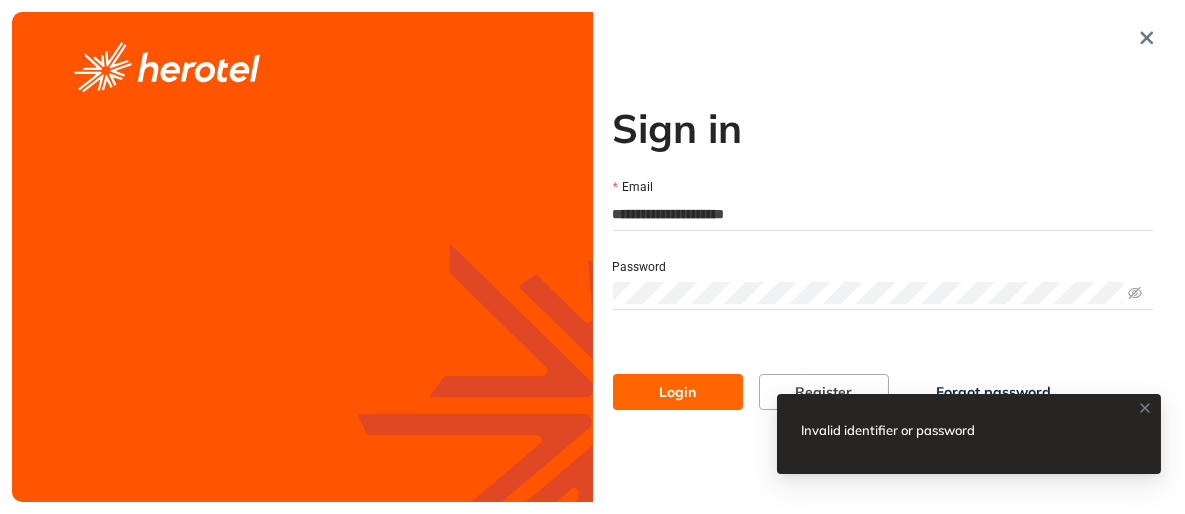 click on "**********" at bounding box center [592, 257] 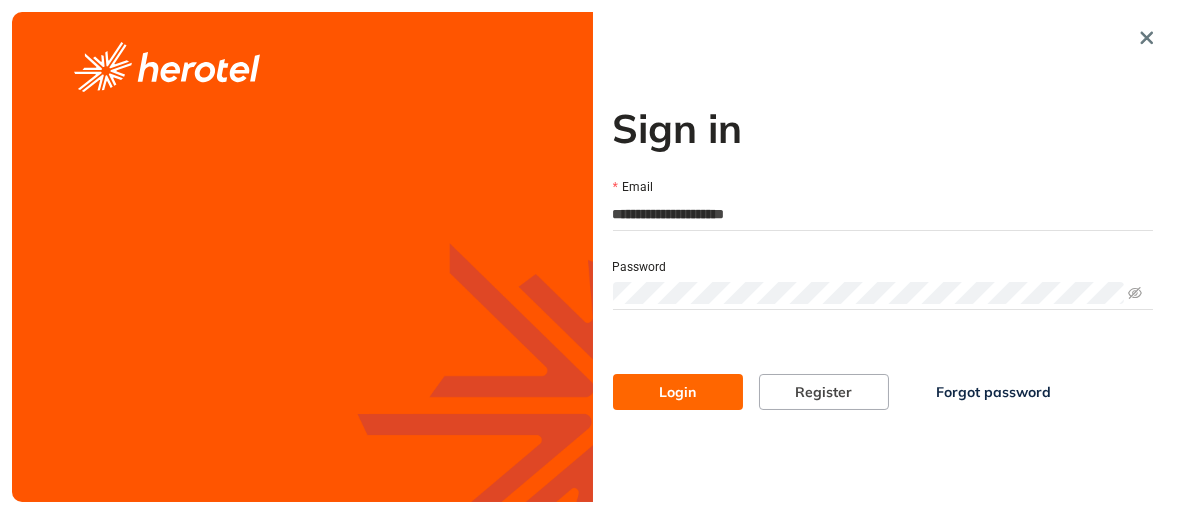 click on "Login" at bounding box center [678, 392] 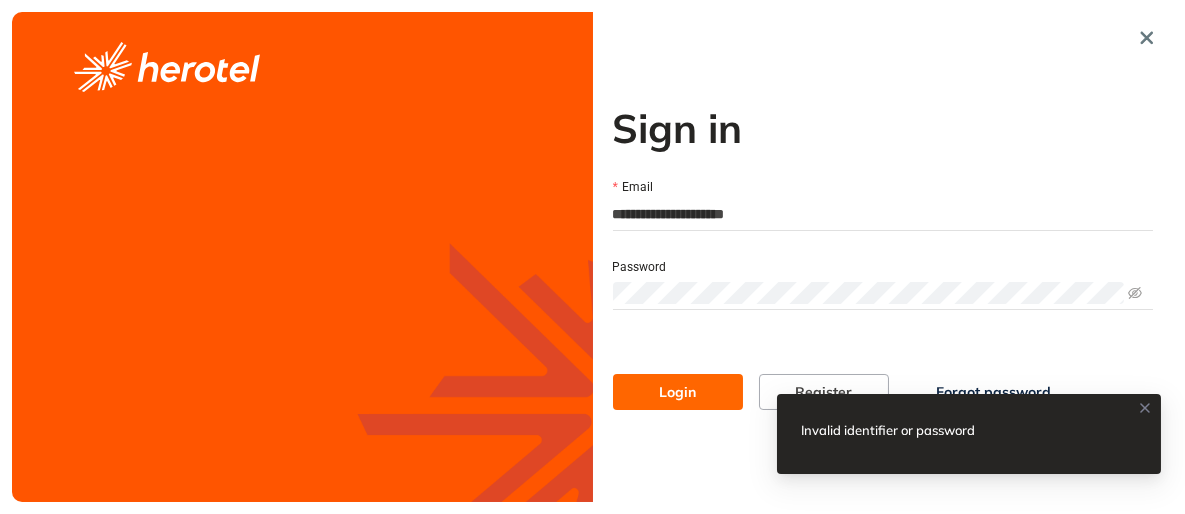 drag, startPoint x: 1095, startPoint y: 327, endPoint x: 1070, endPoint y: 318, distance: 26.57066 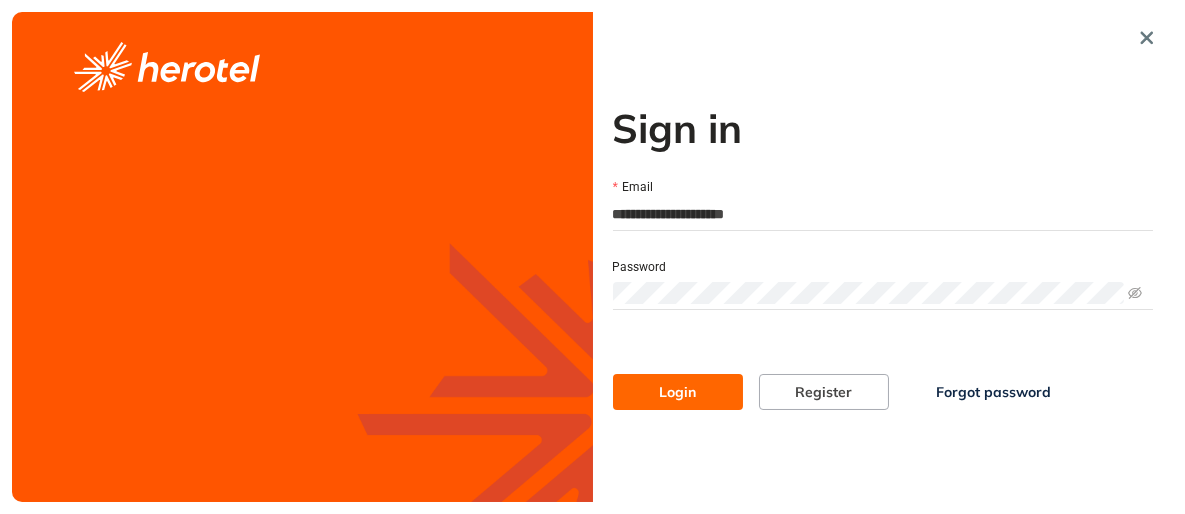 click on "Login" at bounding box center [678, 392] 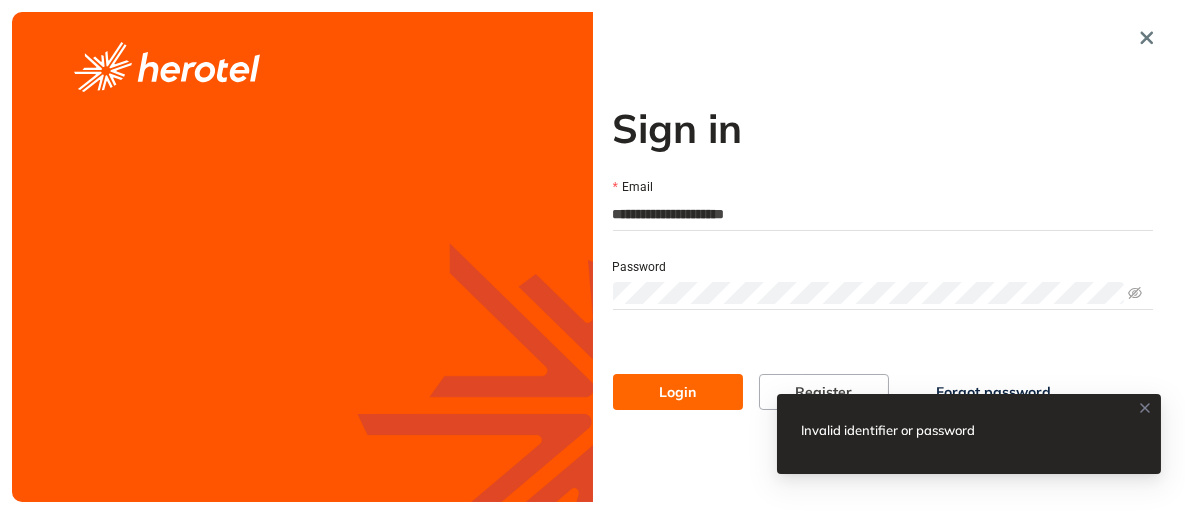 click on "Invalid identifier or password" at bounding box center (900, 430) 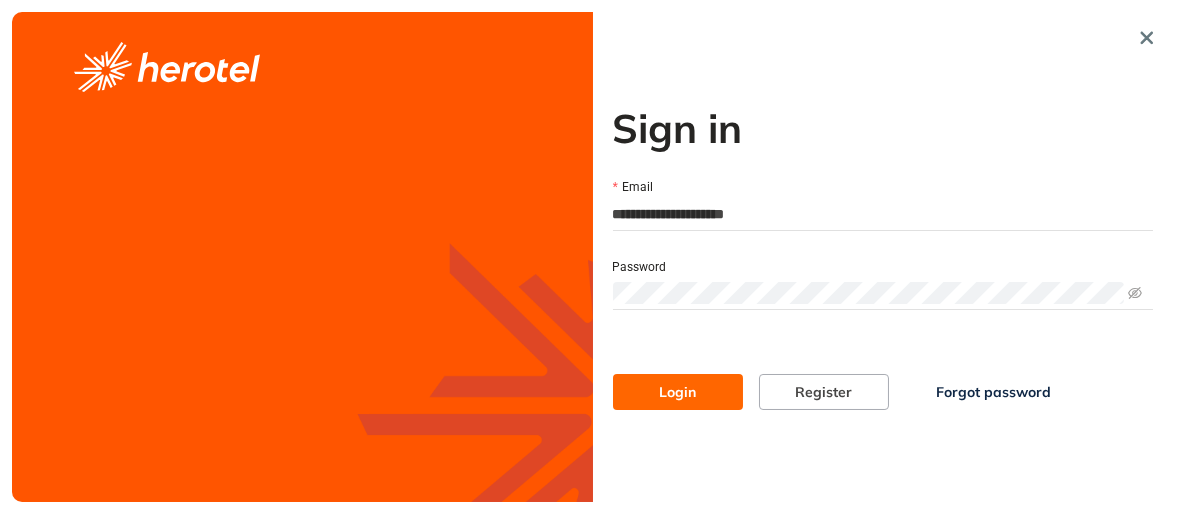 click on "Login" at bounding box center (678, 392) 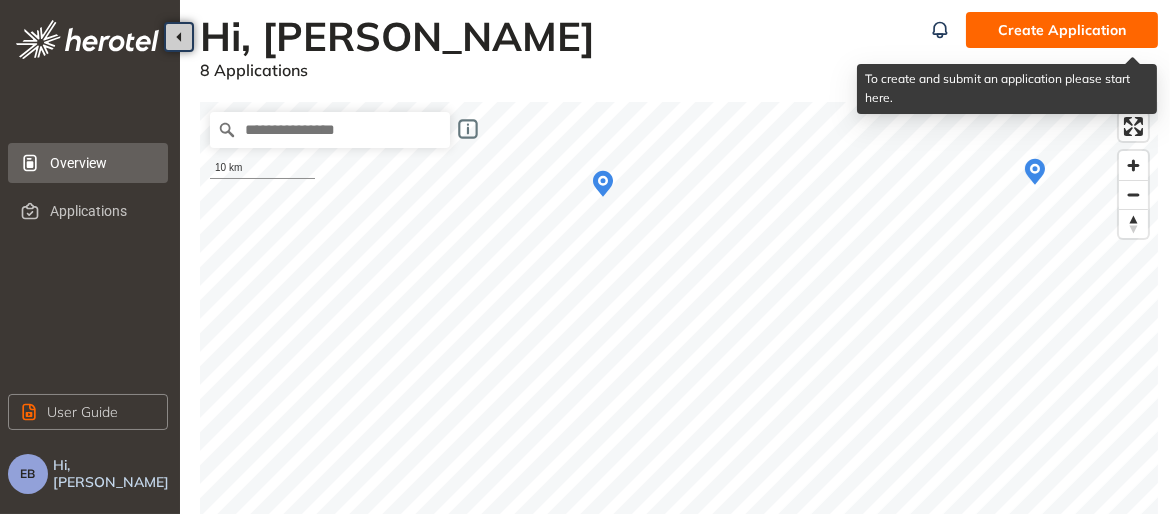 click on "Create Application" at bounding box center [1062, 30] 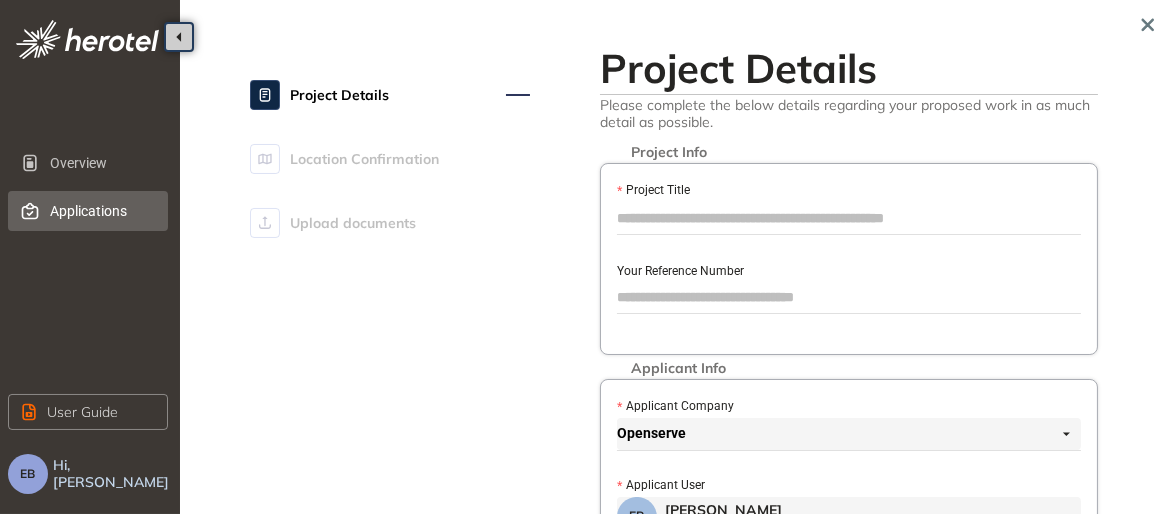 click on "Applications" at bounding box center (101, 211) 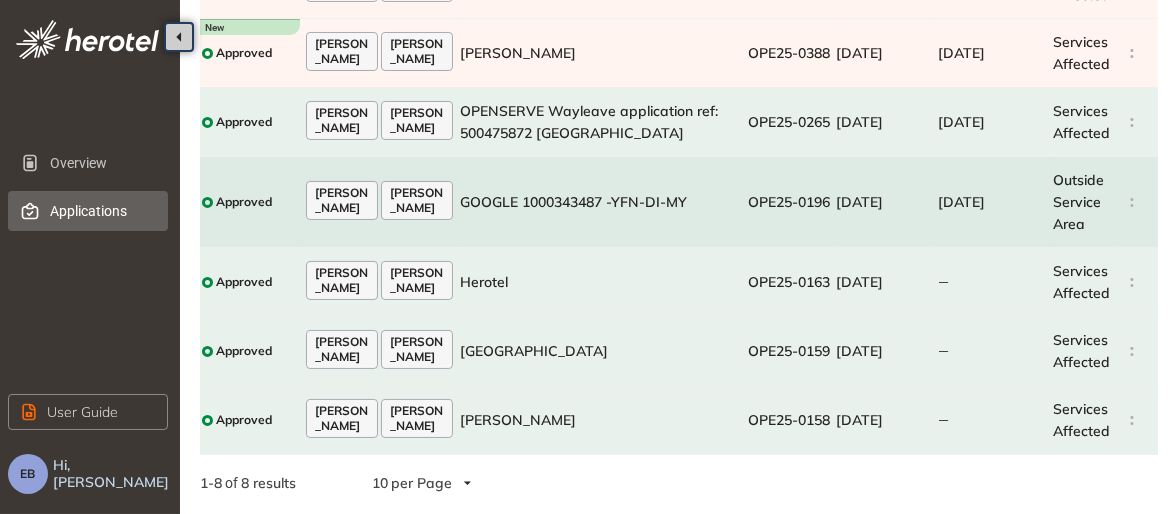 scroll, scrollTop: 0, scrollLeft: 0, axis: both 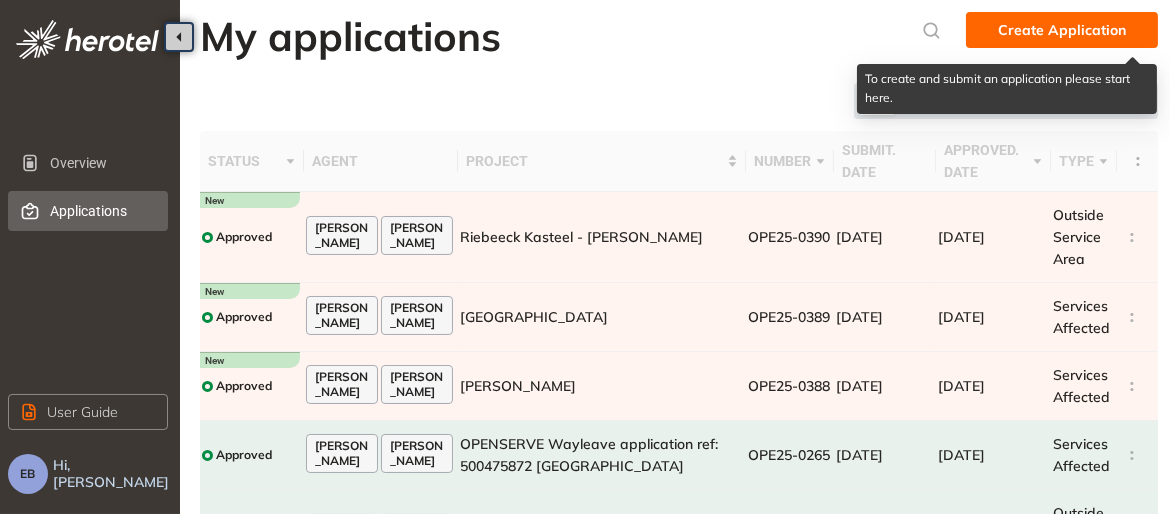 click on "Create Application" at bounding box center (1062, 30) 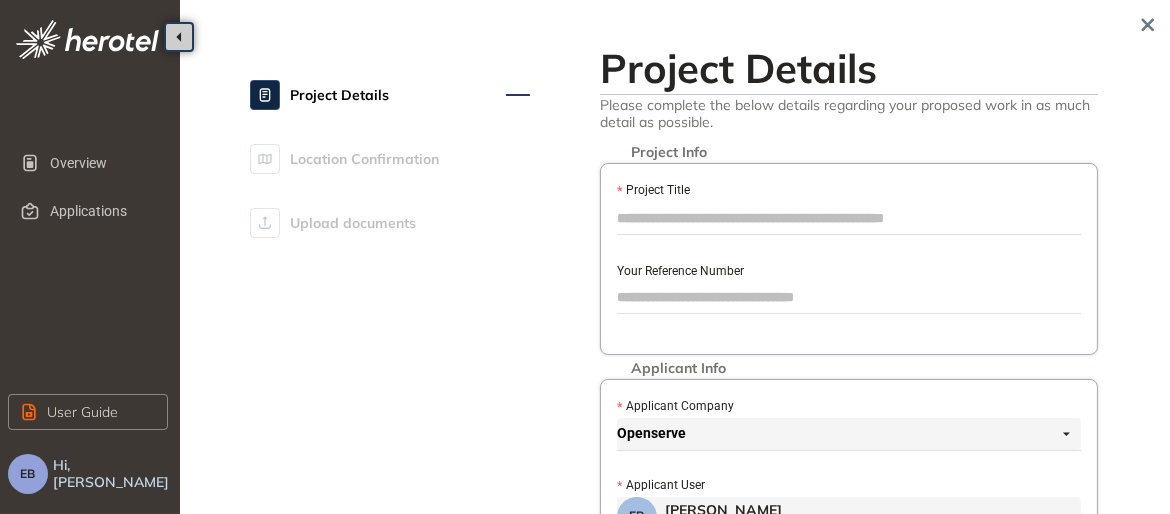 click on "Project Title" at bounding box center (849, 218) 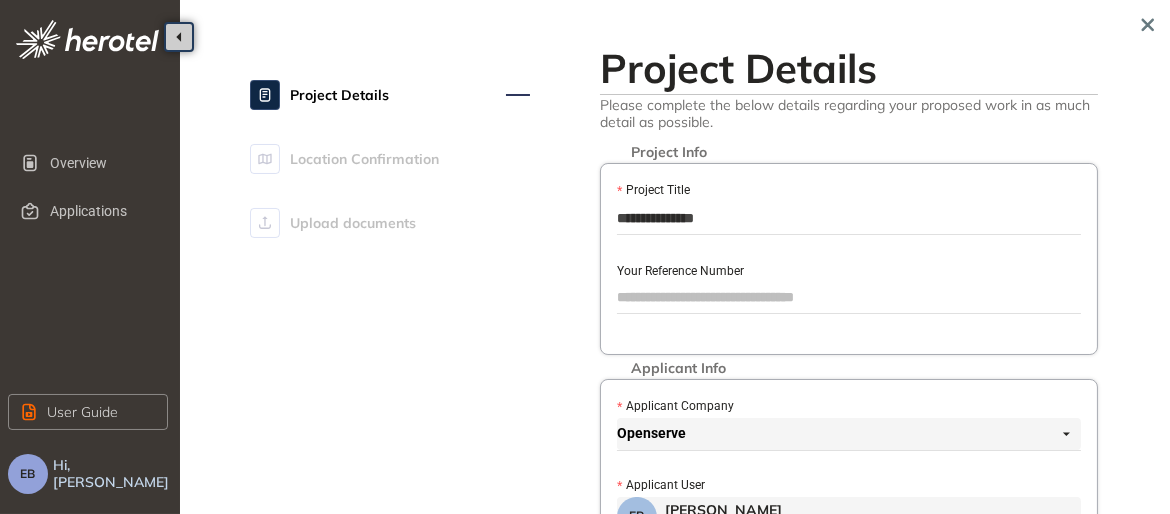 type on "**********" 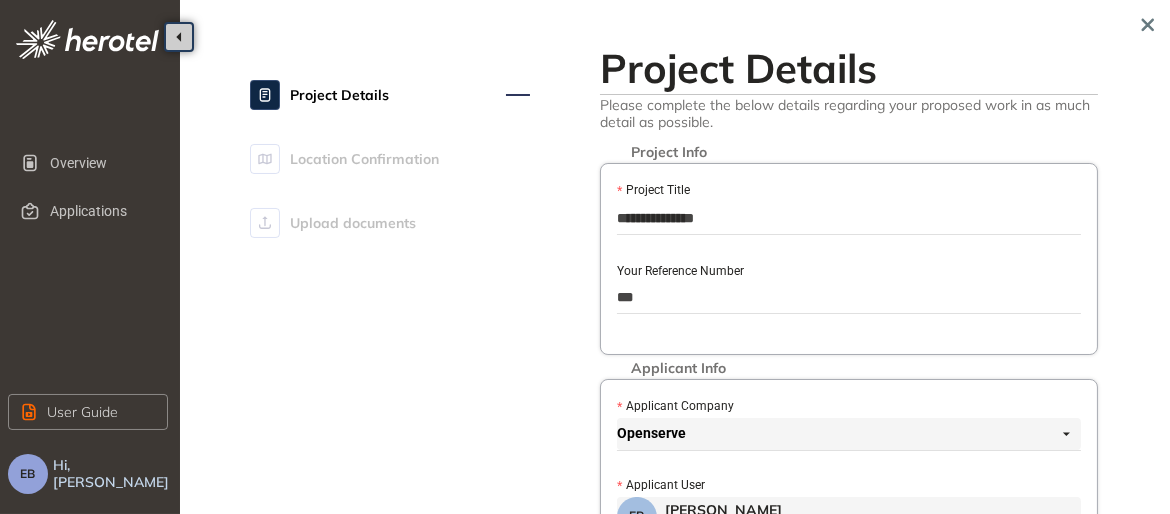 drag, startPoint x: 662, startPoint y: 292, endPoint x: 607, endPoint y: 290, distance: 55.03635 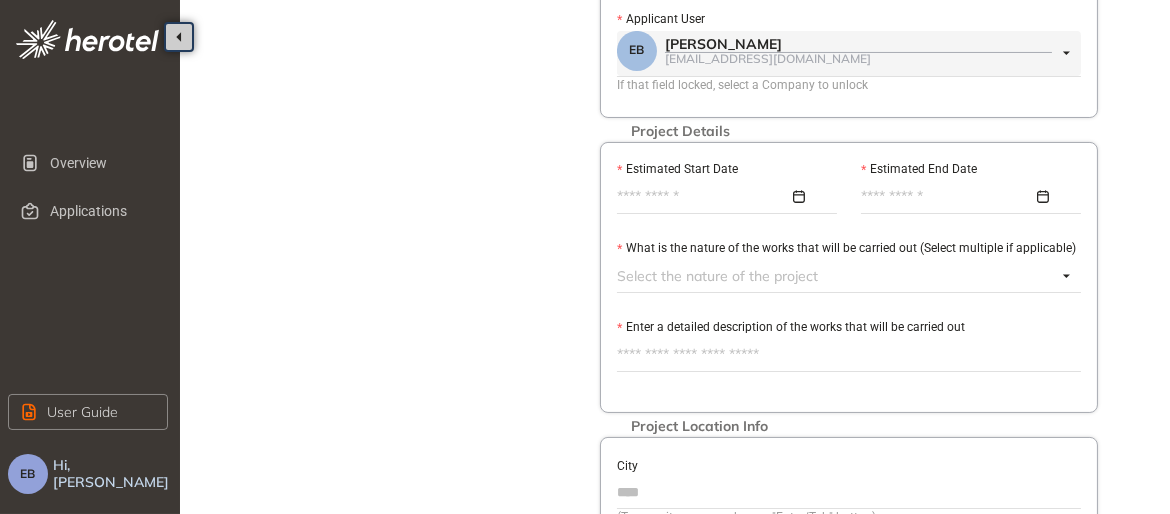scroll, scrollTop: 0, scrollLeft: 0, axis: both 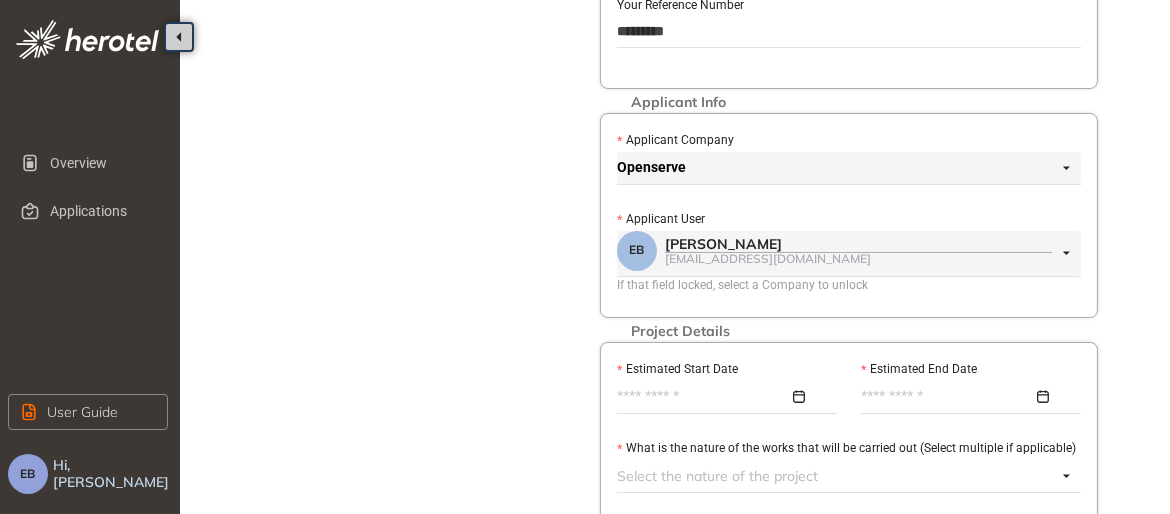type on "*********" 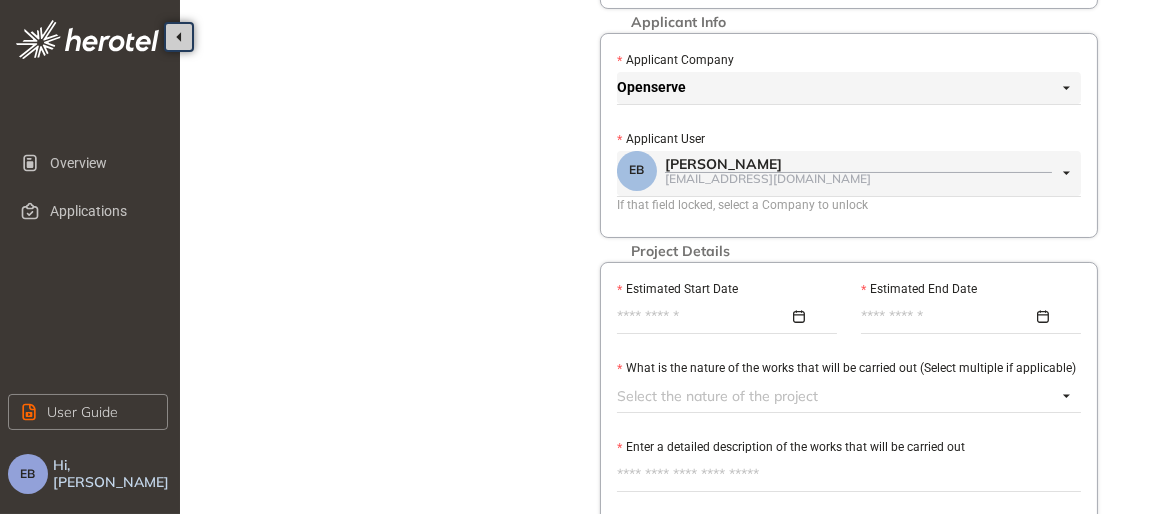 scroll, scrollTop: 386, scrollLeft: 0, axis: vertical 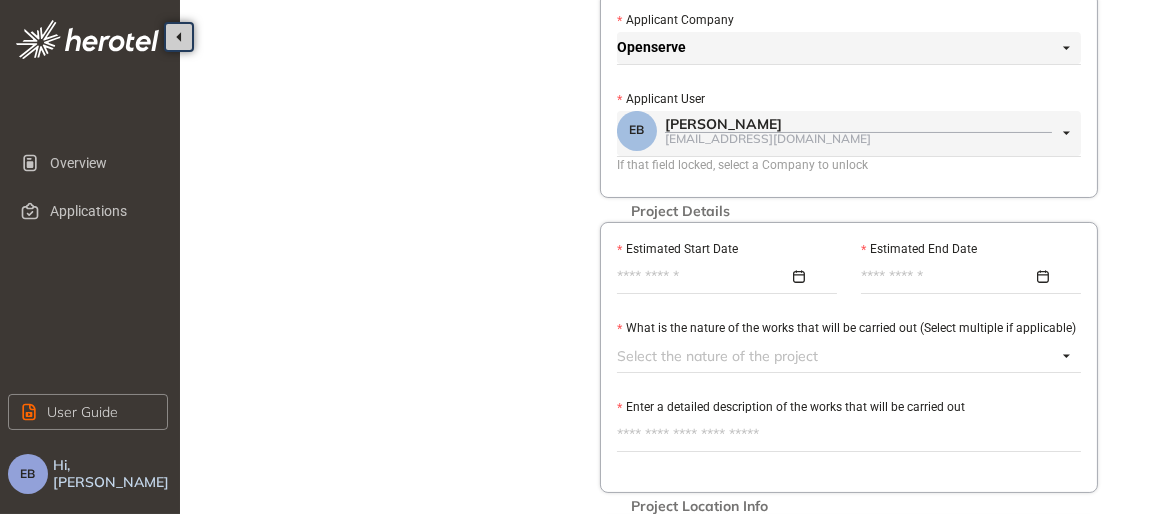 click at bounding box center [721, 277] 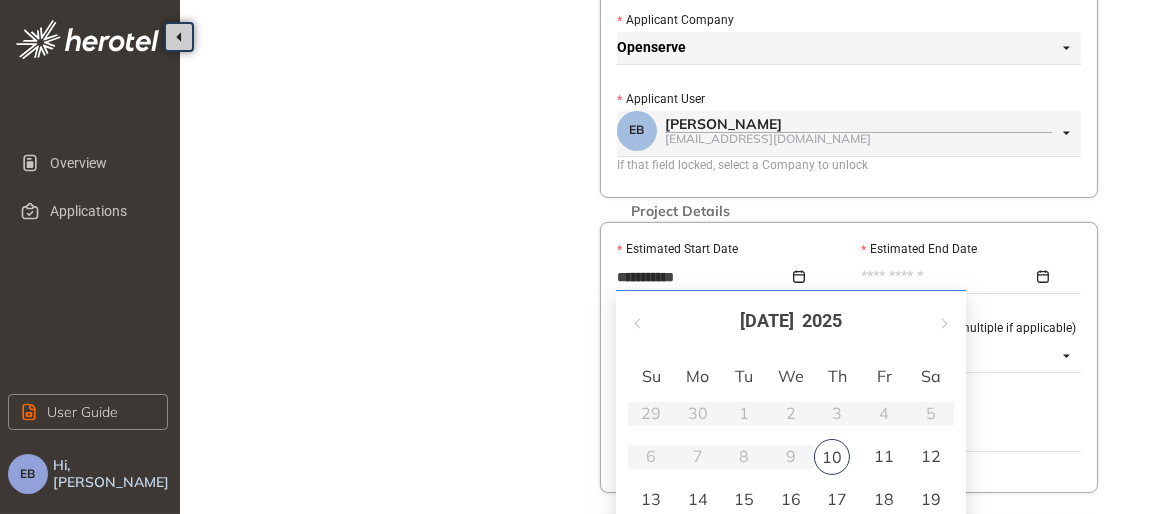 type on "**********" 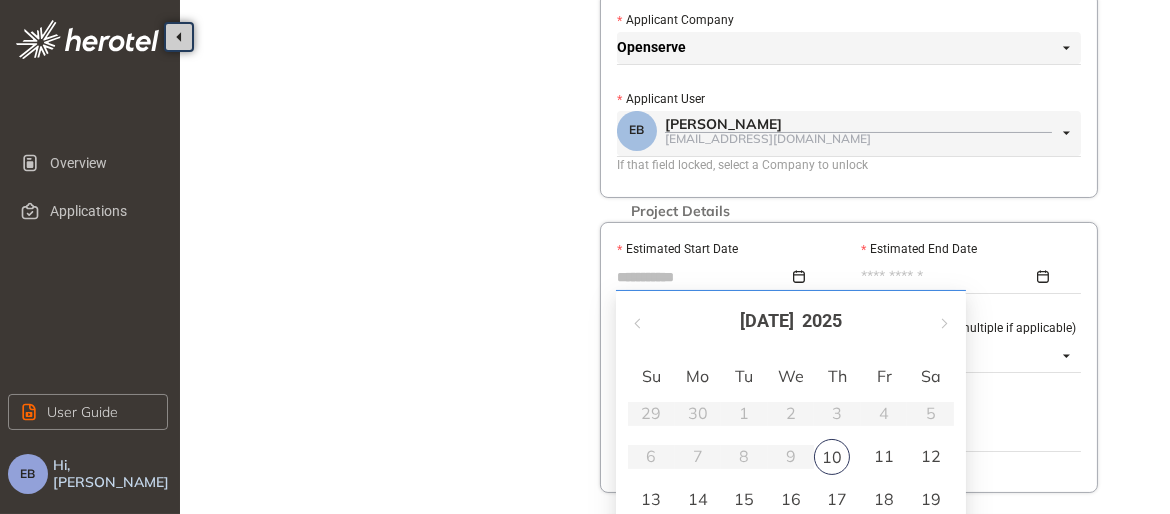 type on "**********" 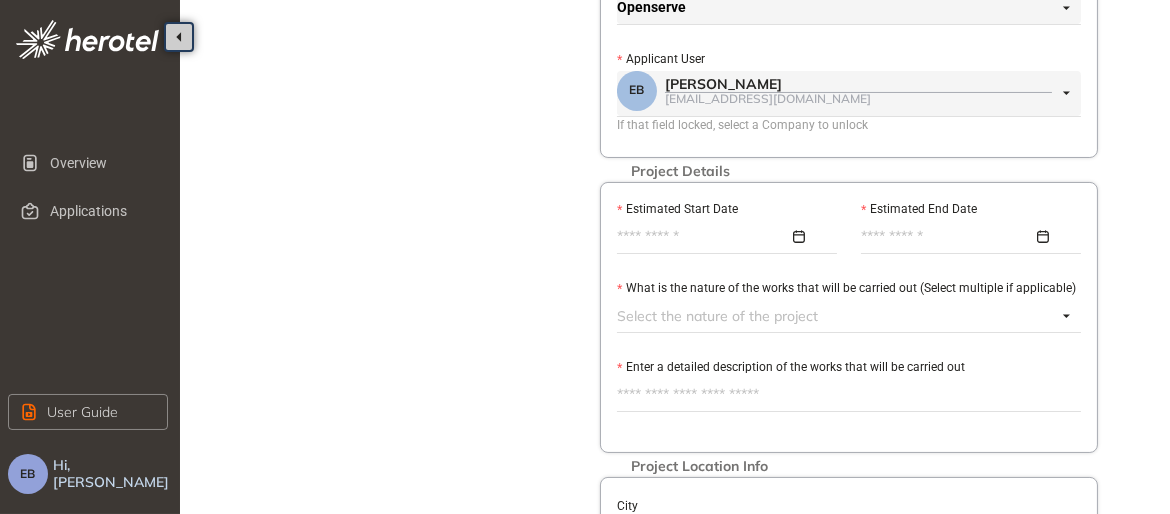 scroll, scrollTop: 466, scrollLeft: 0, axis: vertical 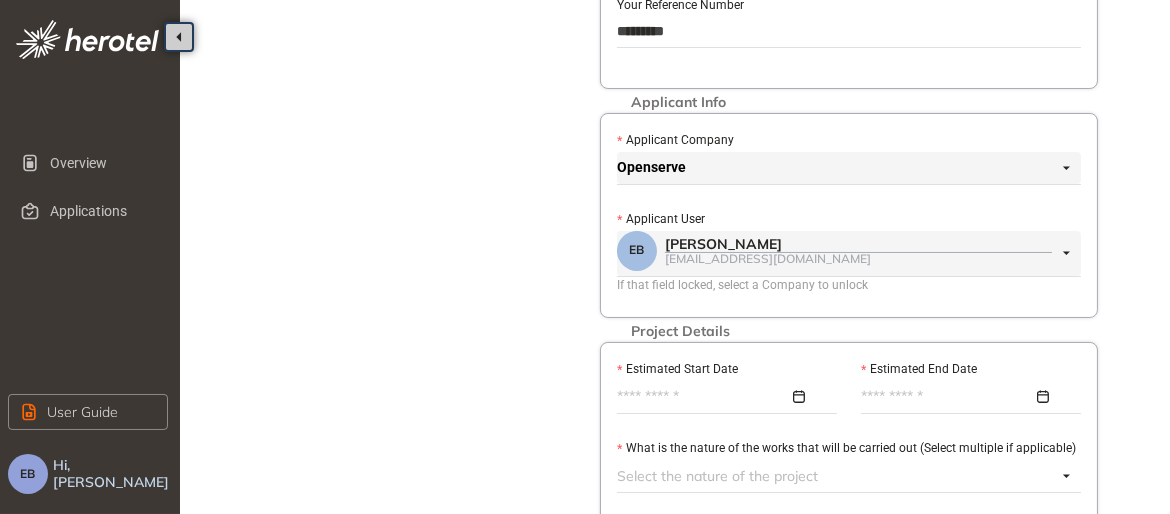 click at bounding box center [721, 397] 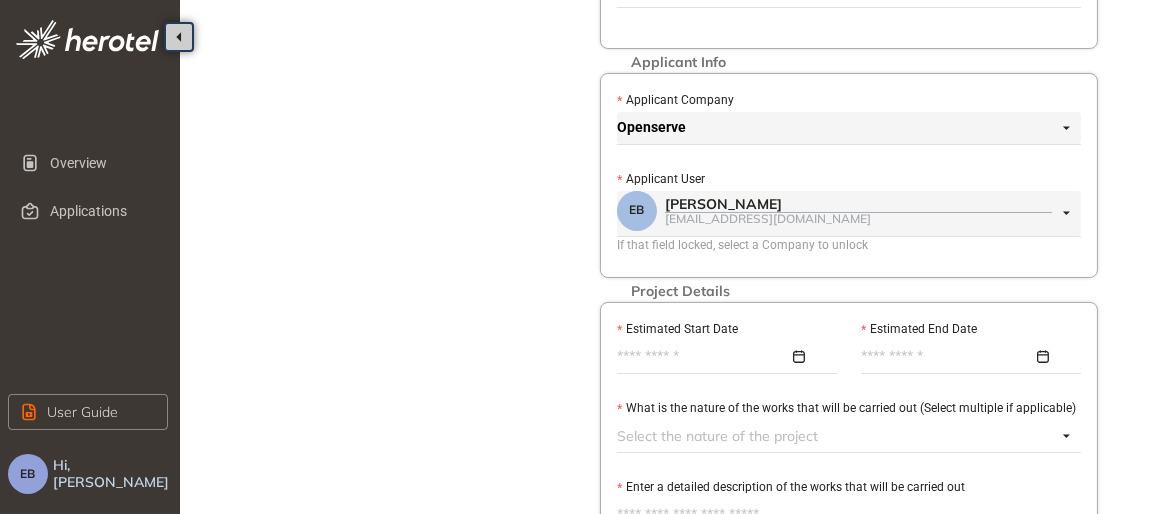 scroll, scrollTop: 346, scrollLeft: 0, axis: vertical 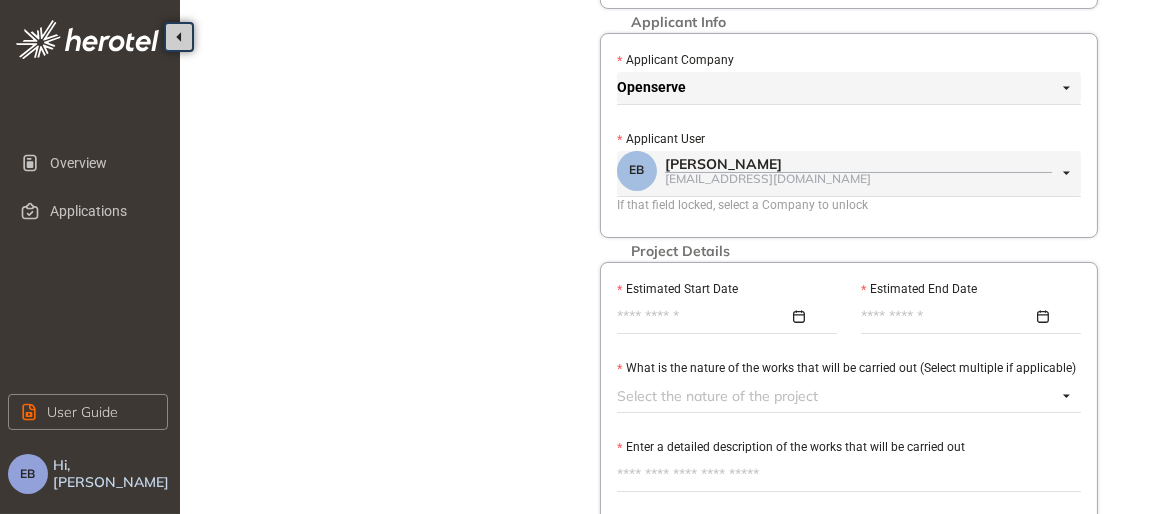 click at bounding box center (965, 317) 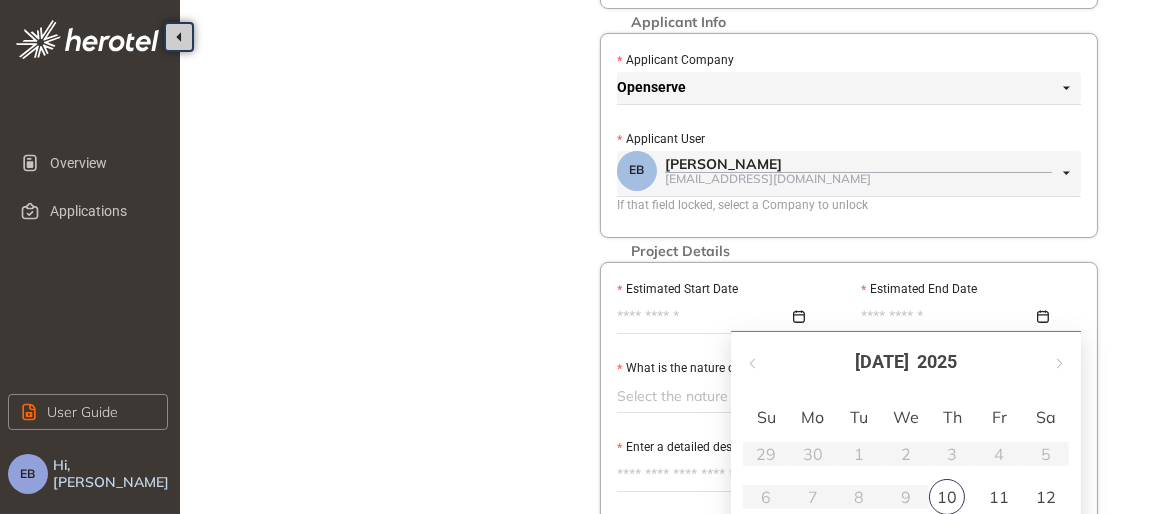 type on "**********" 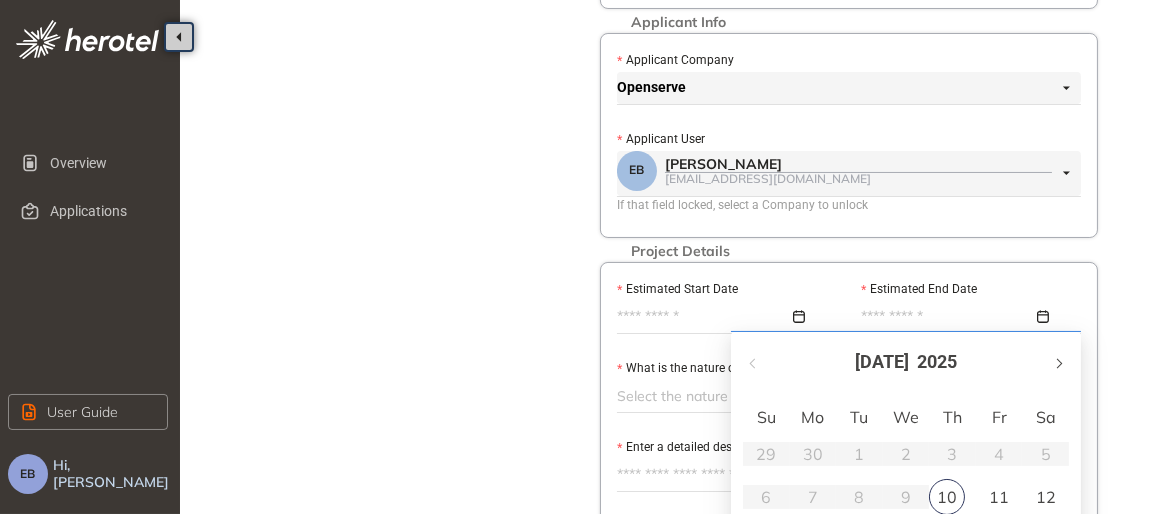click at bounding box center [1058, 362] 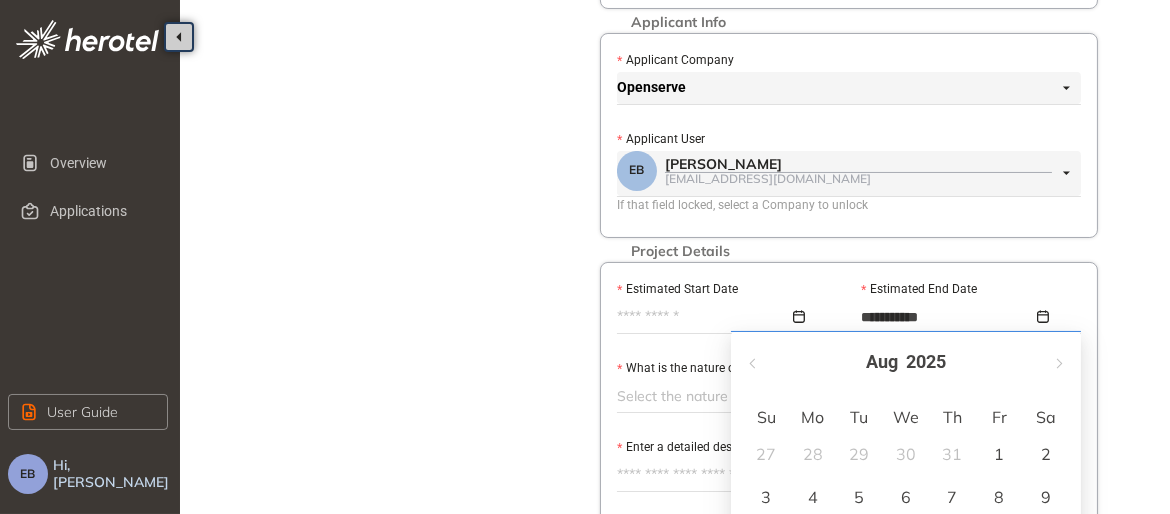 type on "**********" 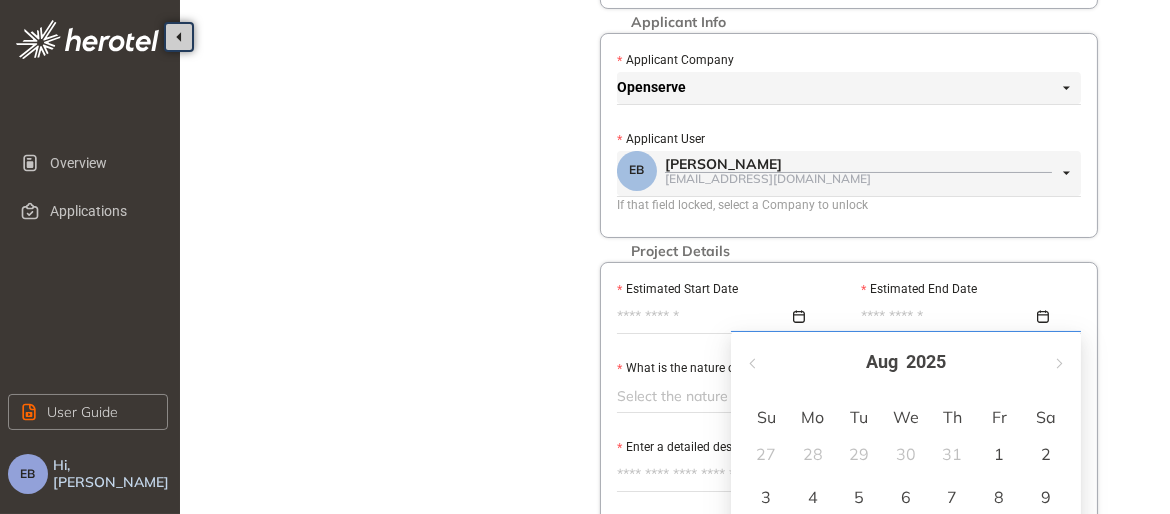 type on "**********" 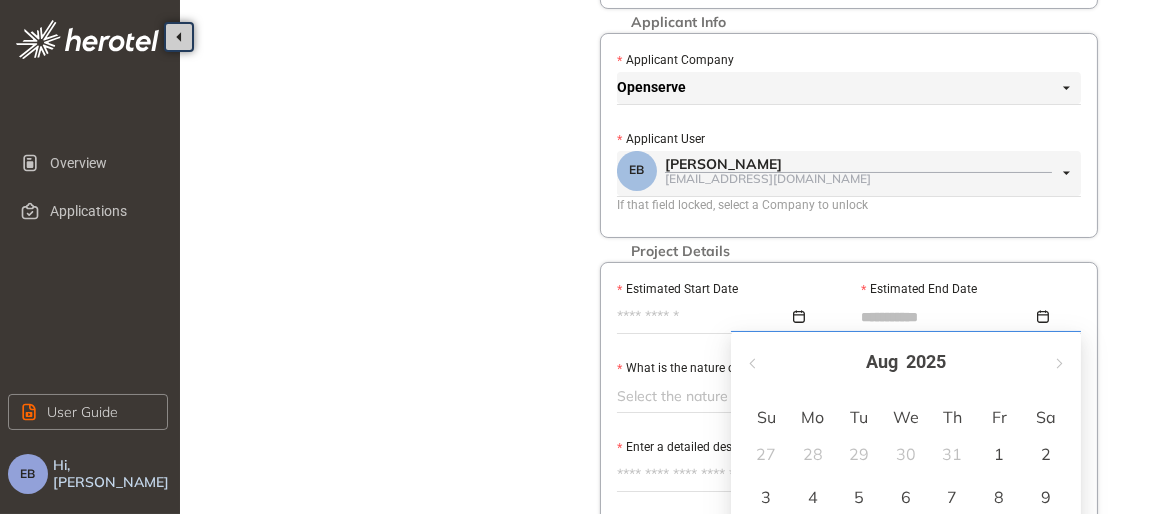 type on "**********" 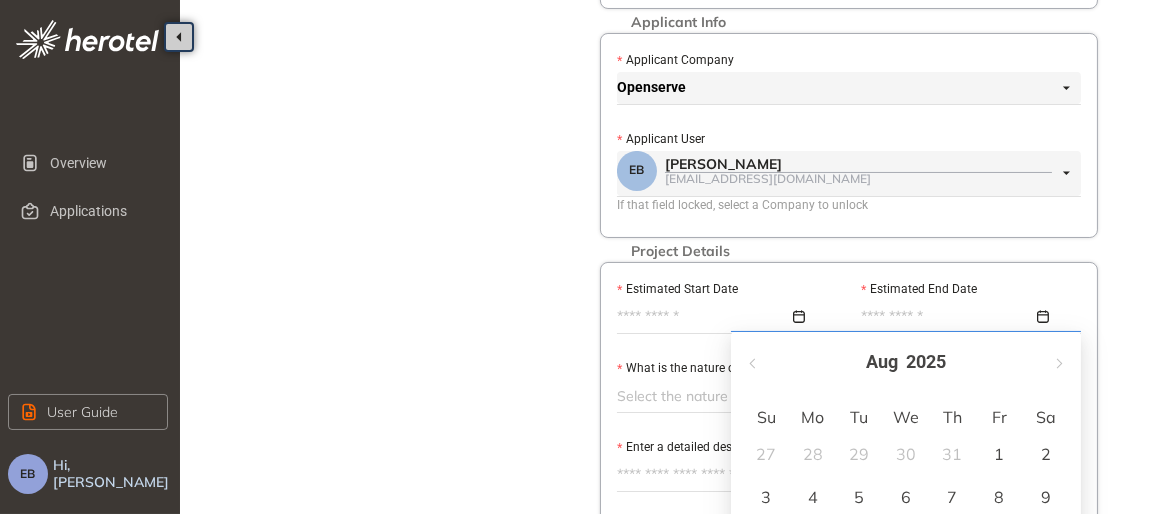 type on "**********" 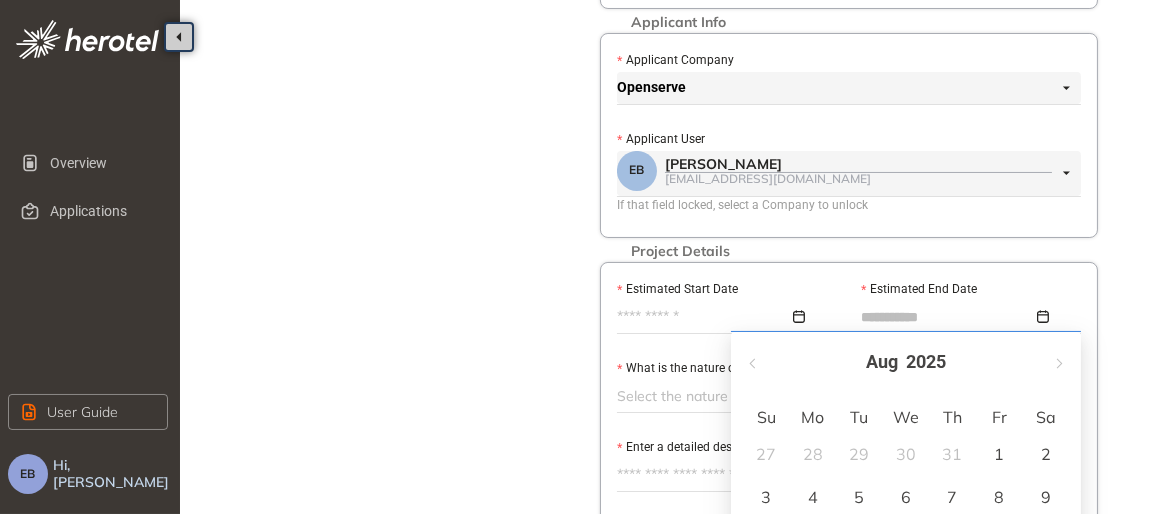 type 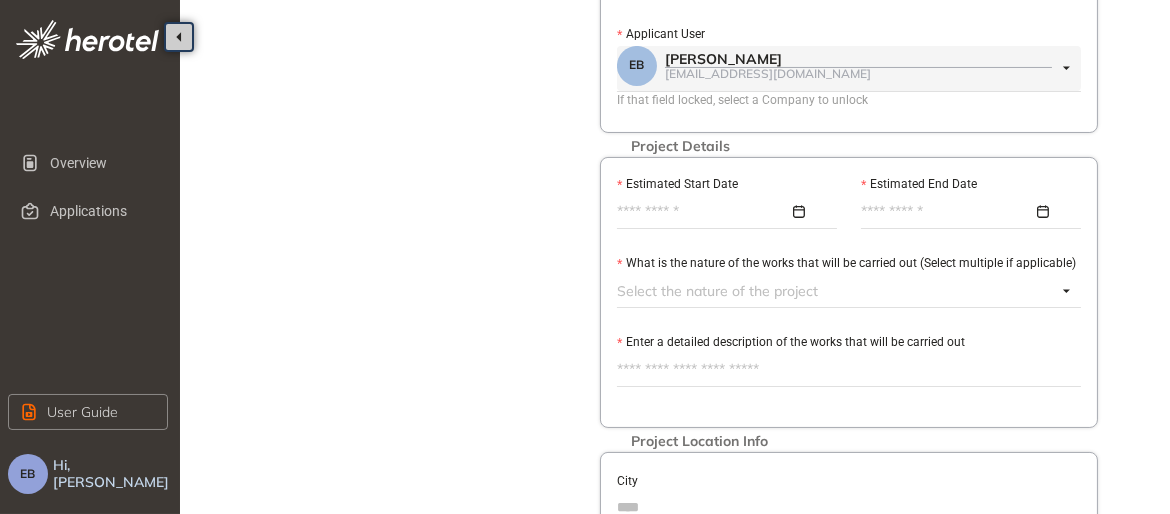 scroll, scrollTop: 449, scrollLeft: 0, axis: vertical 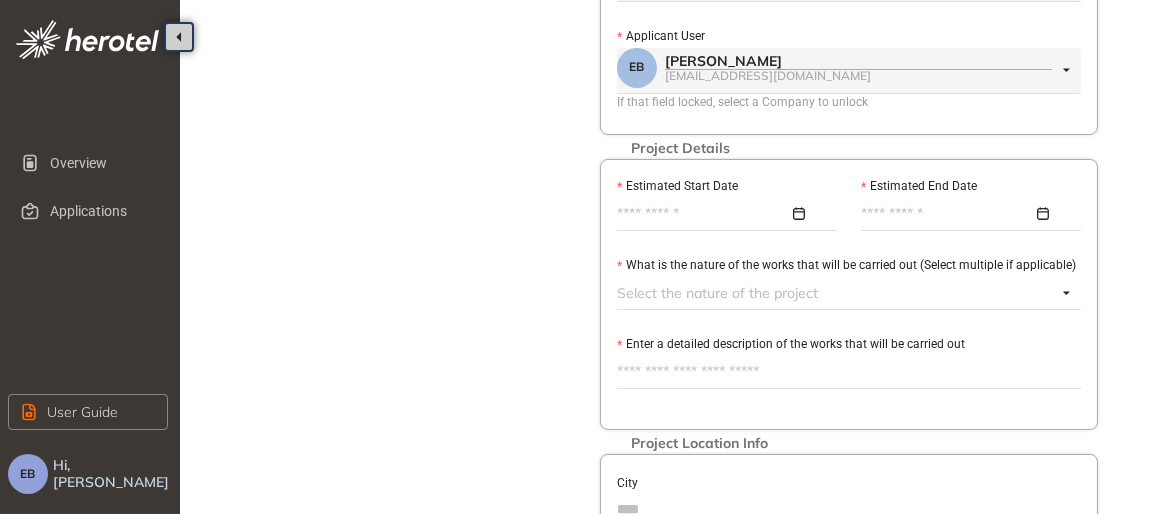 click at bounding box center (721, 214) 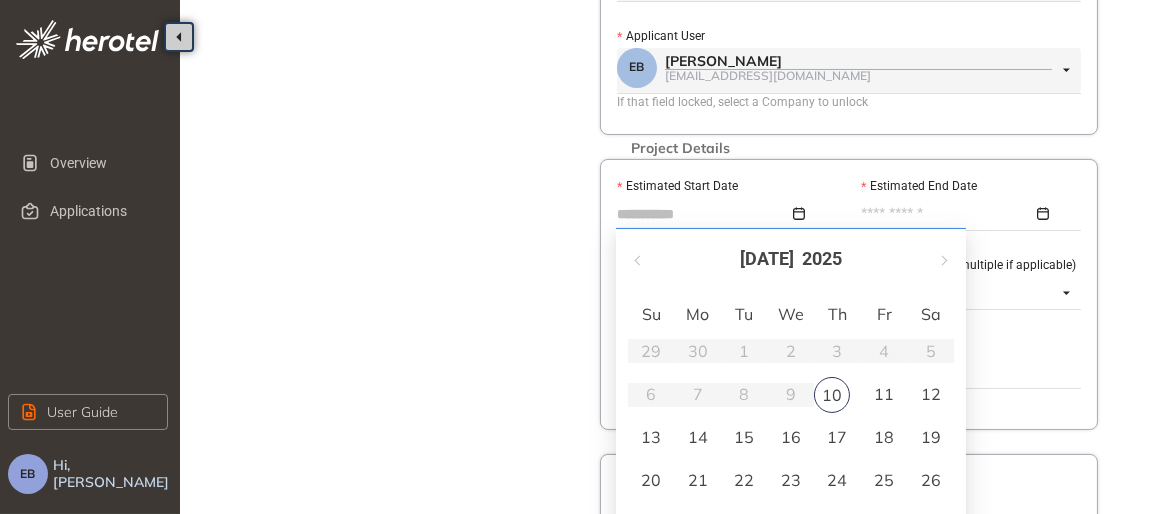 type on "**********" 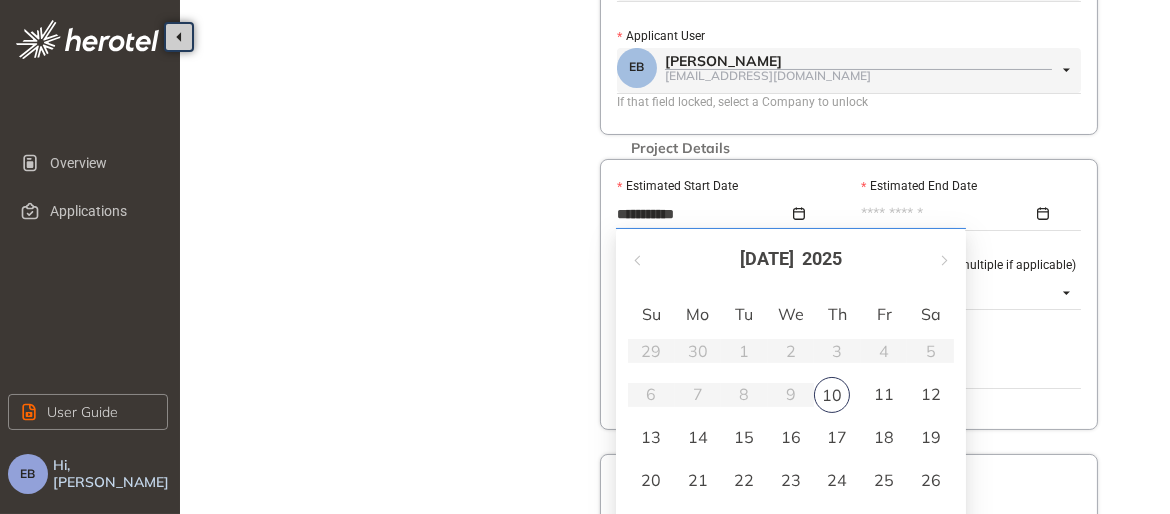 type on "**********" 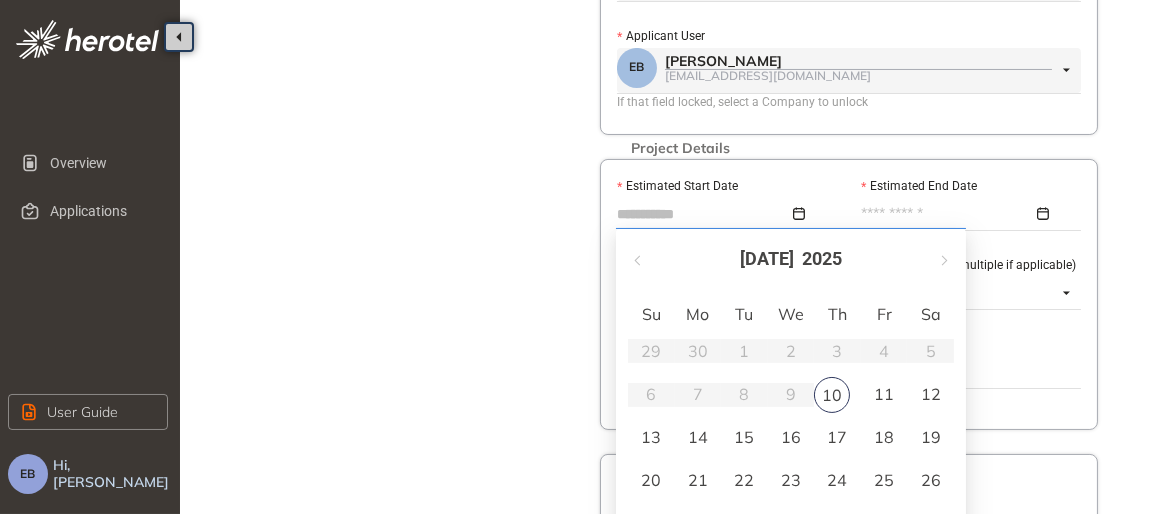 type on "**********" 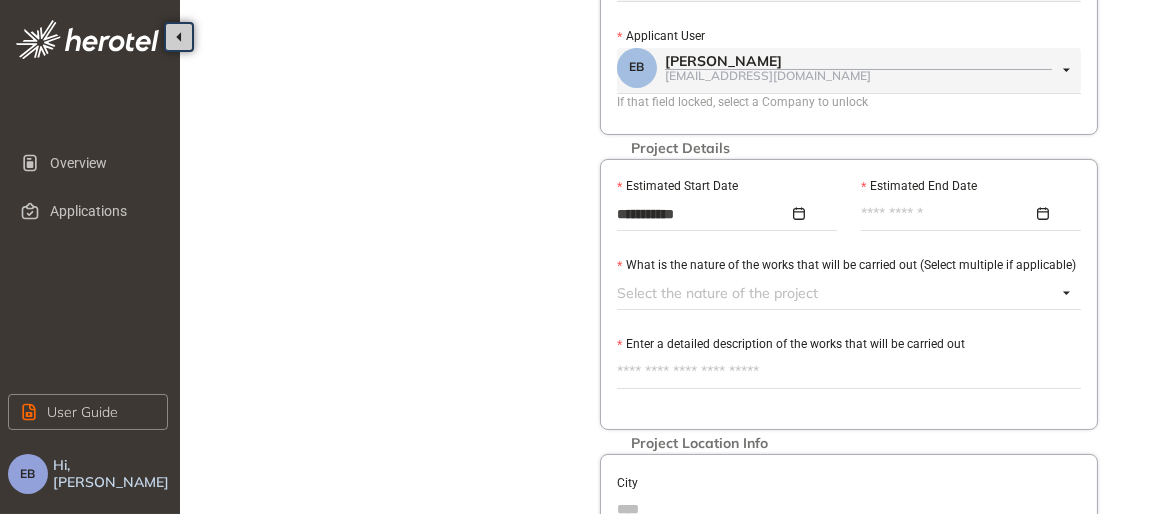 click at bounding box center (965, 214) 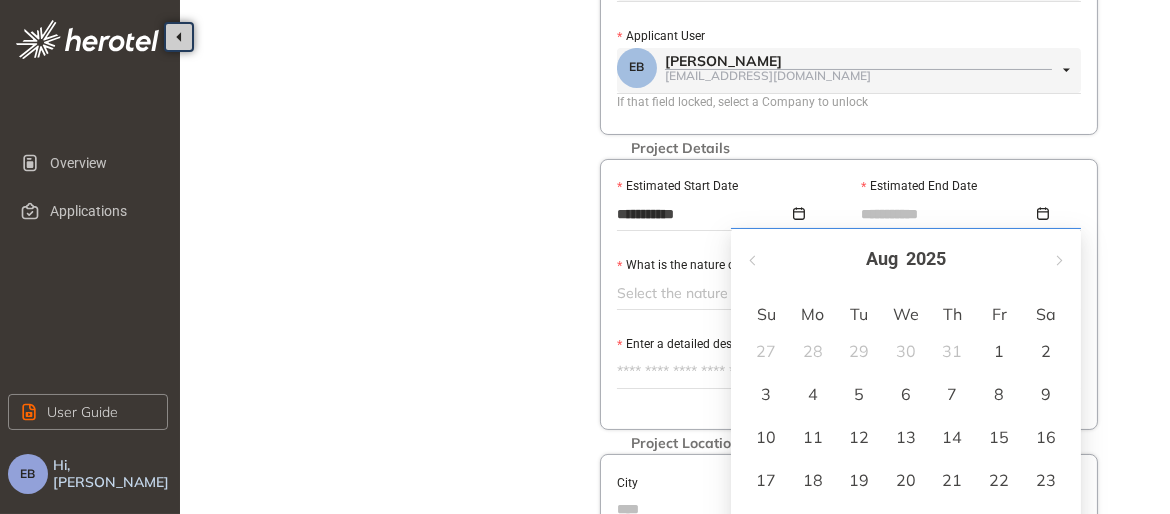 type on "**********" 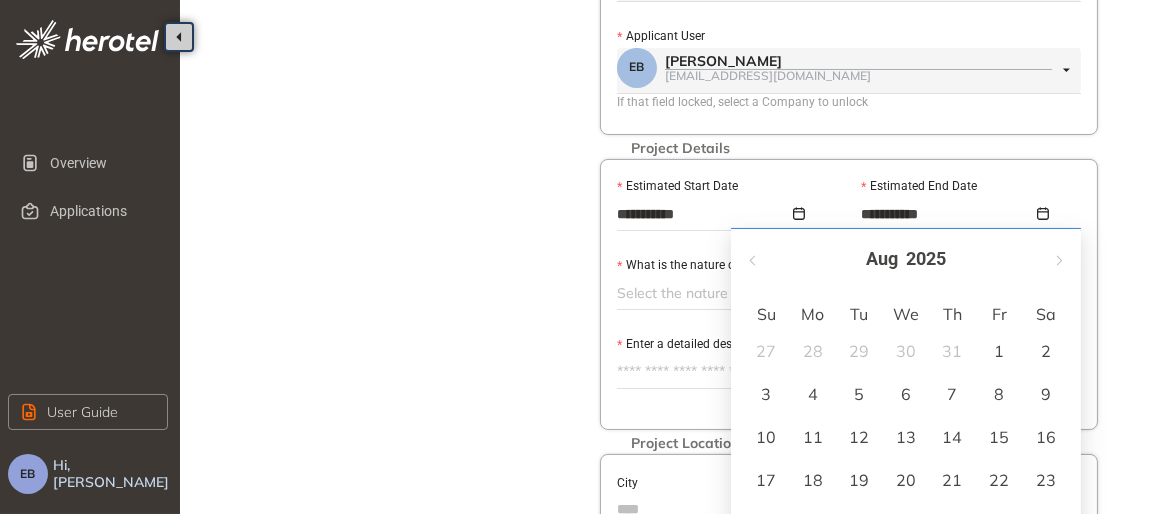 type on "**********" 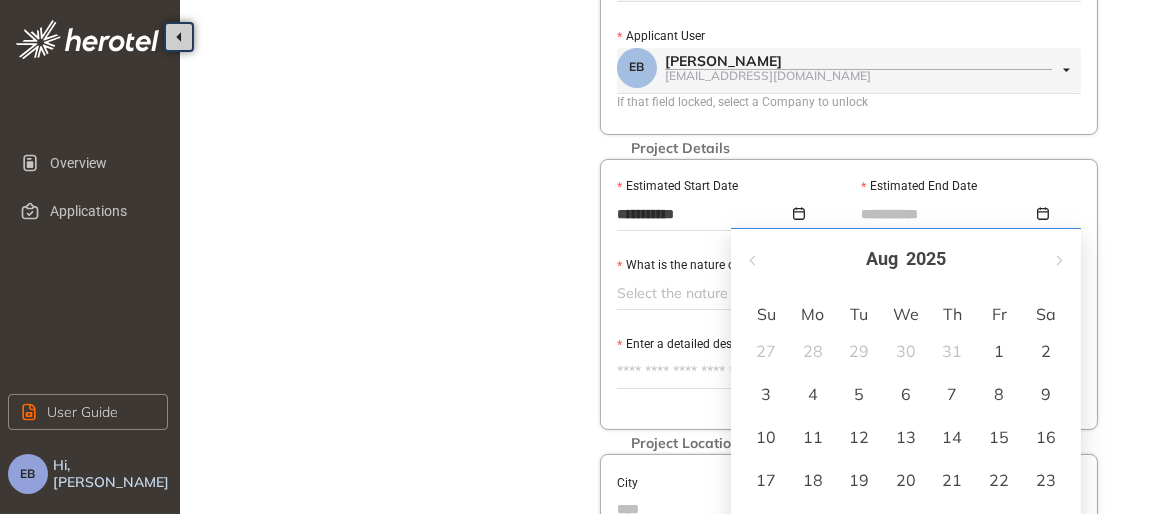 type on "**********" 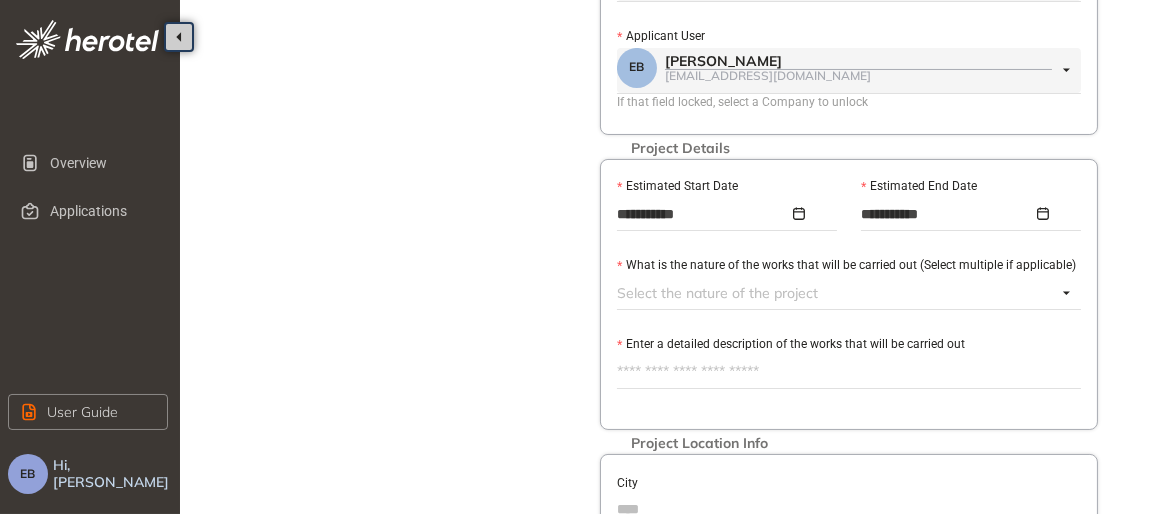 click at bounding box center (837, 293) 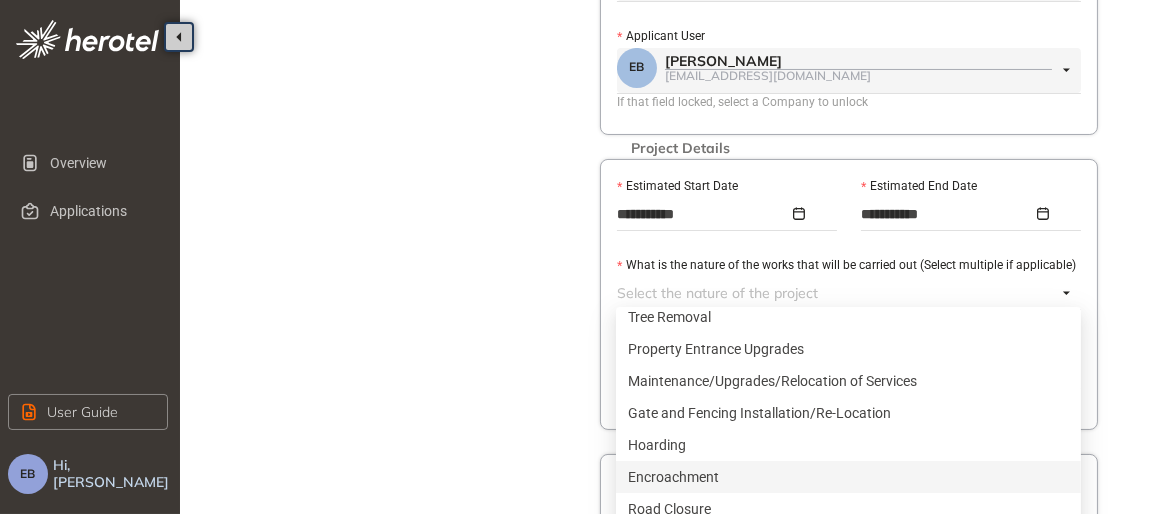scroll, scrollTop: 616, scrollLeft: 0, axis: vertical 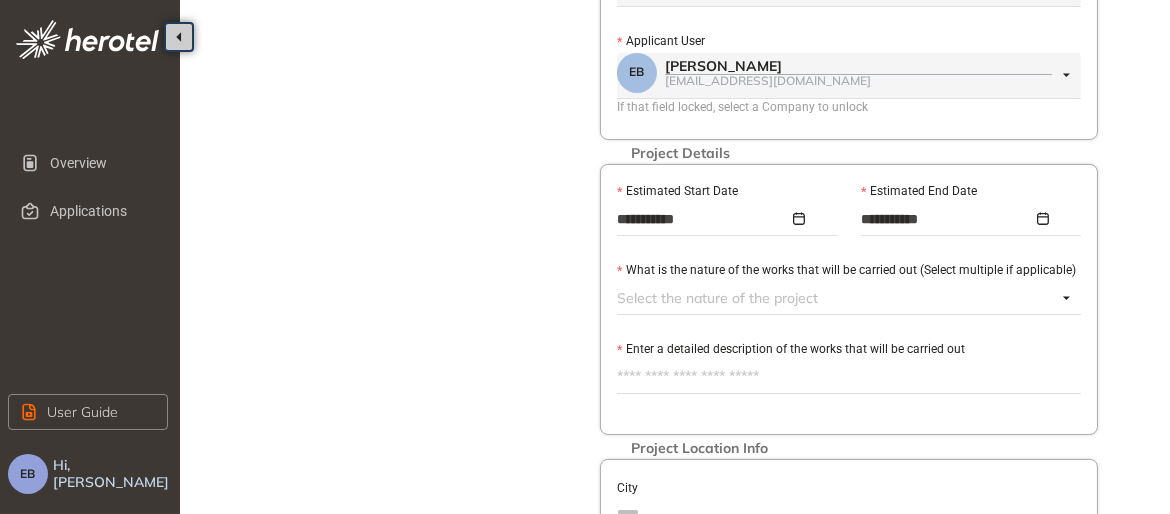 click at bounding box center [837, 298] 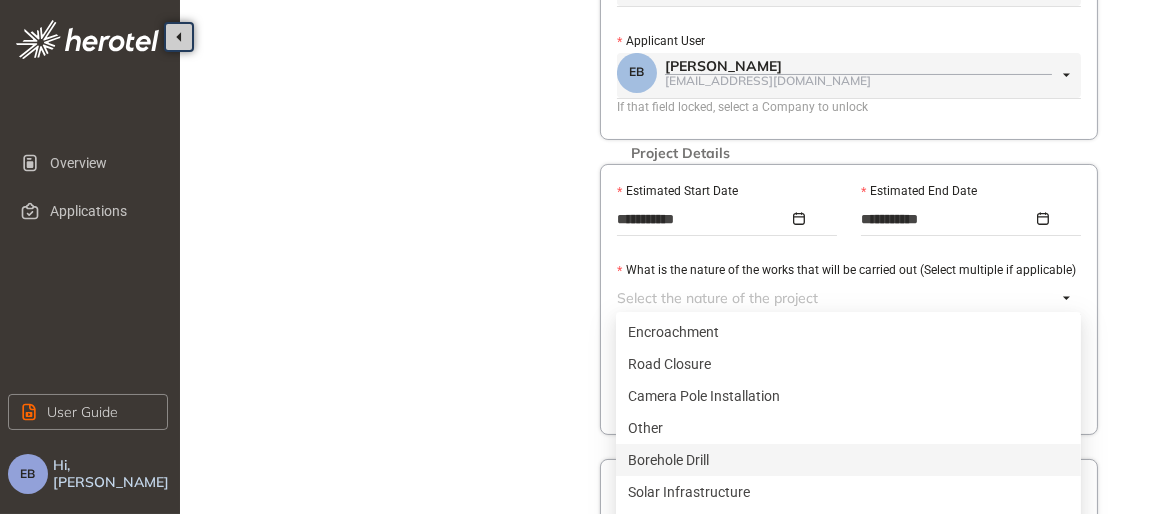 scroll, scrollTop: 871, scrollLeft: 0, axis: vertical 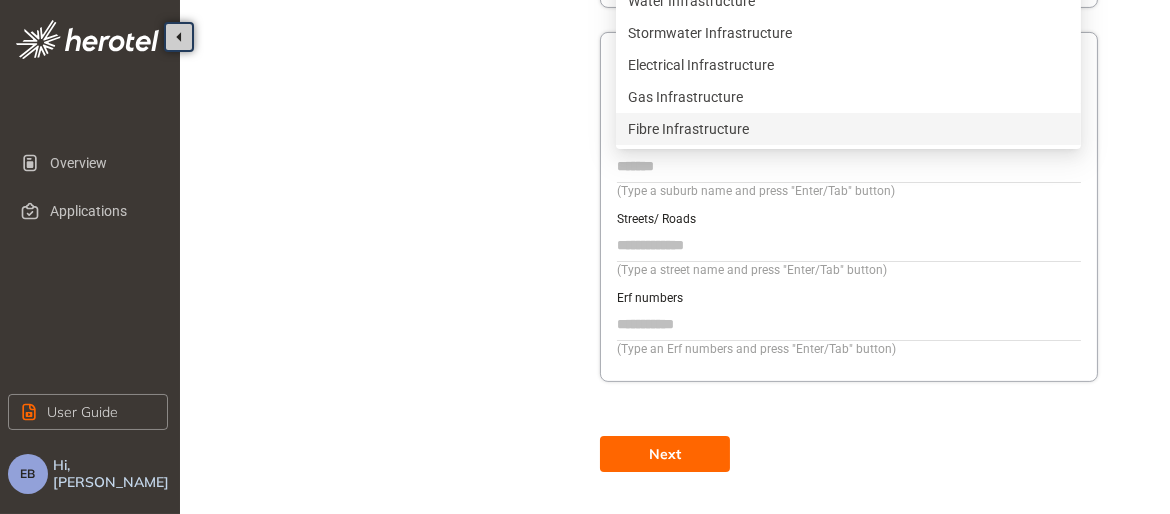 click on "Fibre Infrastructure" at bounding box center (848, 129) 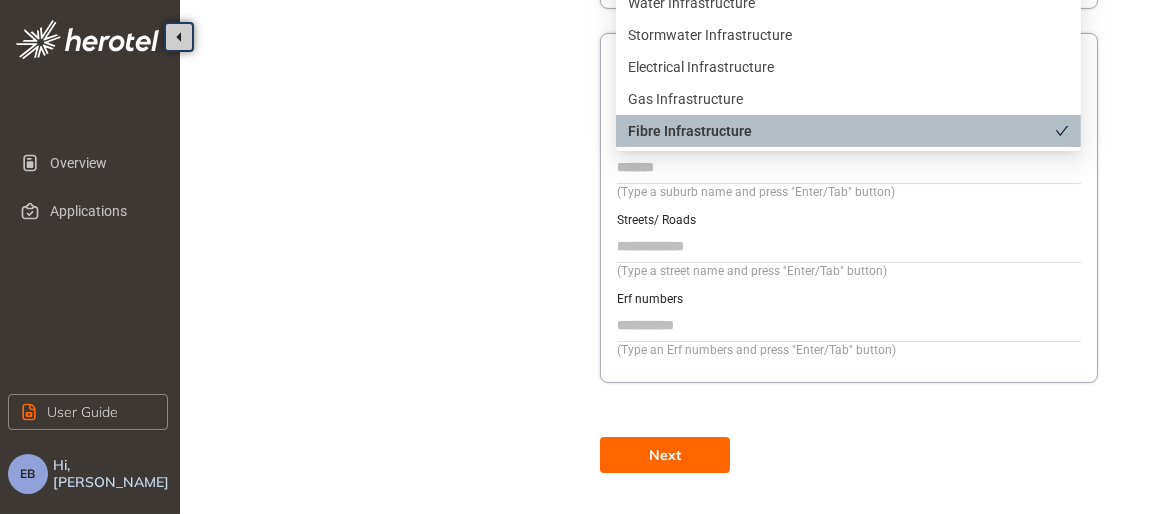 click on "Fibre Infrastructure" at bounding box center (841, 131) 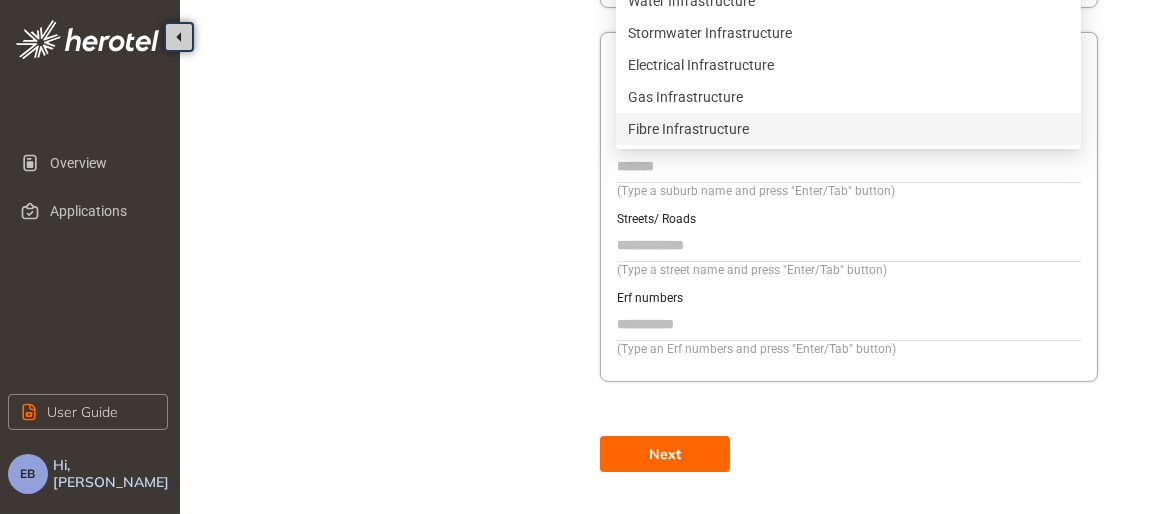 click on "Fibre Infrastructure" at bounding box center (848, 129) 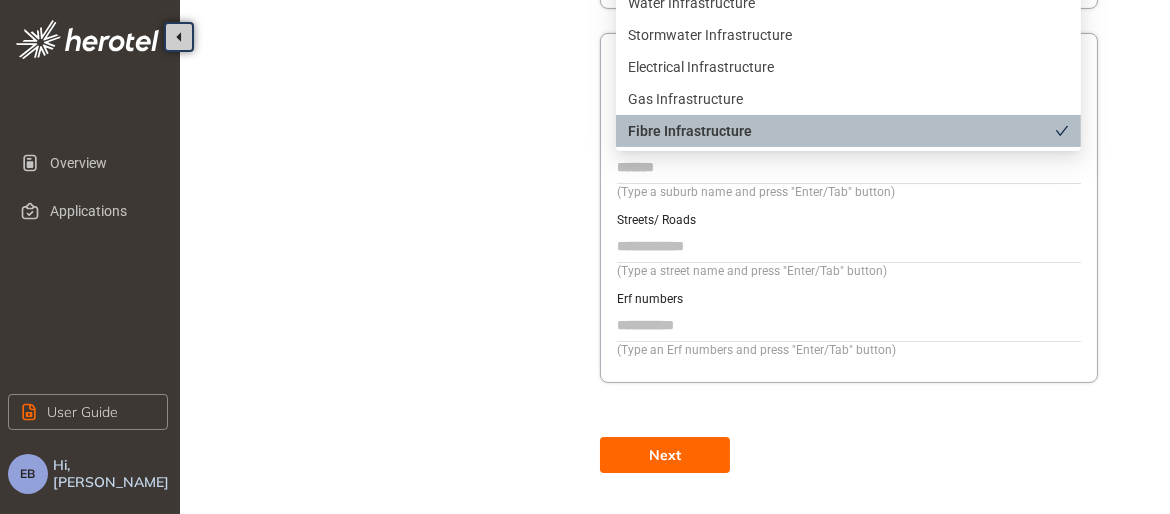 drag, startPoint x: 669, startPoint y: 119, endPoint x: 724, endPoint y: 119, distance: 55 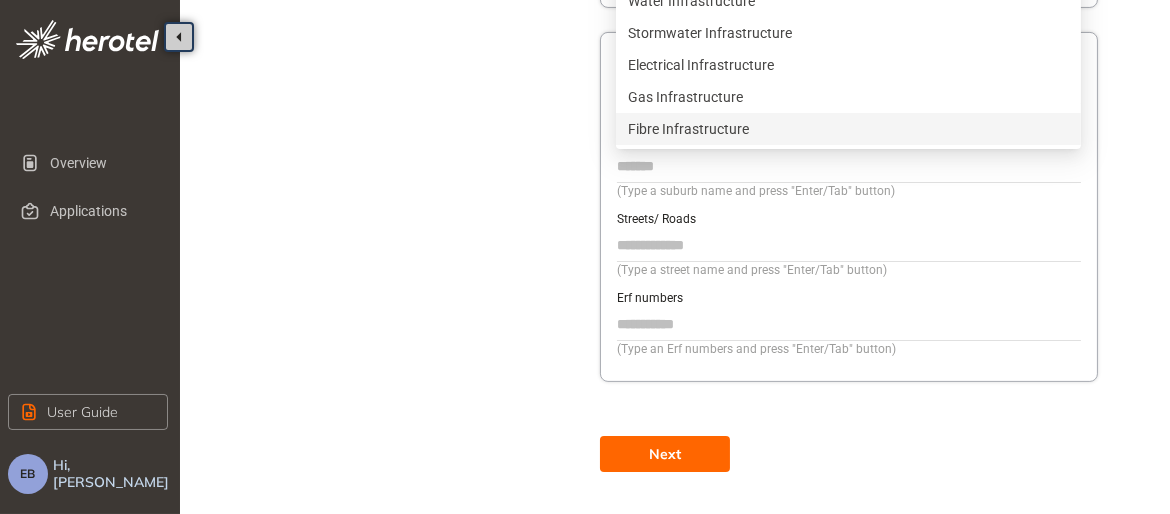 click on "Fibre Infrastructure" at bounding box center (848, 129) 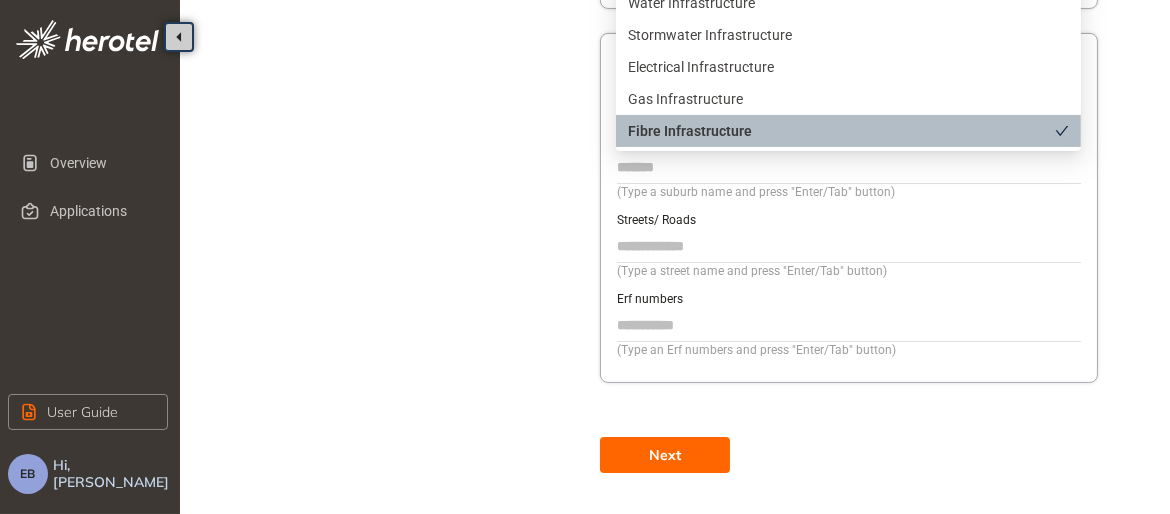 click on "**********" at bounding box center [679, -178] 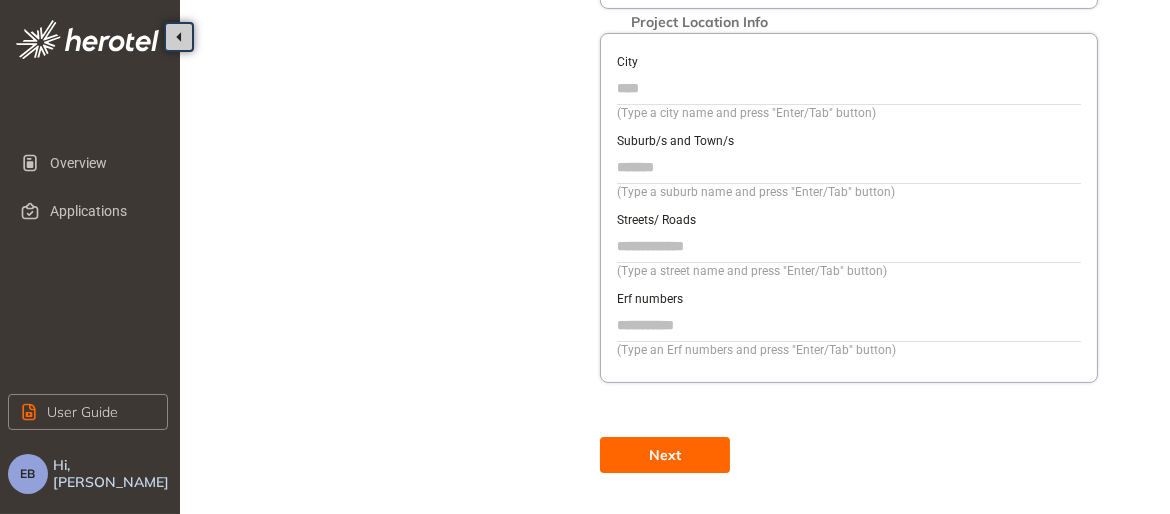 click on "City" at bounding box center [849, 61] 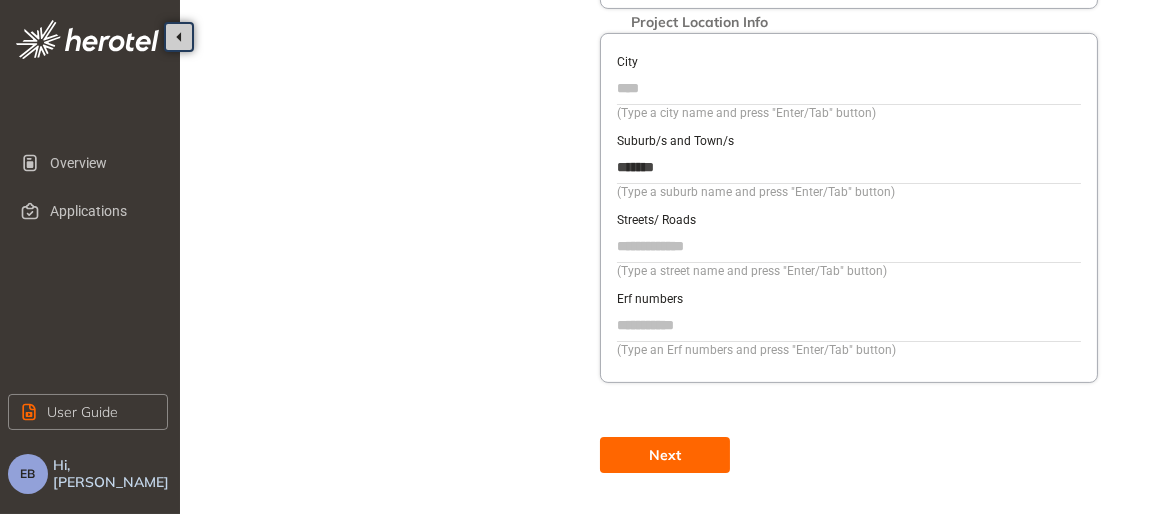 type on "*******" 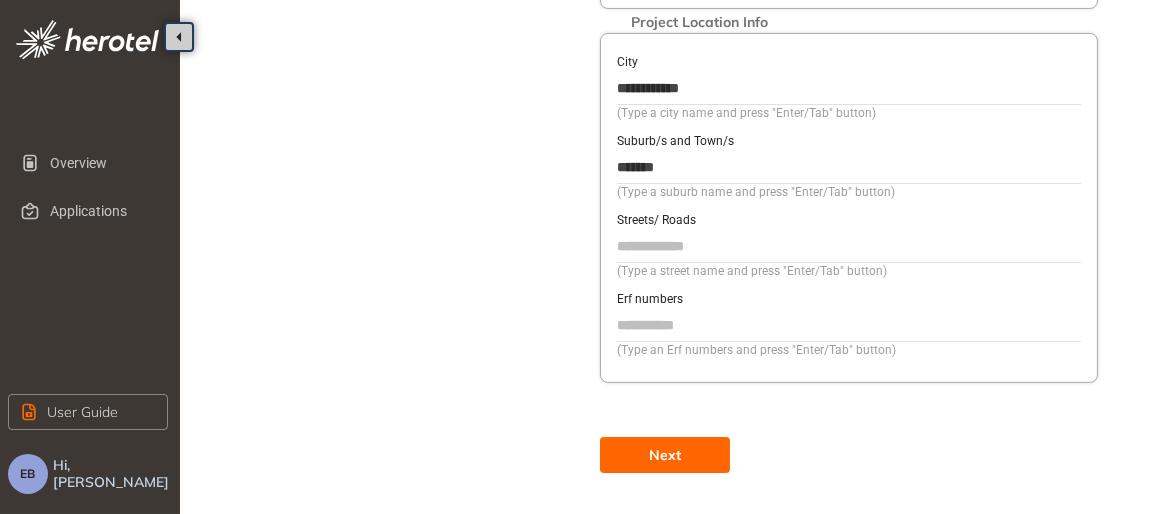 type on "**********" 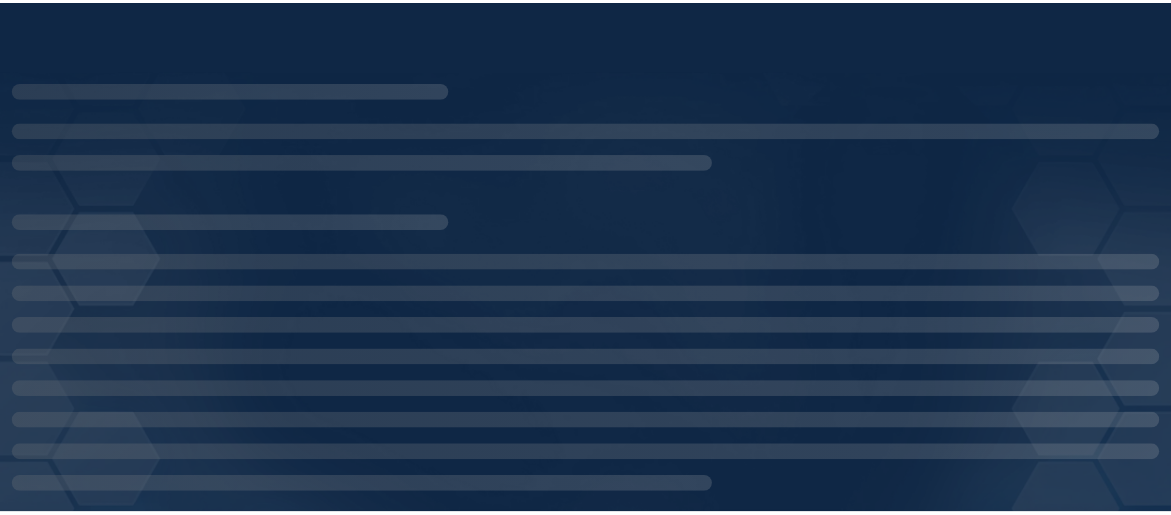 scroll, scrollTop: 0, scrollLeft: 0, axis: both 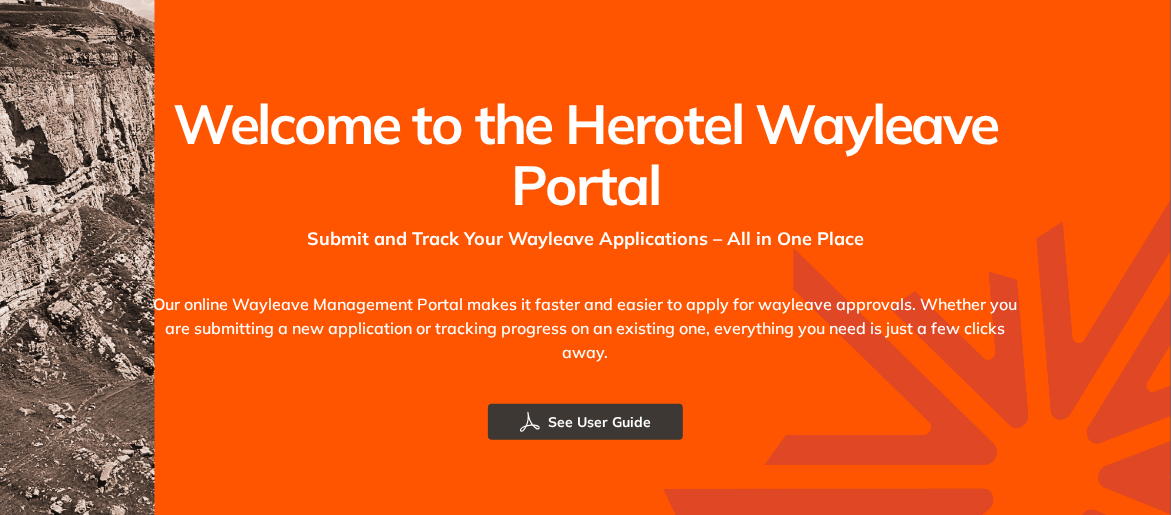 click on "Our online Wayleave Management Portal makes it faster and easier to apply for wayleave approvals. Whether you are submitting a new application or tracking progress on an existing one, everything you need is just a few clicks away." at bounding box center [586, 328] 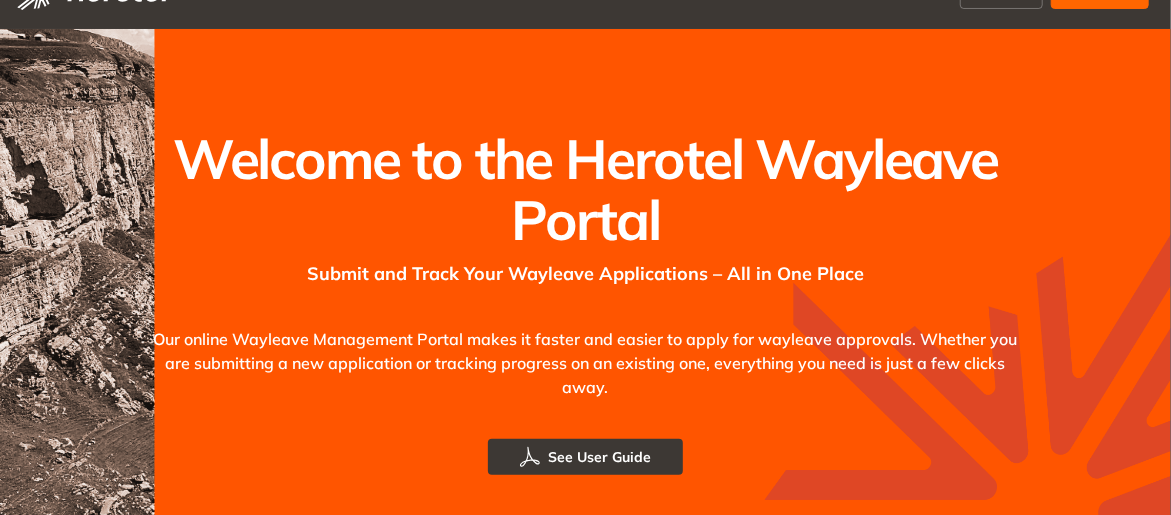 scroll, scrollTop: 0, scrollLeft: 0, axis: both 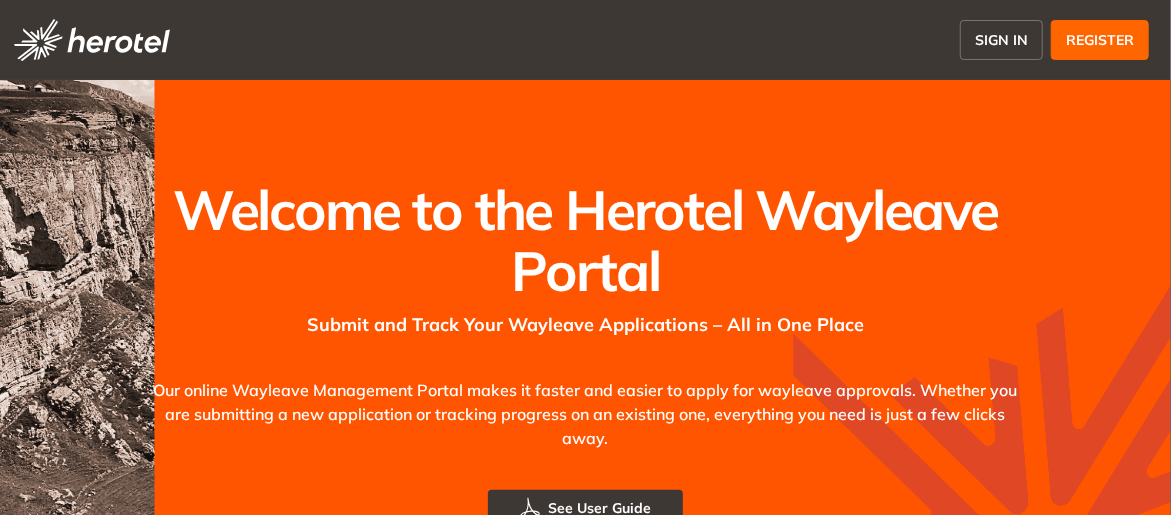 click on "SIGN IN" at bounding box center [1001, 40] 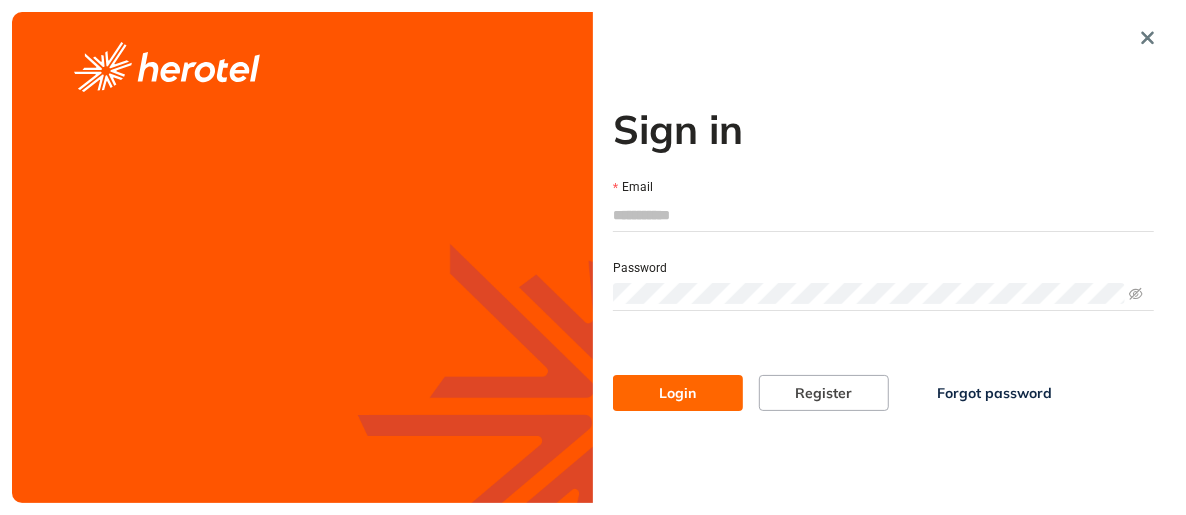 click on "Email" at bounding box center (883, 215) 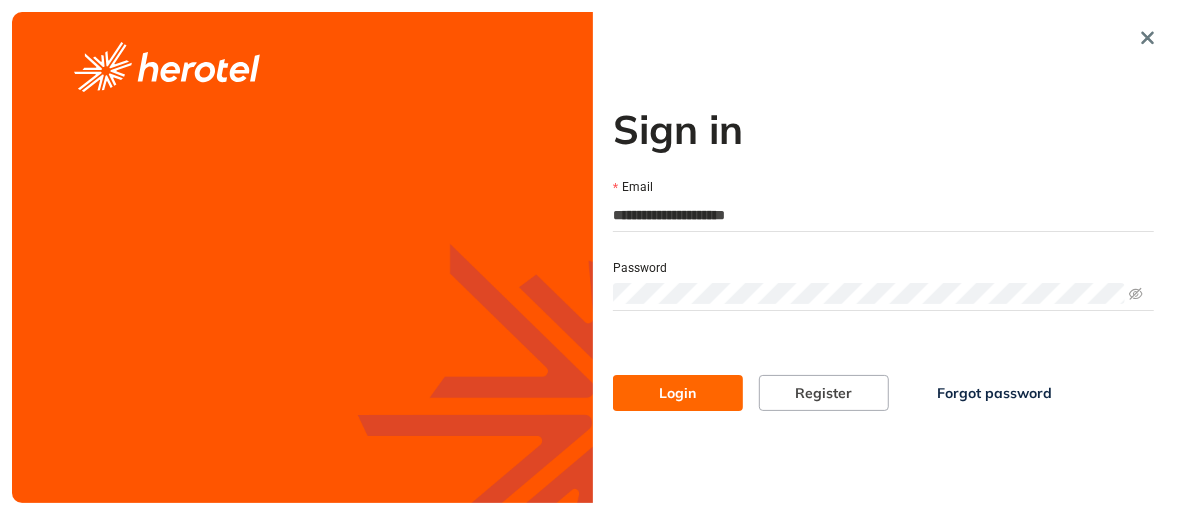 click on "Login" at bounding box center [678, 393] 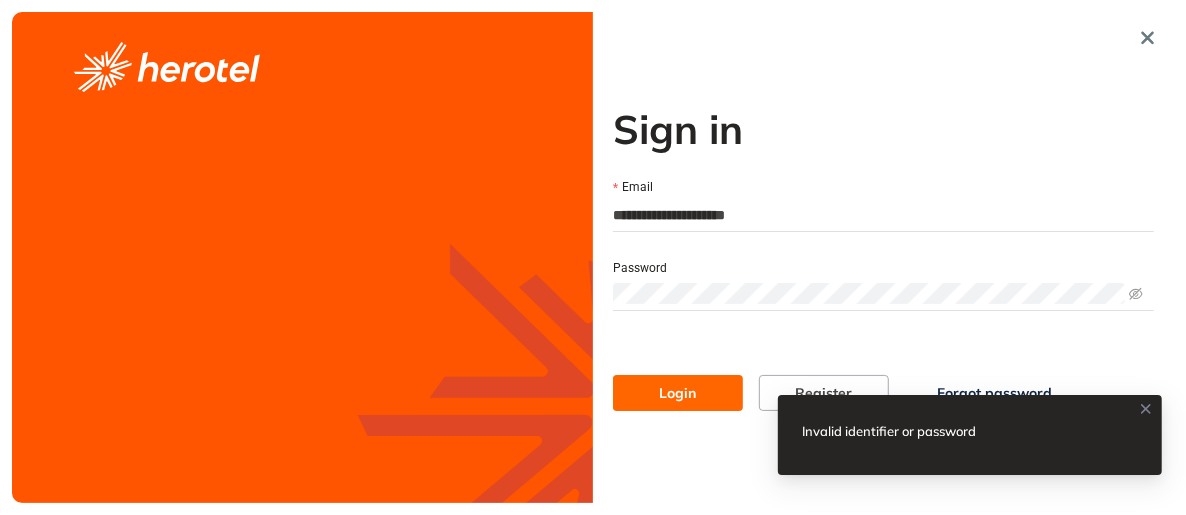 click at bounding box center (883, 294) 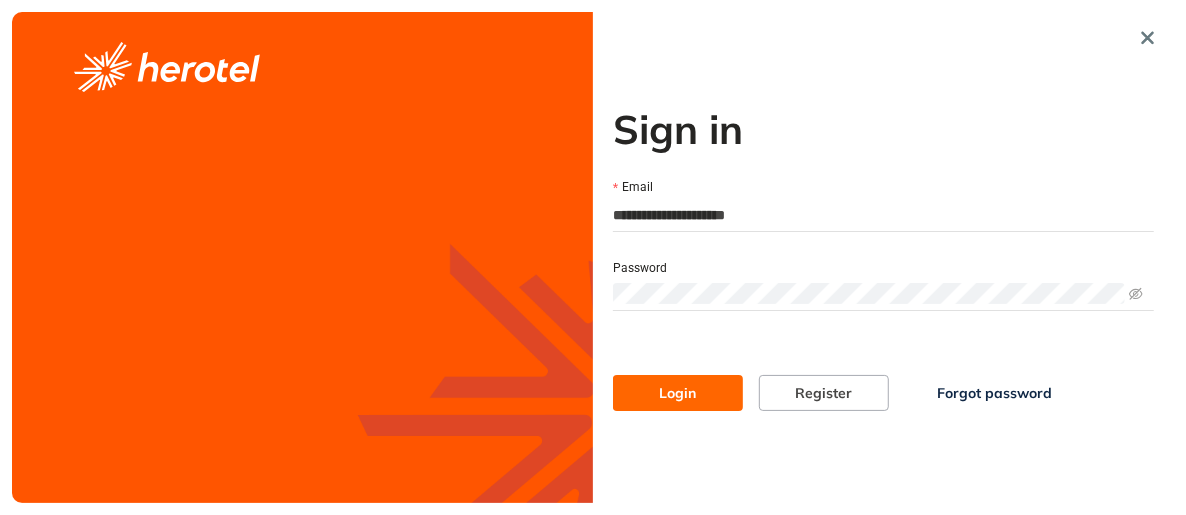 click on "Login" at bounding box center (678, 393) 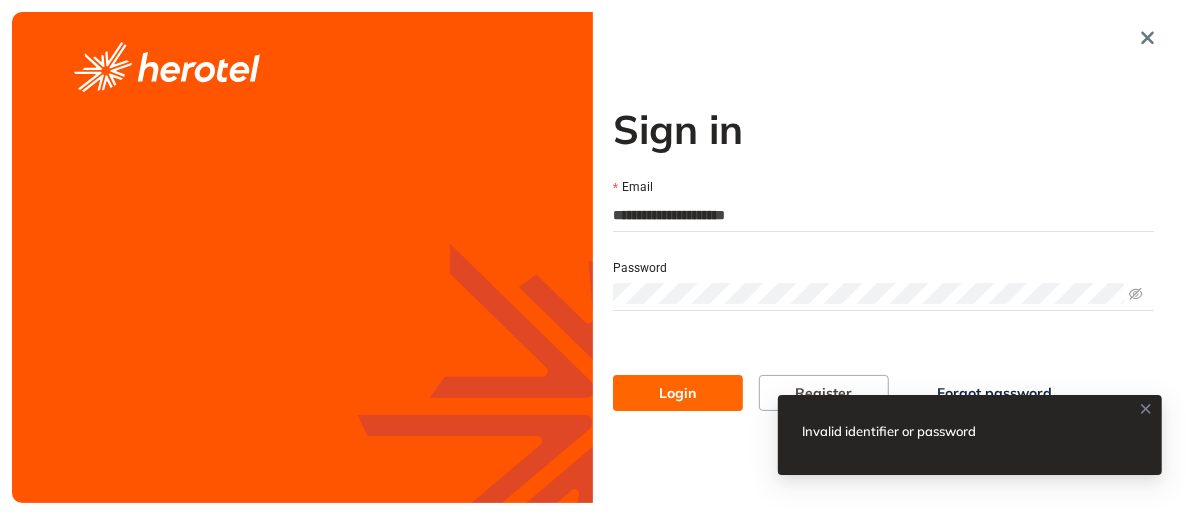 click on "**********" at bounding box center [883, 282] 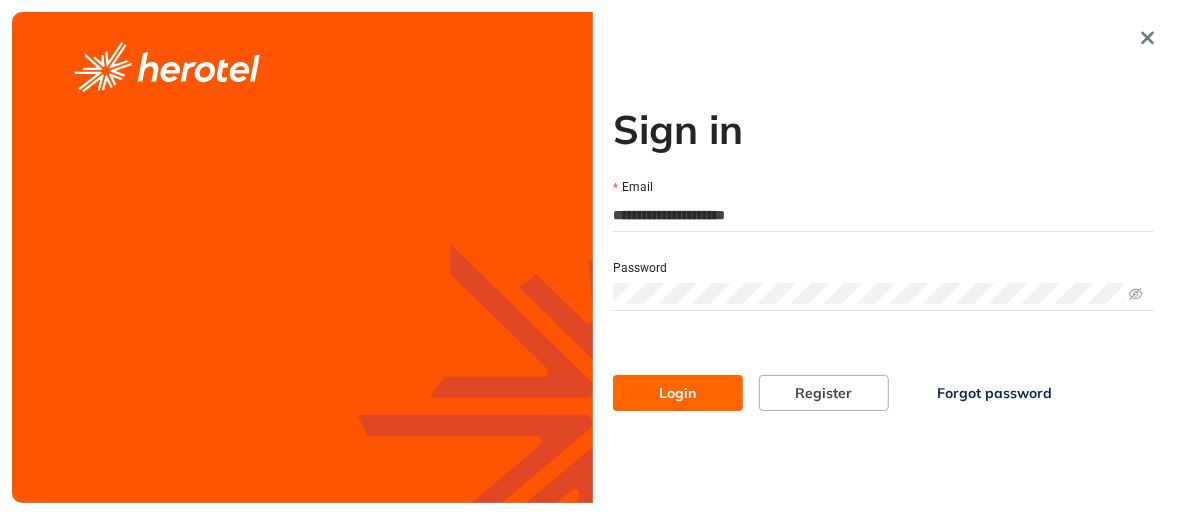 click on "Login" at bounding box center [678, 393] 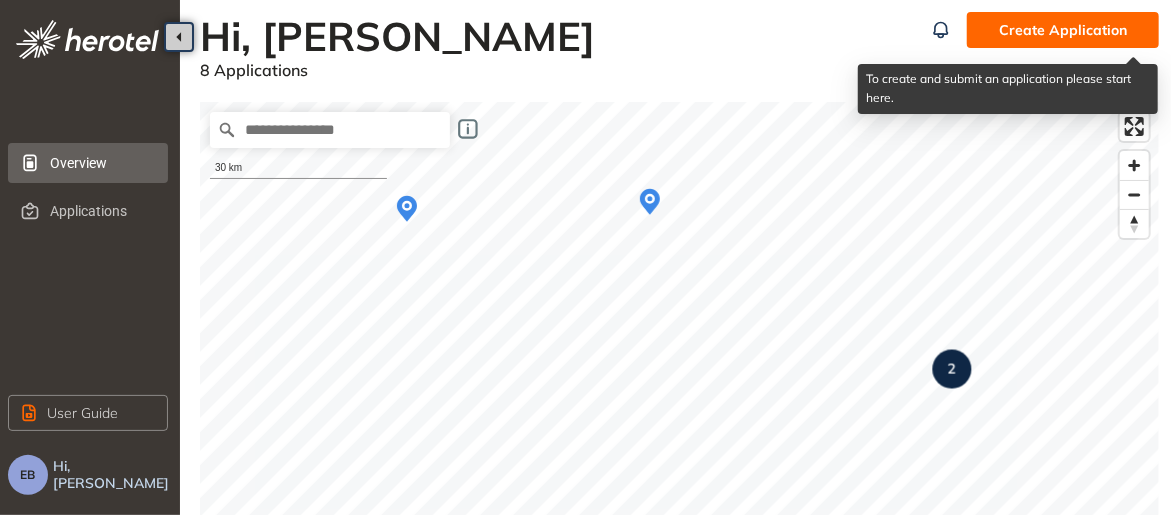 click on "Create Application" at bounding box center (1063, 30) 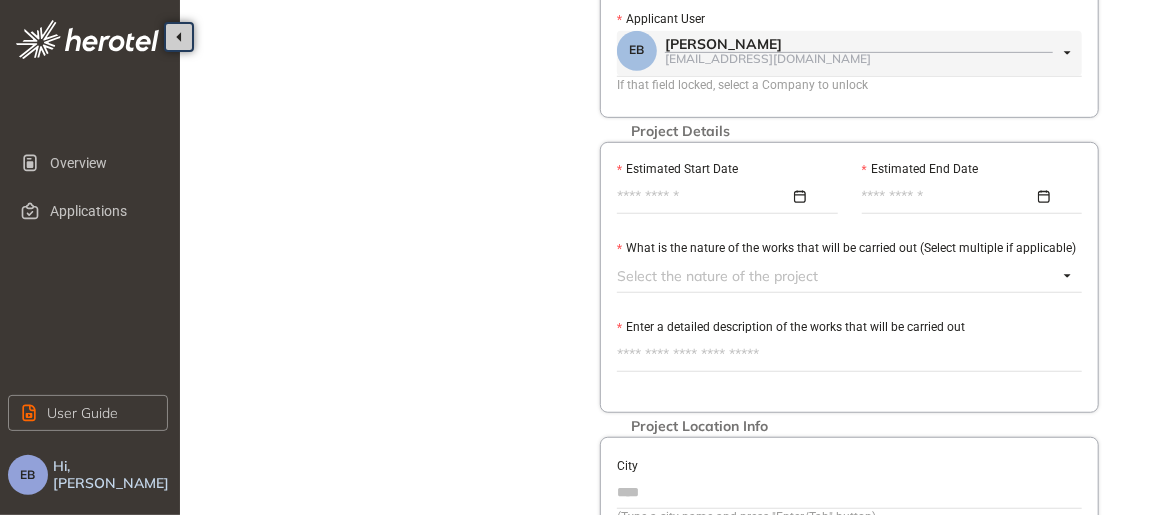 scroll, scrollTop: 869, scrollLeft: 0, axis: vertical 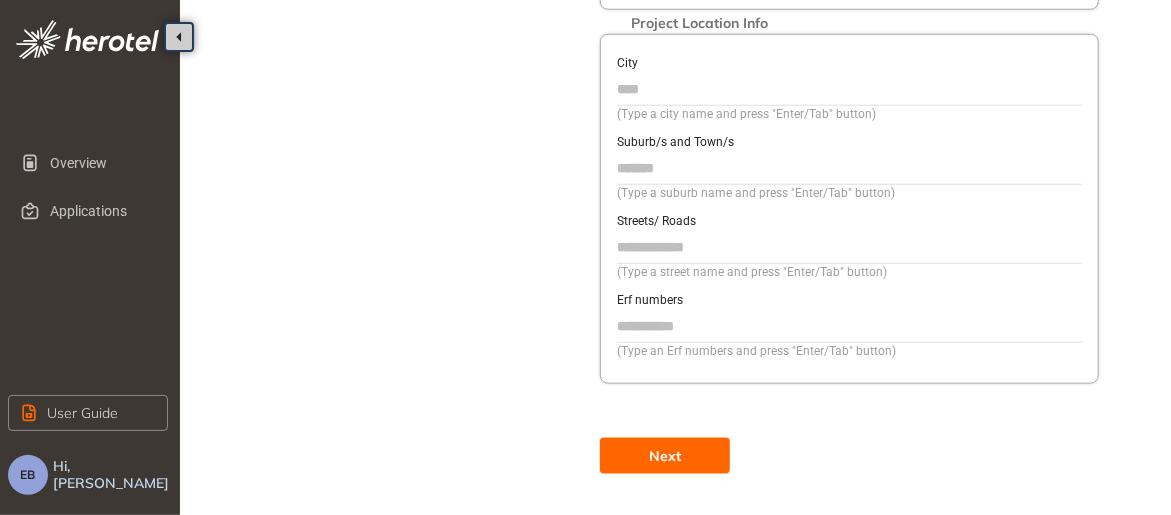 click on "Streets/ Roads" at bounding box center (849, 247) 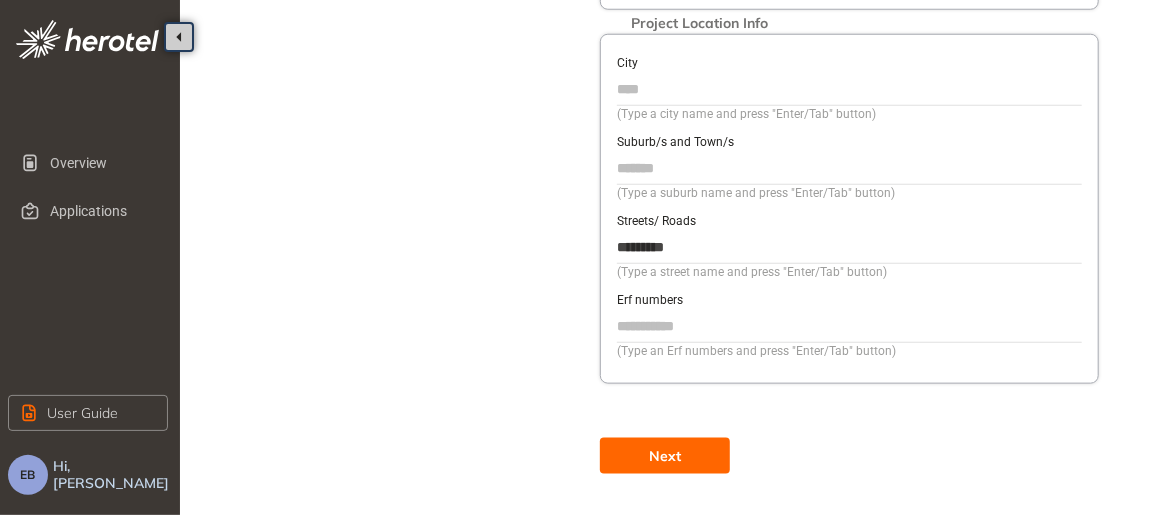 click on "*********" at bounding box center [849, 247] 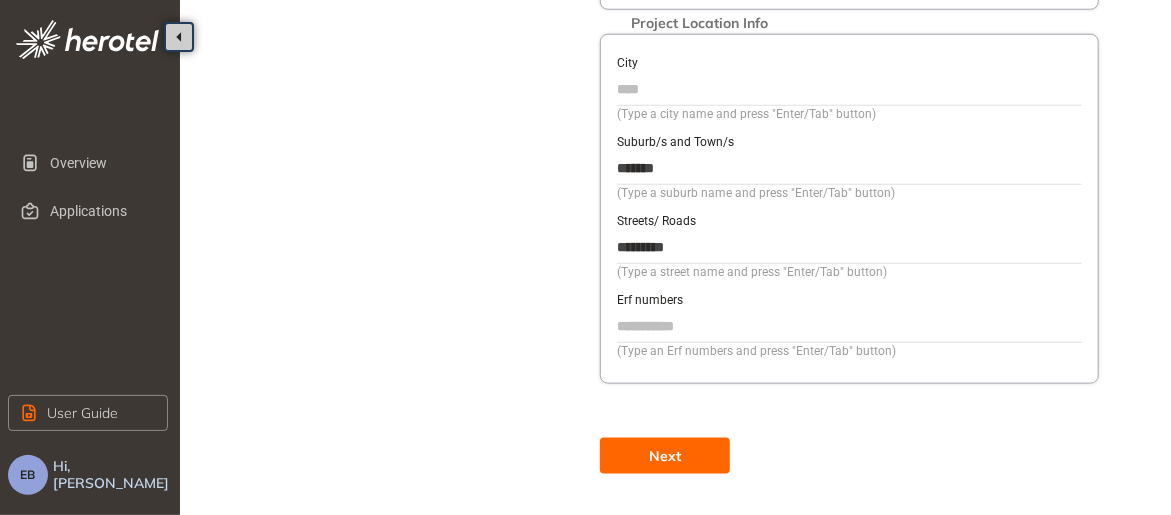 type on "*******" 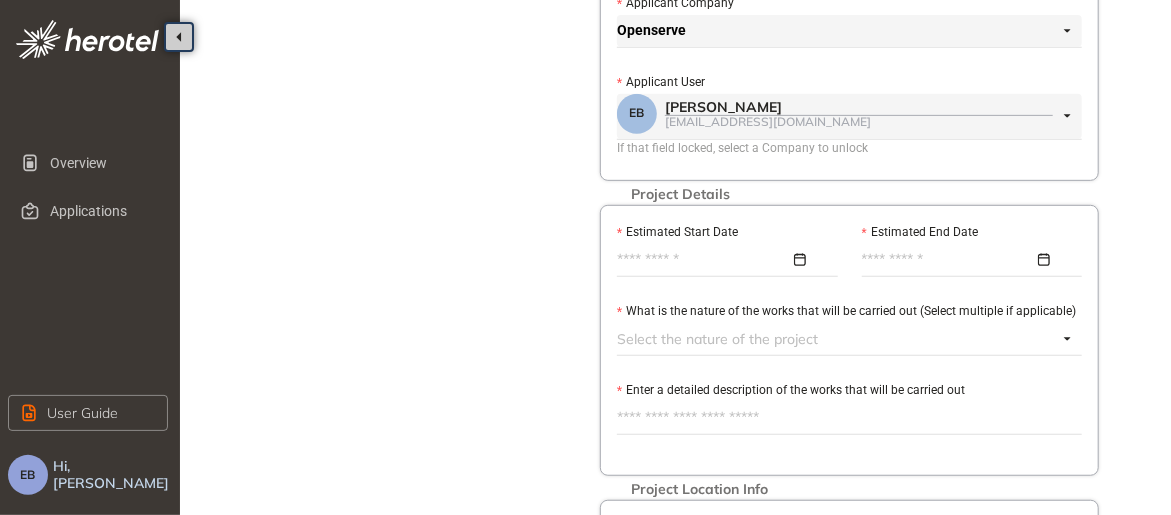 scroll, scrollTop: 0, scrollLeft: 0, axis: both 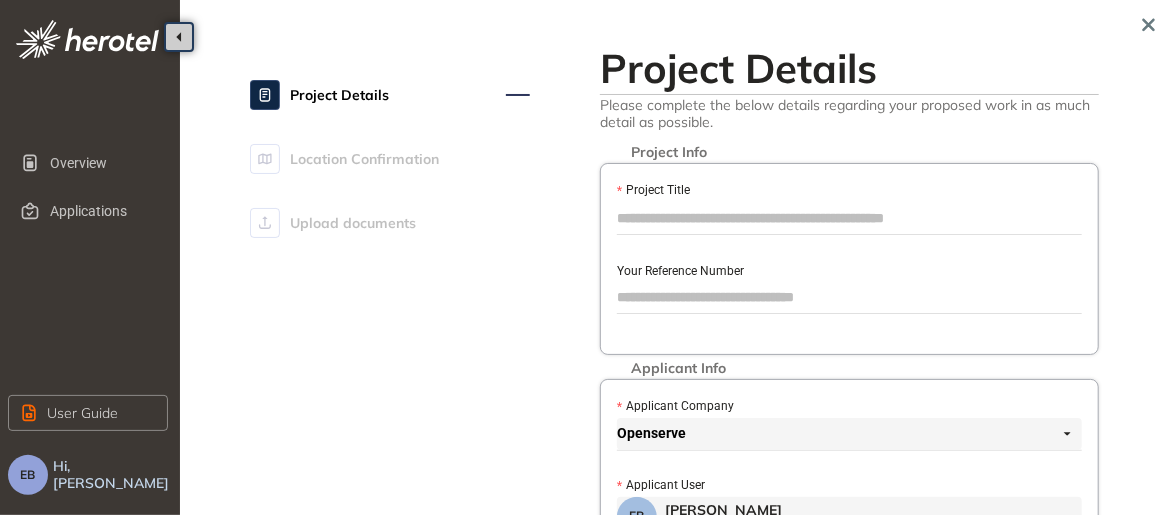 type on "**********" 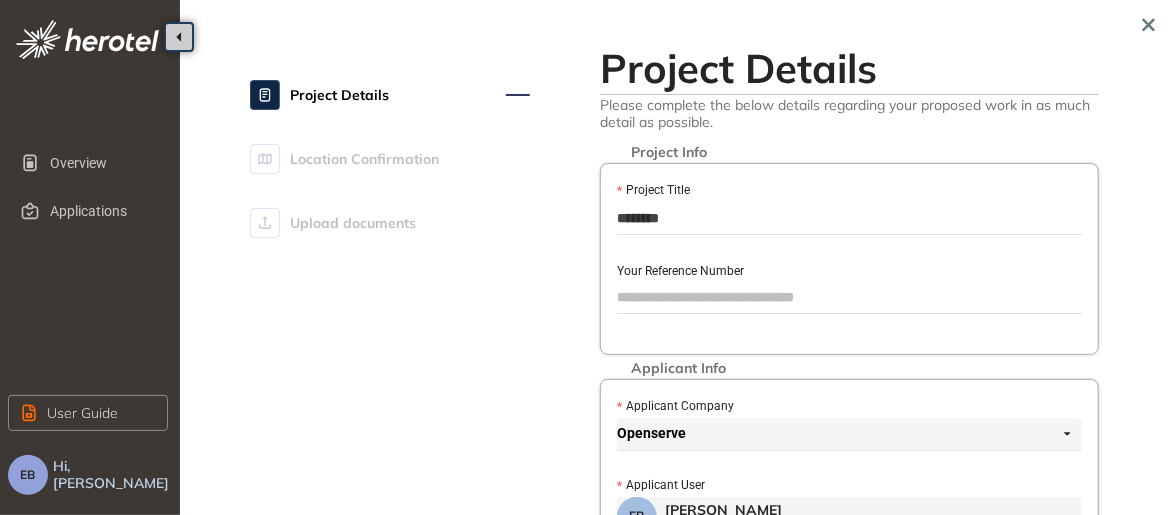 drag, startPoint x: 625, startPoint y: 217, endPoint x: 609, endPoint y: 214, distance: 16.27882 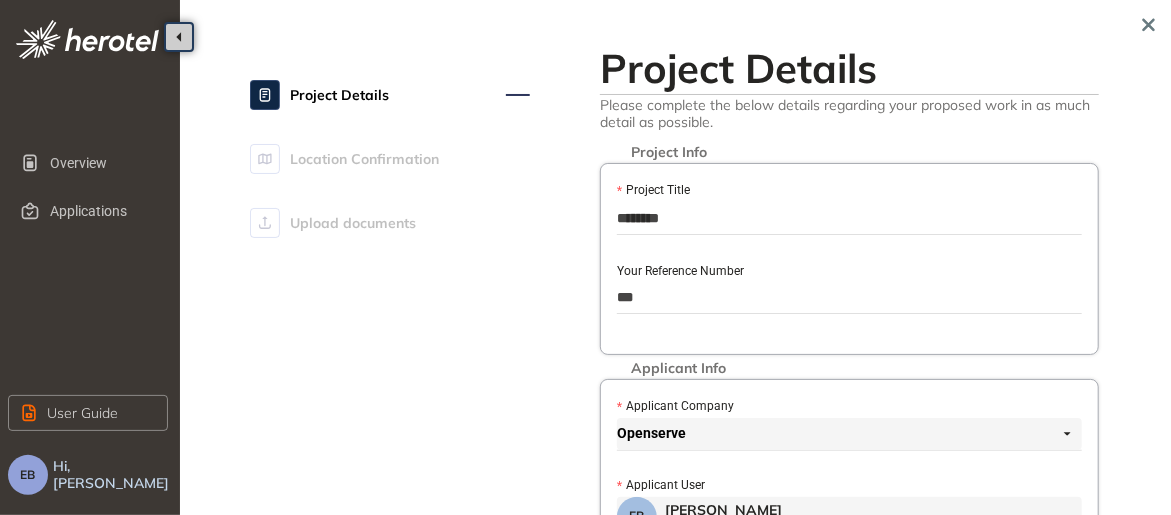 click on "***" at bounding box center (849, 297) 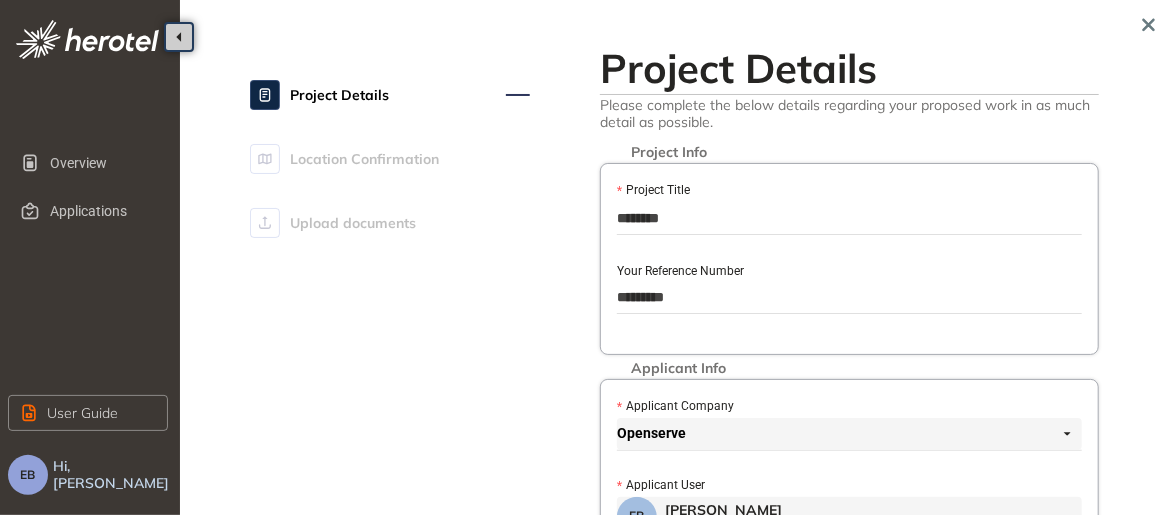 click on "*********" at bounding box center [849, 297] 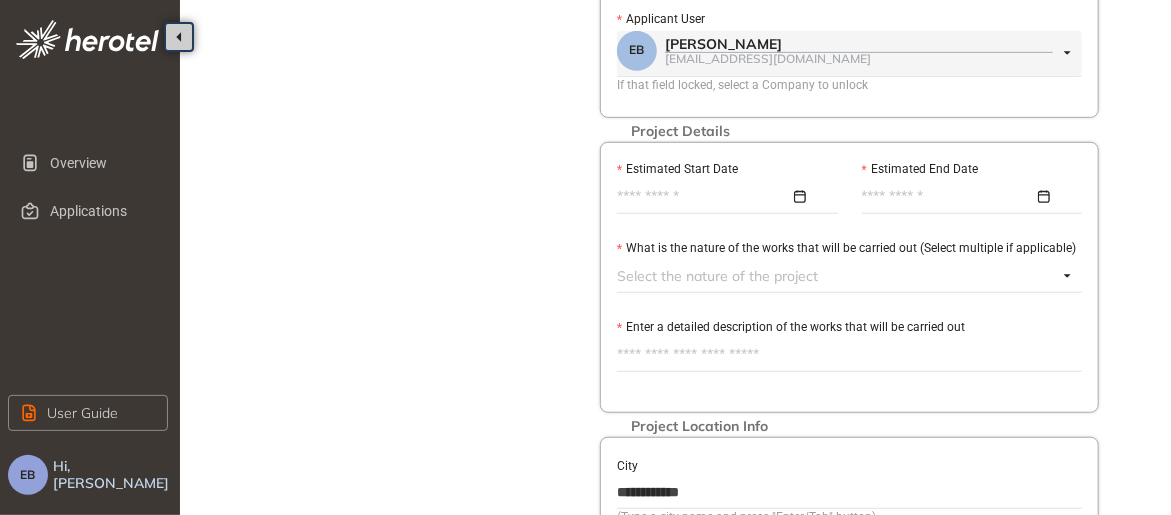 type on "*********" 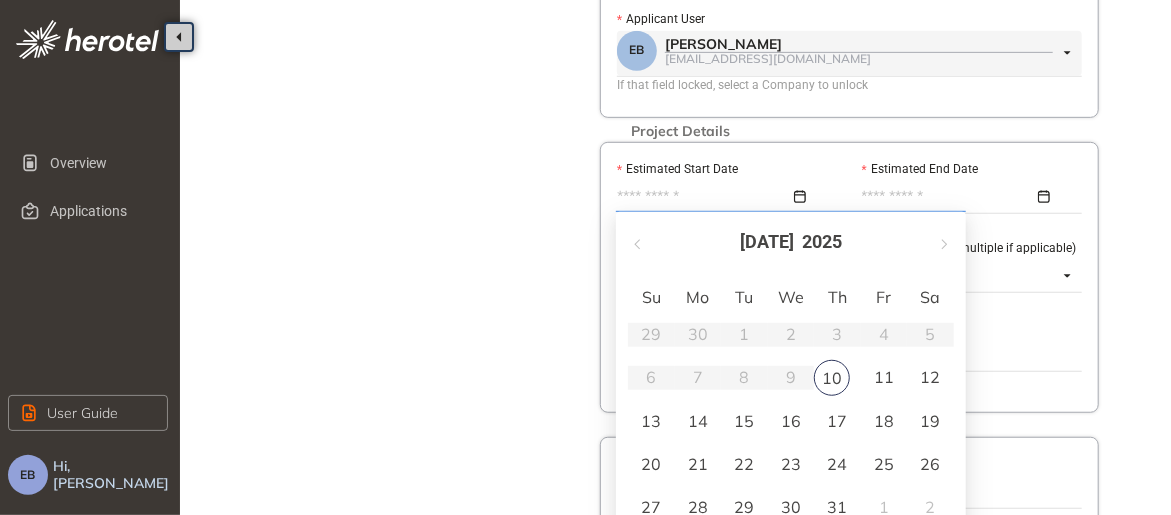 type on "**********" 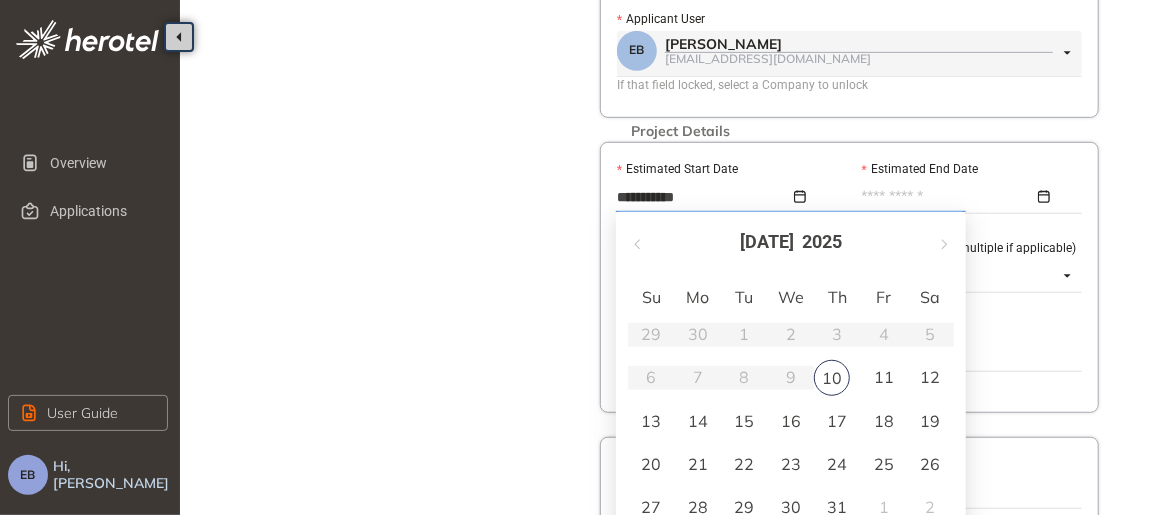 type on "**********" 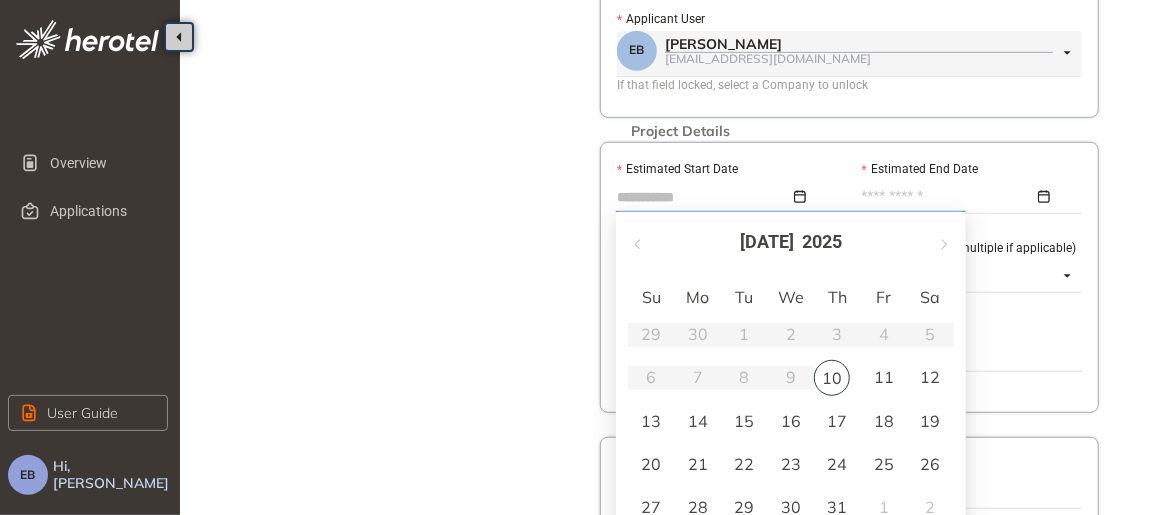 click on "25" at bounding box center (884, 464) 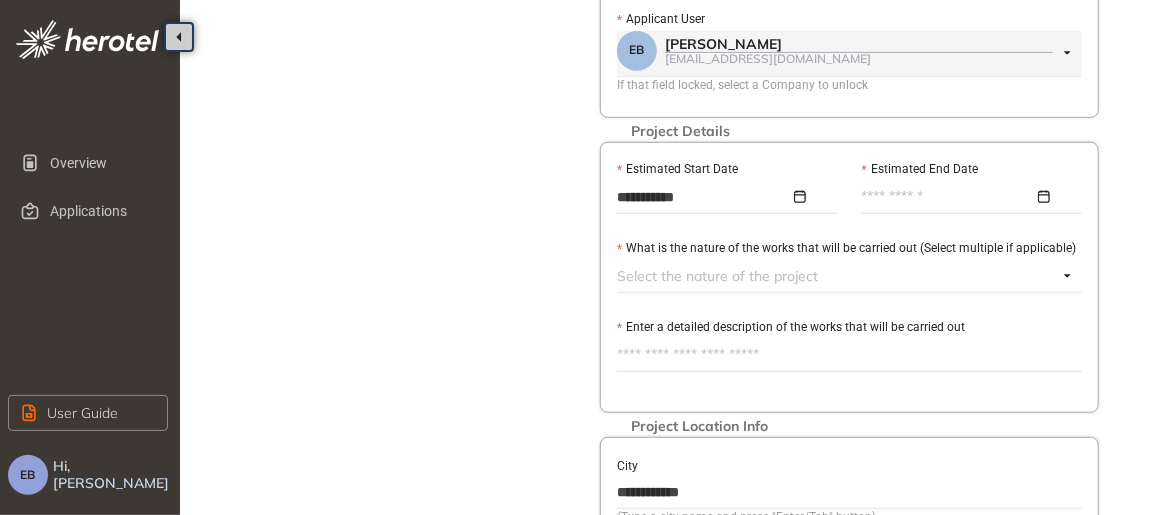 click at bounding box center (967, 197) 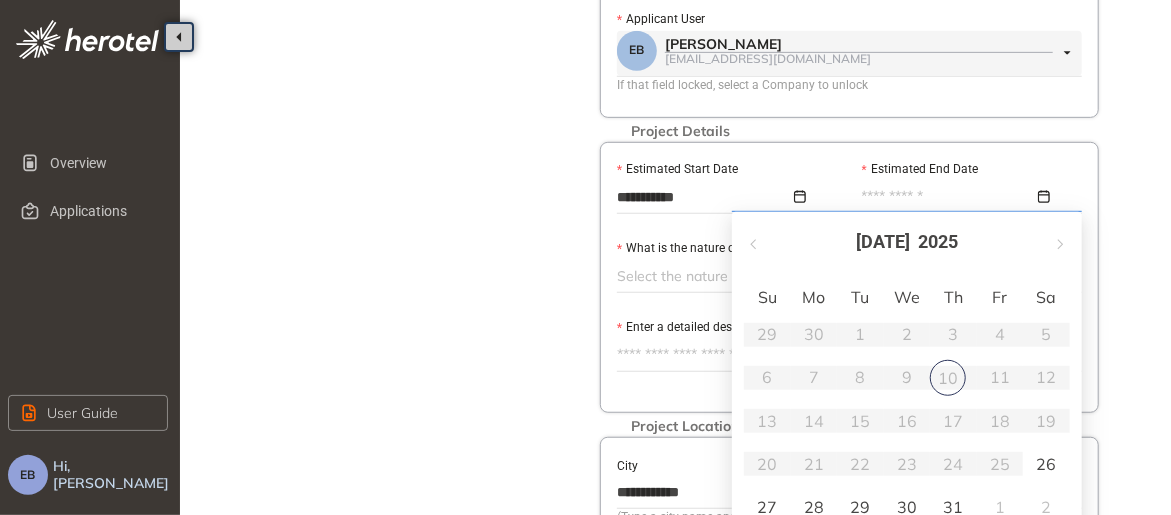 type on "**********" 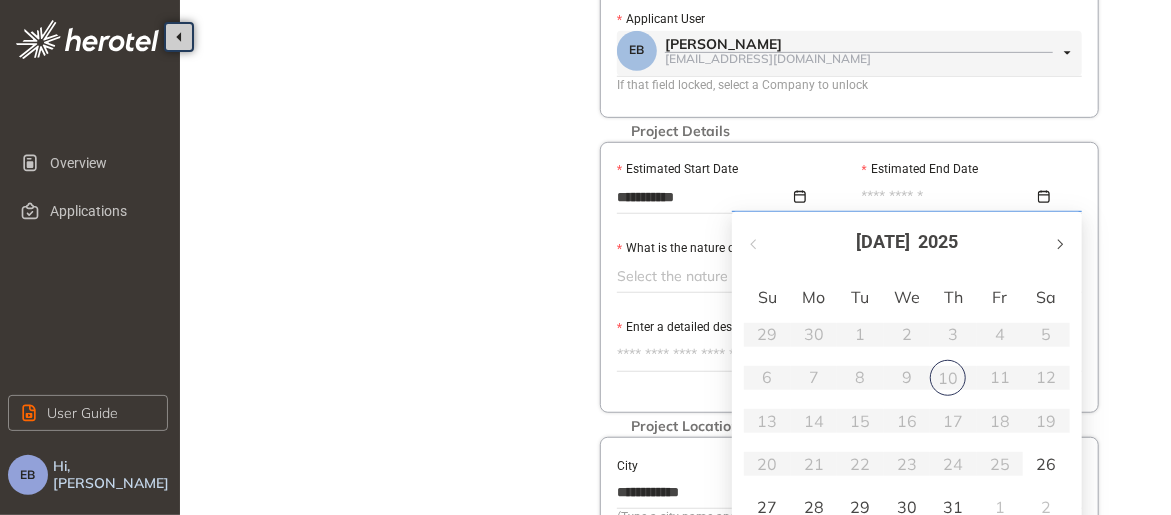 click at bounding box center [1059, 244] 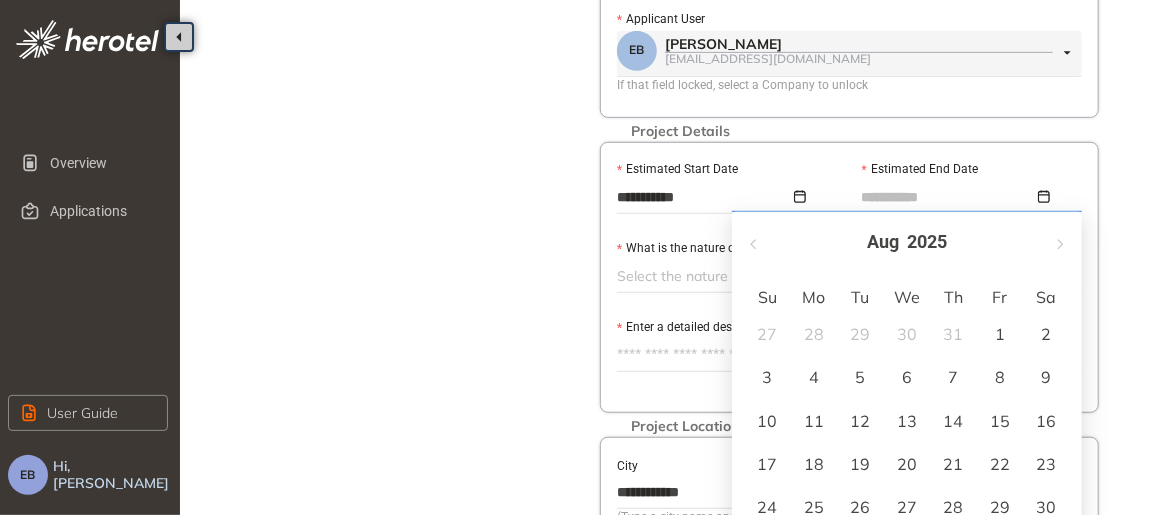 type on "**********" 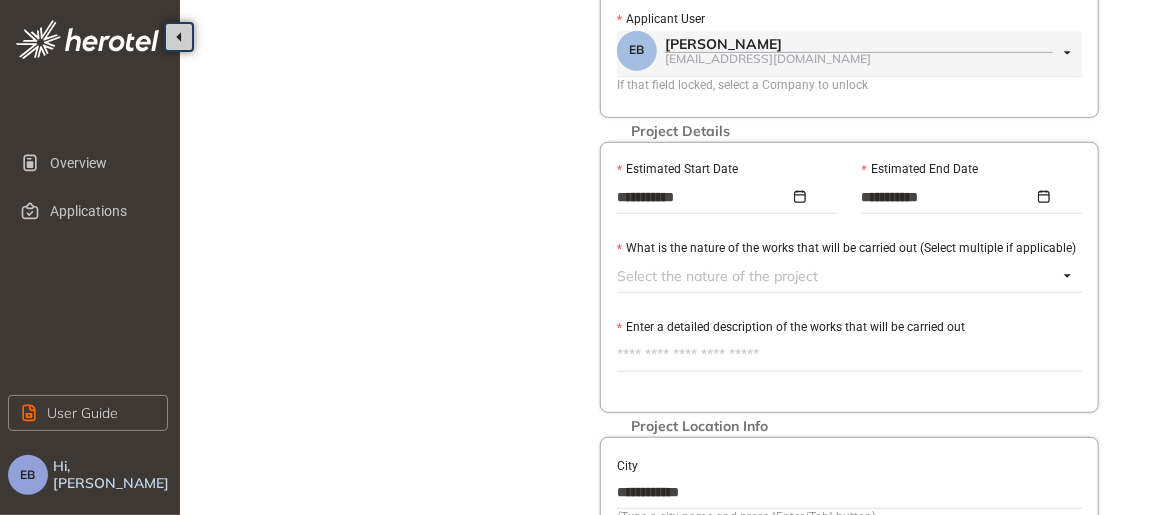 click at bounding box center (837, 276) 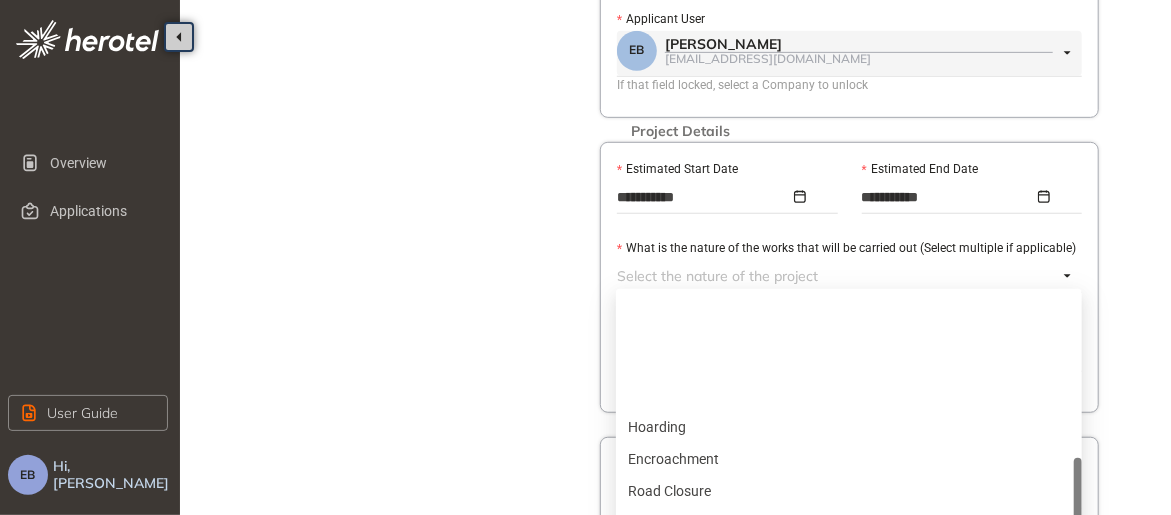 scroll, scrollTop: 616, scrollLeft: 0, axis: vertical 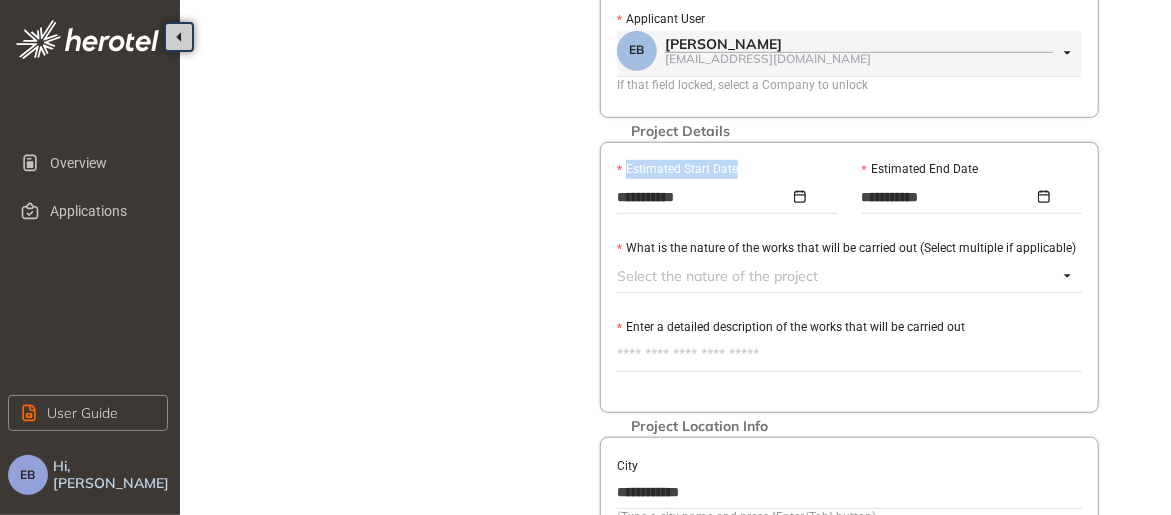 drag, startPoint x: 715, startPoint y: 147, endPoint x: 728, endPoint y: 221, distance: 75.13322 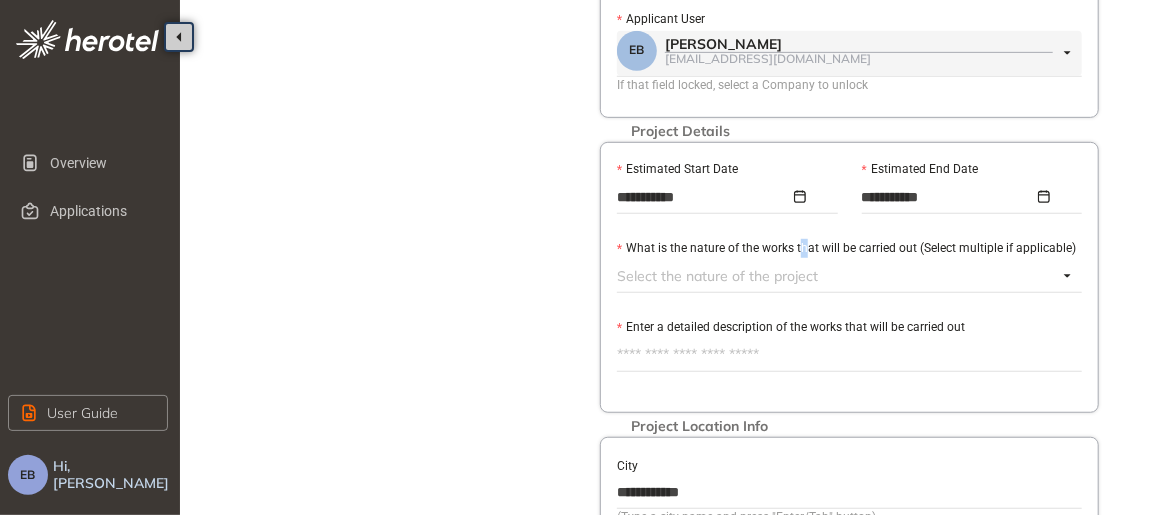 drag, startPoint x: 728, startPoint y: 221, endPoint x: 805, endPoint y: 237, distance: 78.64477 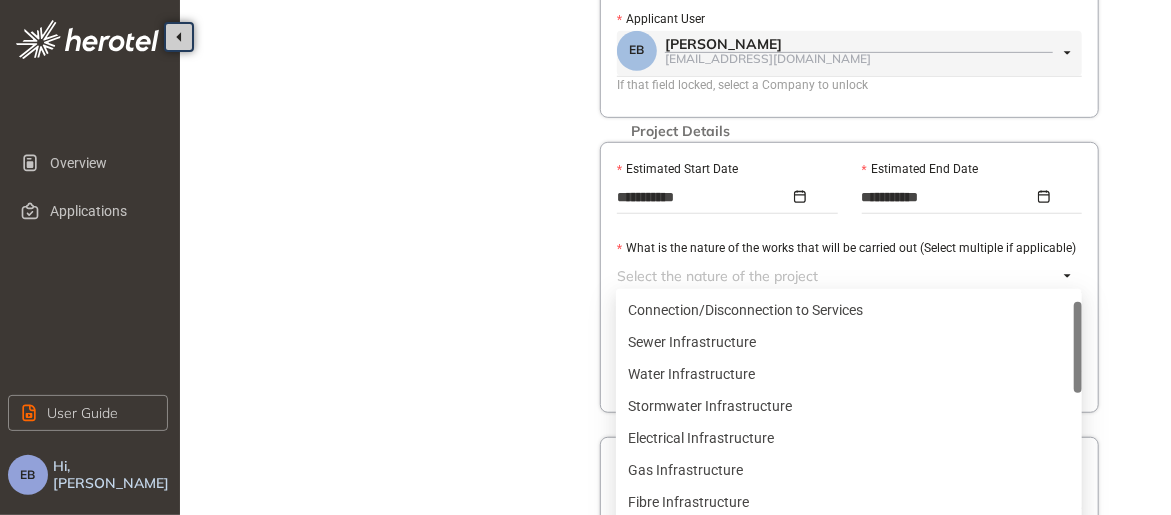 scroll, scrollTop: 64, scrollLeft: 0, axis: vertical 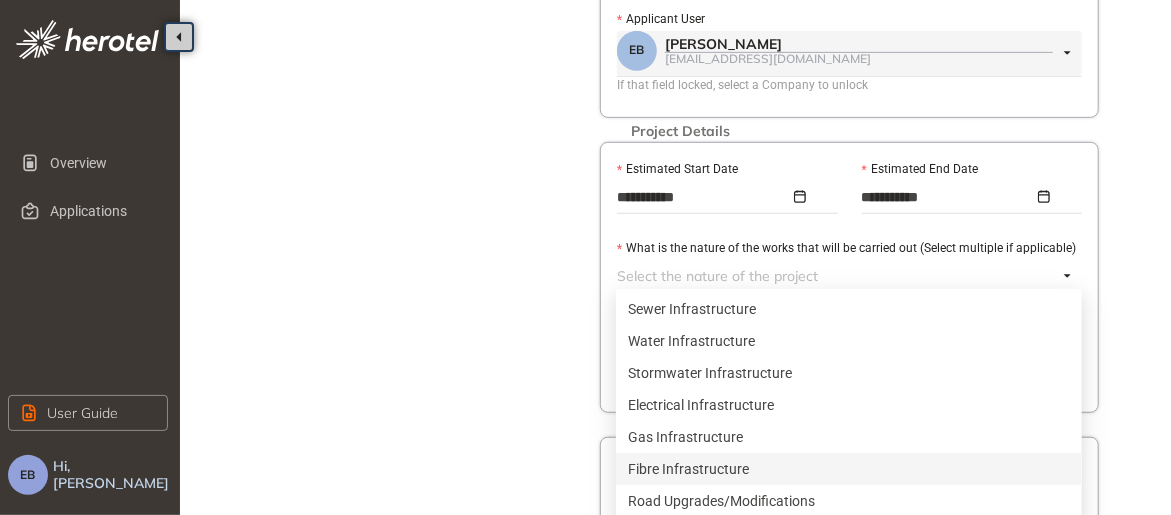 click on "Fibre Infrastructure" at bounding box center (849, 469) 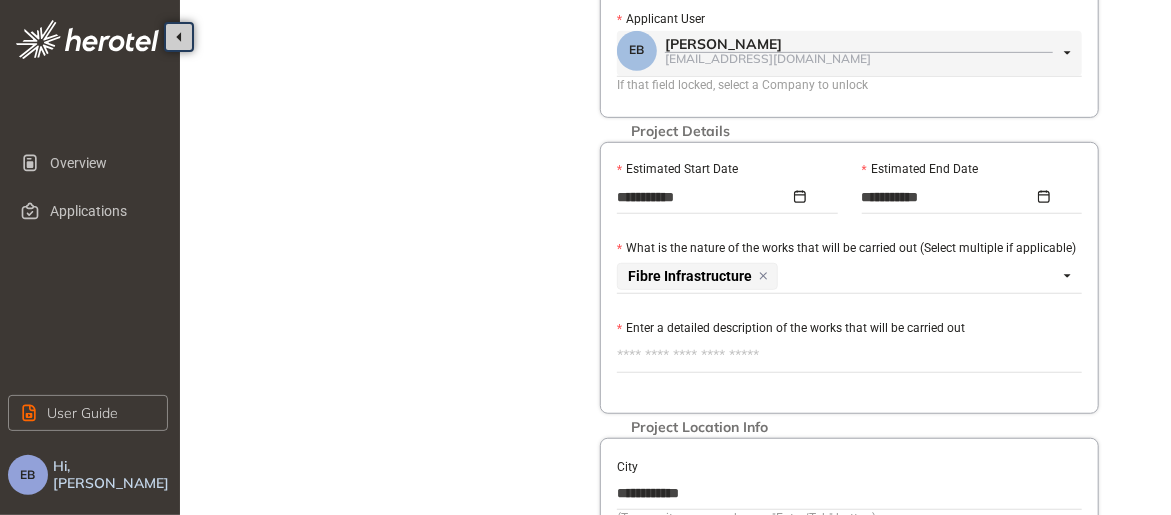 click on "**********" at bounding box center (849, 613) 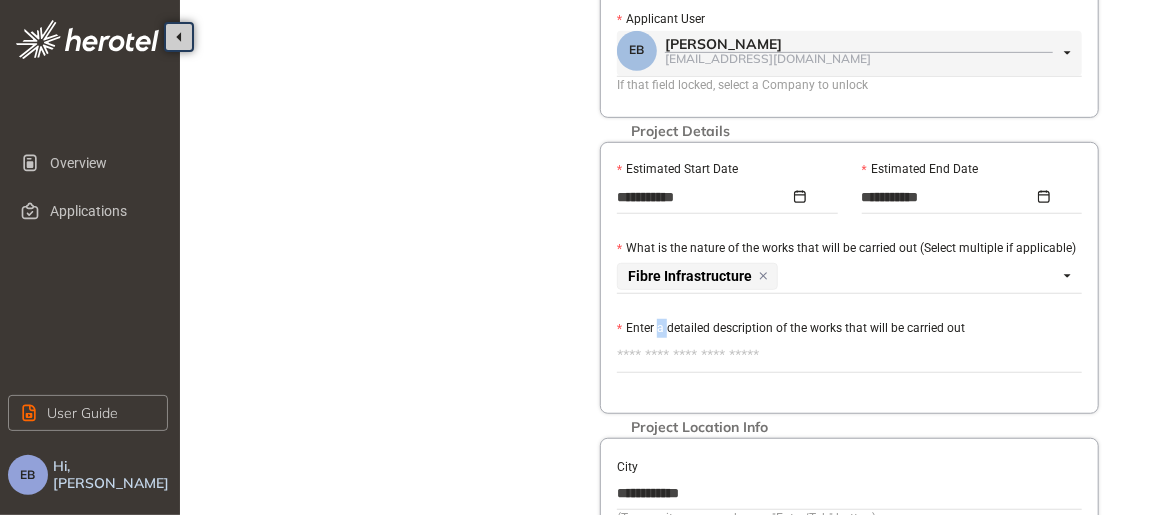 click on "Enter a detailed description of the works that will be carried out" at bounding box center [791, 328] 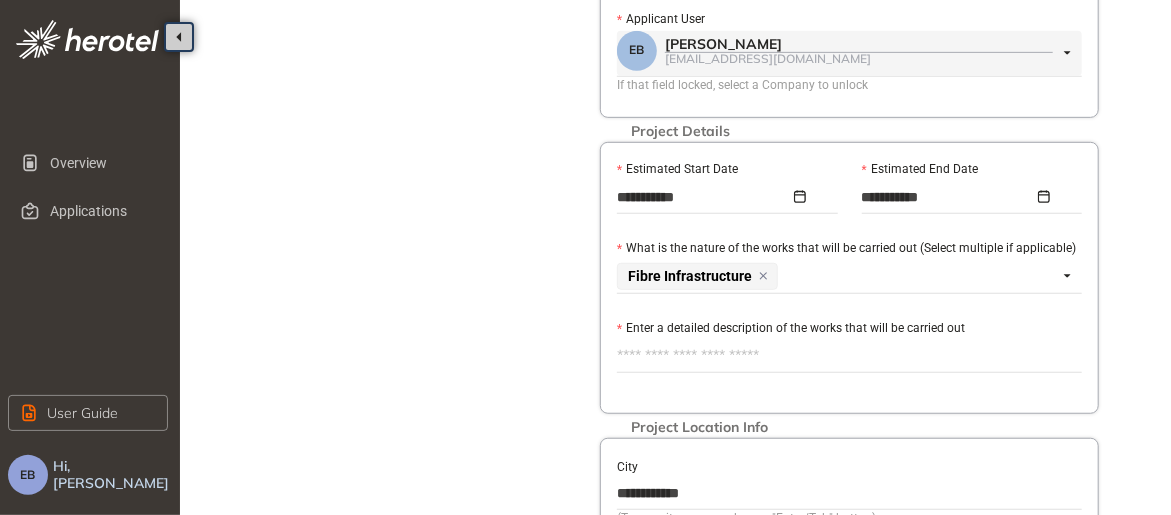 drag, startPoint x: 660, startPoint y: 319, endPoint x: 648, endPoint y: 301, distance: 21.633308 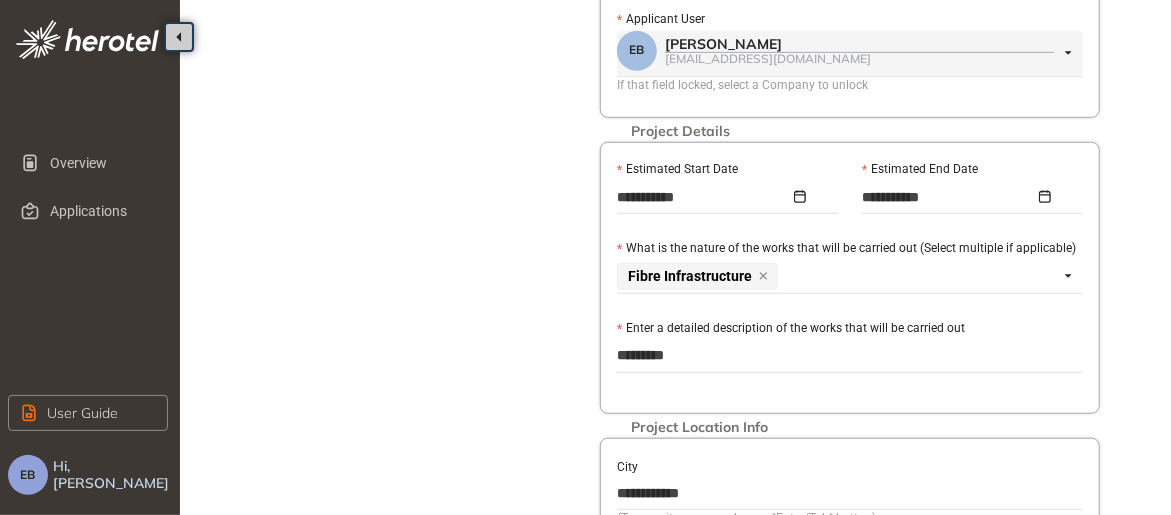 drag, startPoint x: 701, startPoint y: 346, endPoint x: 572, endPoint y: 347, distance: 129.00388 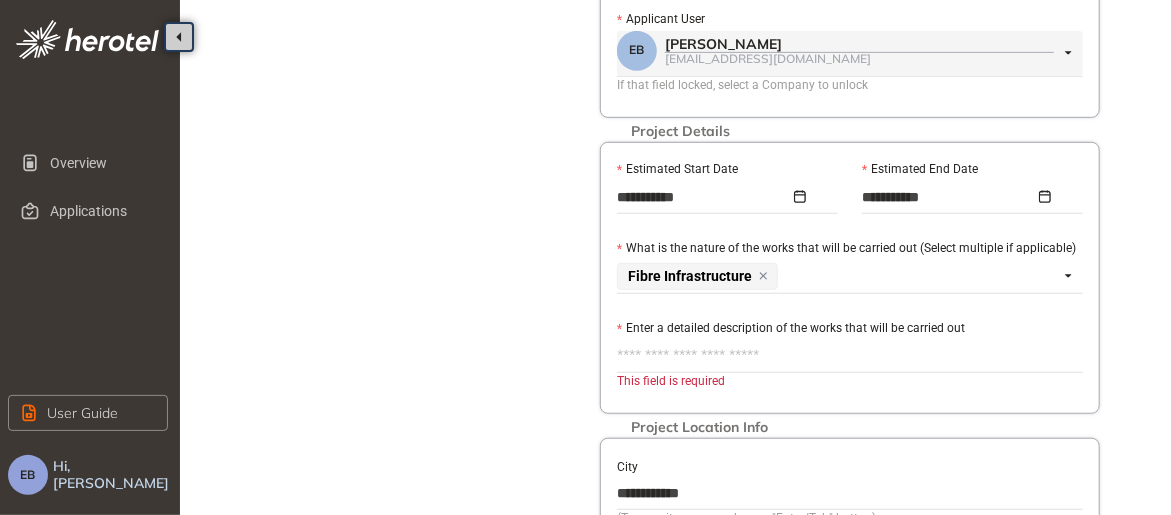 scroll, scrollTop: 869, scrollLeft: 0, axis: vertical 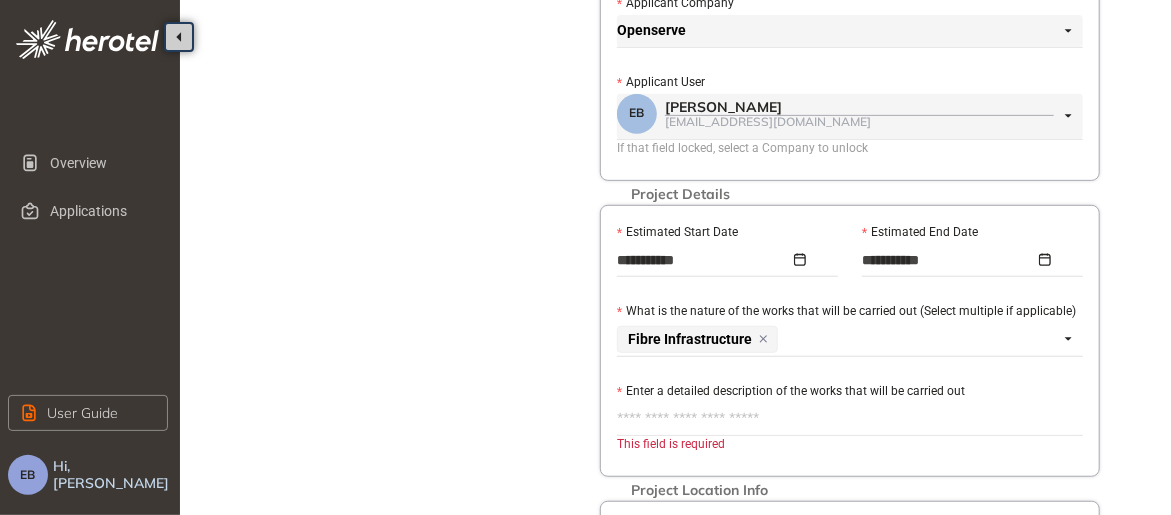 click on "Enter a detailed description of the works that will be carried out" at bounding box center (850, 419) 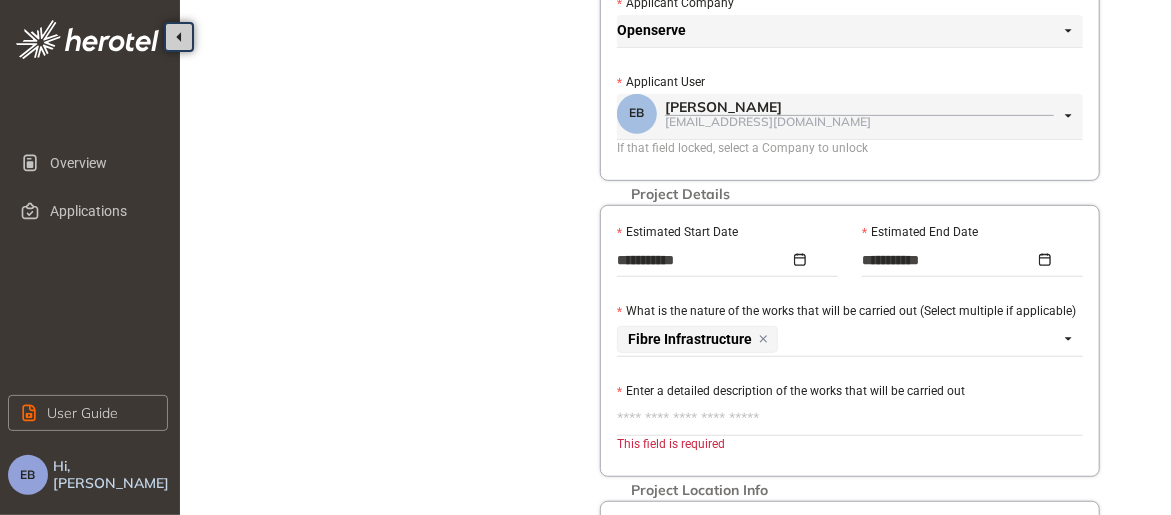 type on "**********" 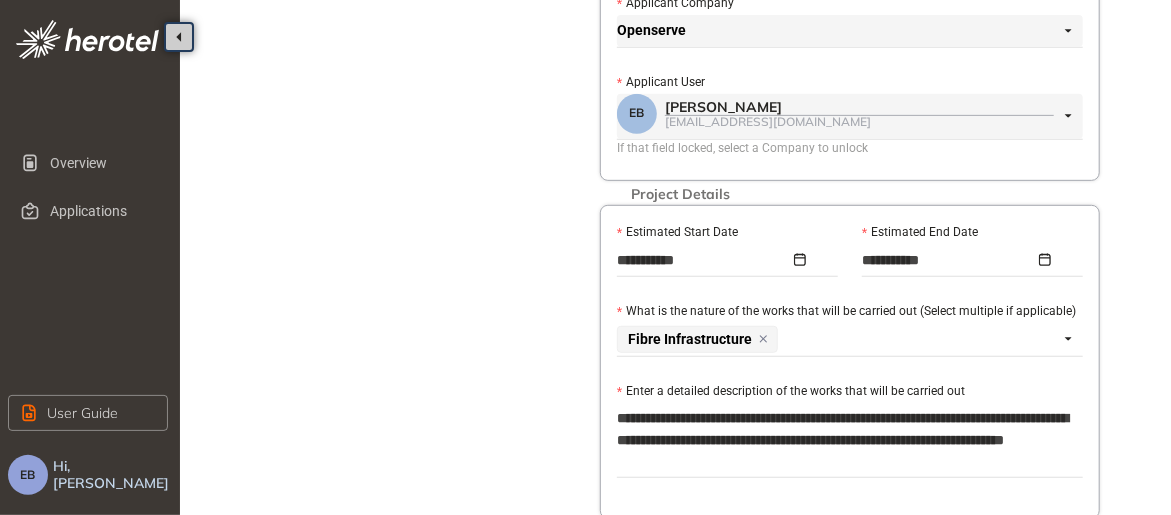 click on "**********" at bounding box center (850, 440) 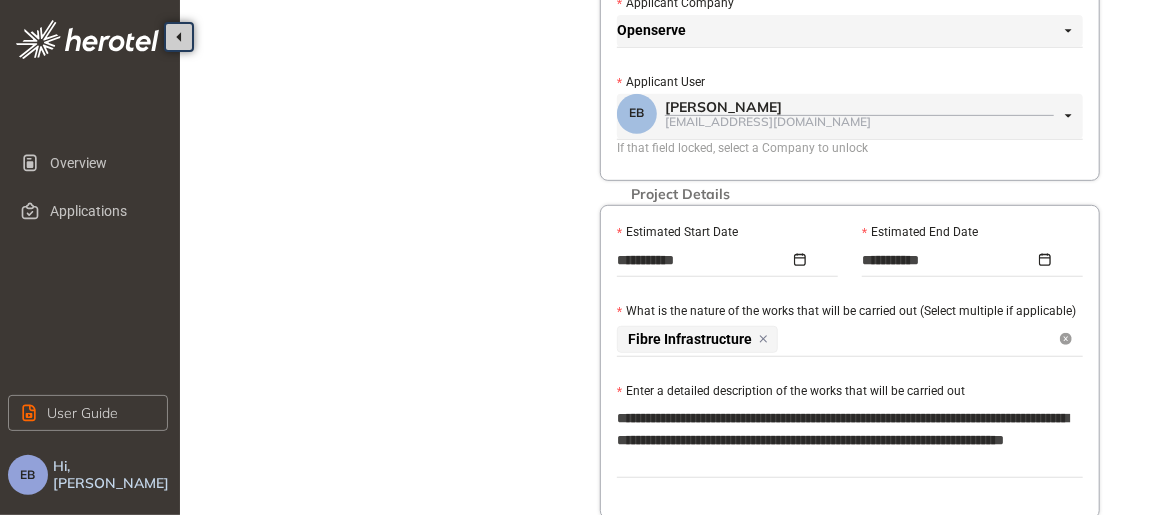 type on "**********" 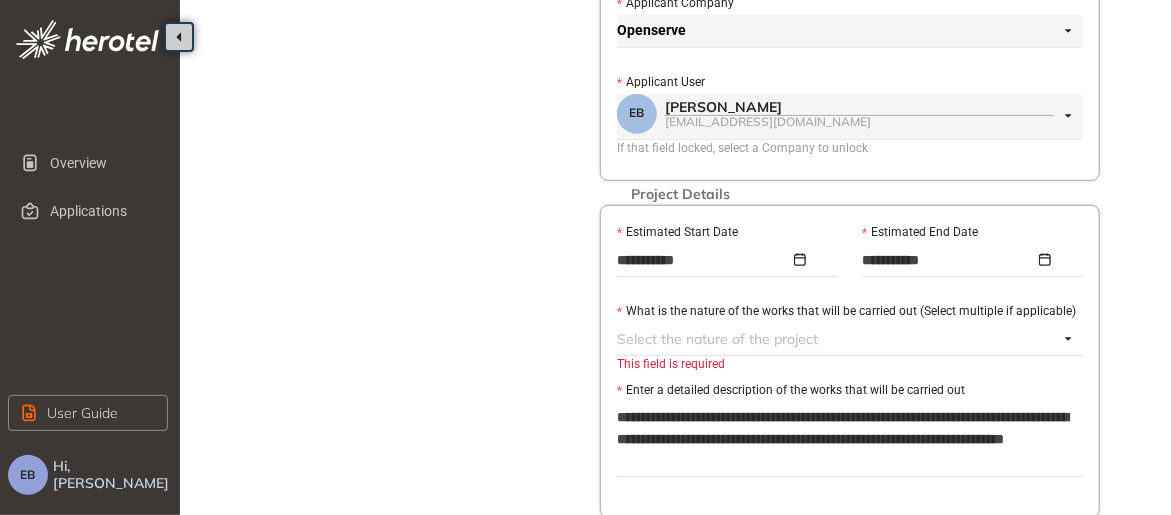 click at bounding box center [838, 339] 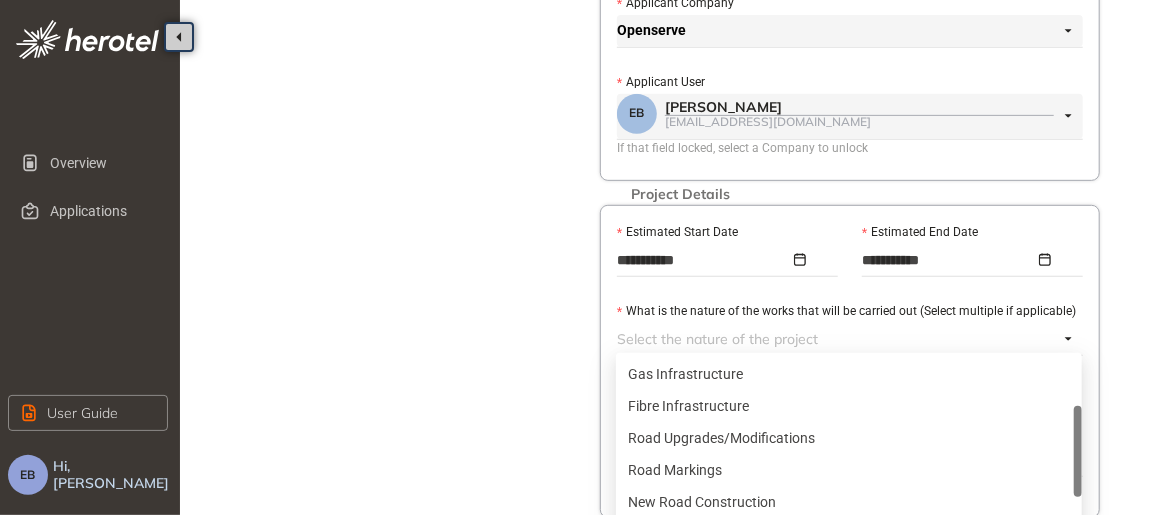 scroll, scrollTop: 224, scrollLeft: 0, axis: vertical 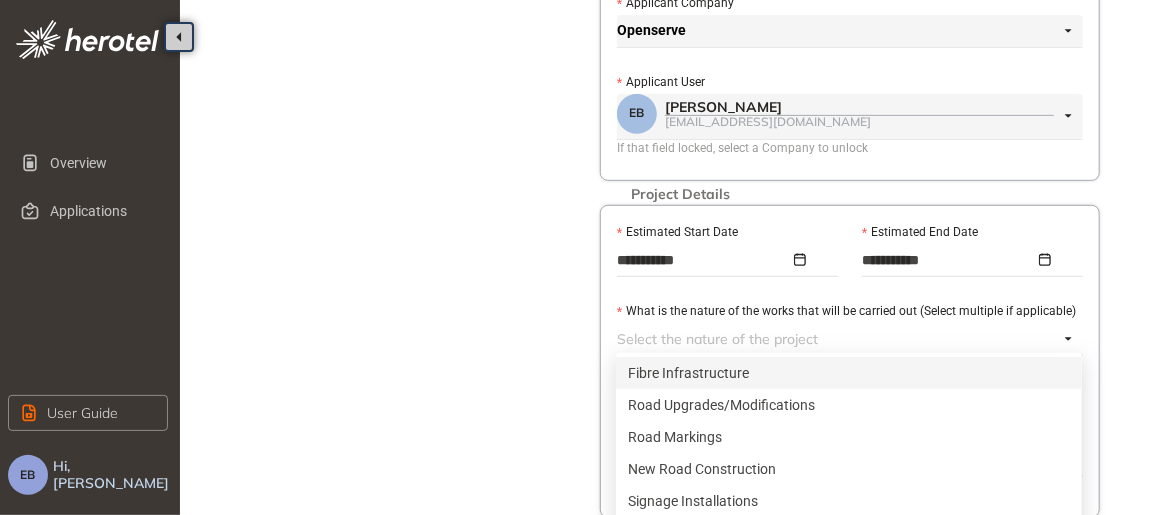 click on "Fibre Infrastructure" at bounding box center [849, 373] 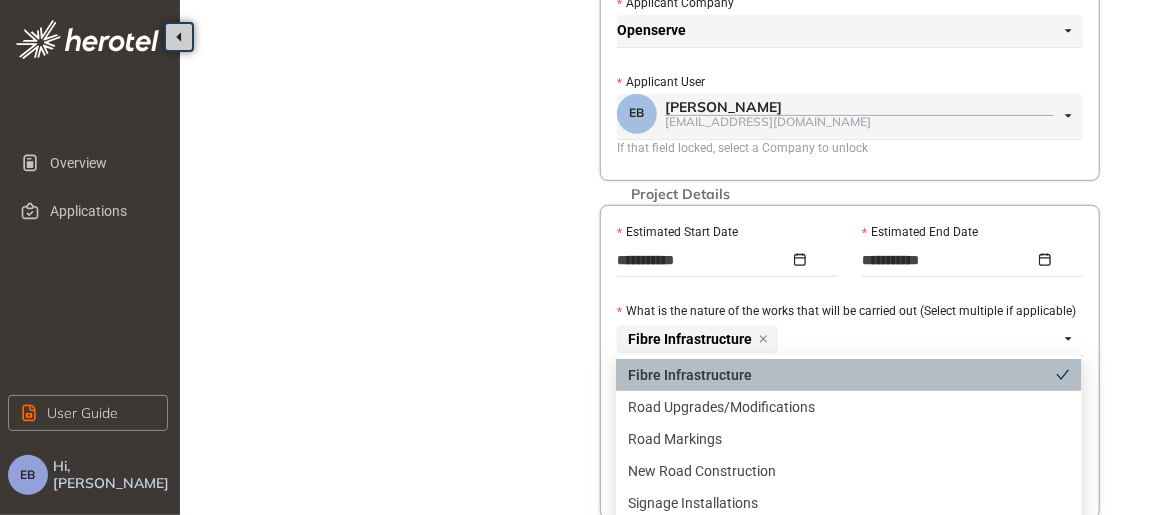 click on "Fibre Infrastructure" at bounding box center [842, 375] 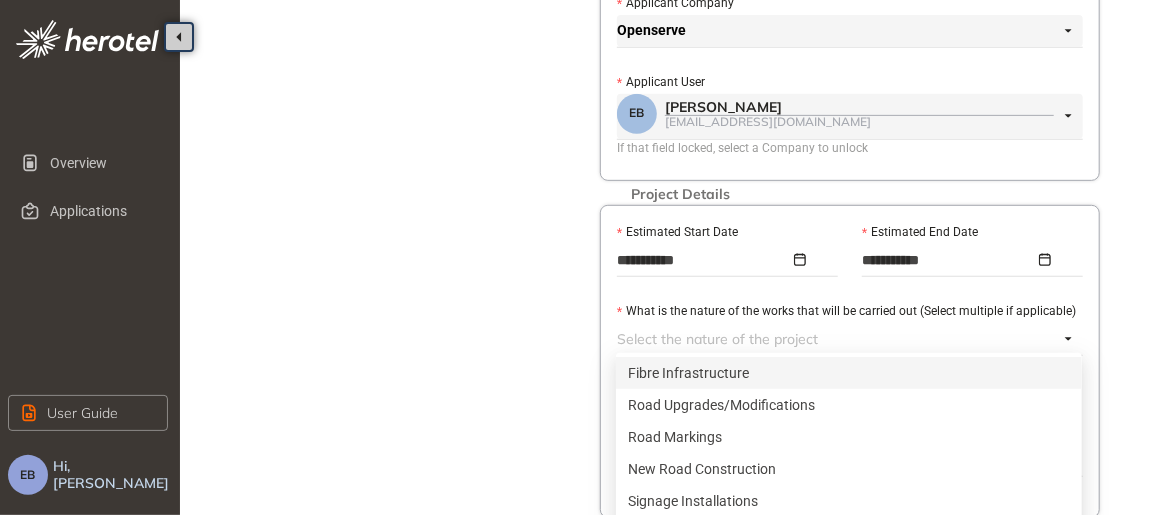 click on "Fibre Infrastructure" at bounding box center [849, 373] 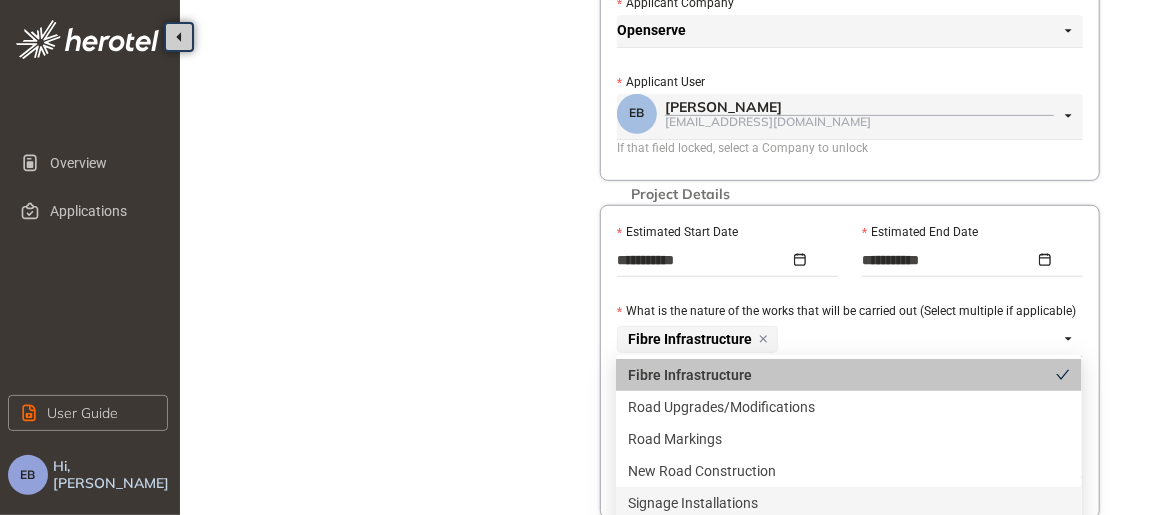 scroll, scrollTop: 869, scrollLeft: 0, axis: vertical 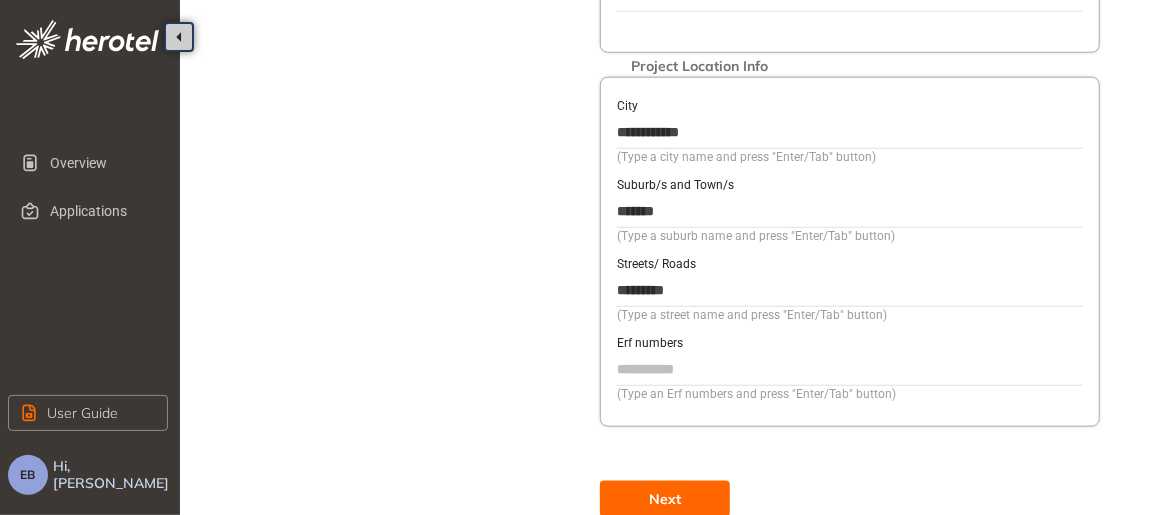 click on "Next" at bounding box center [665, 499] 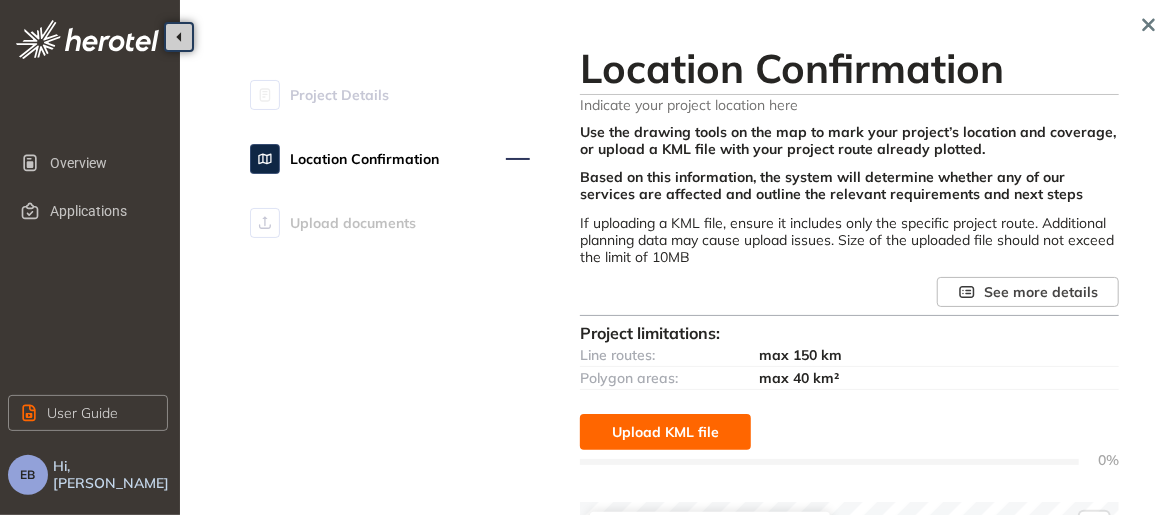 scroll, scrollTop: 466, scrollLeft: 0, axis: vertical 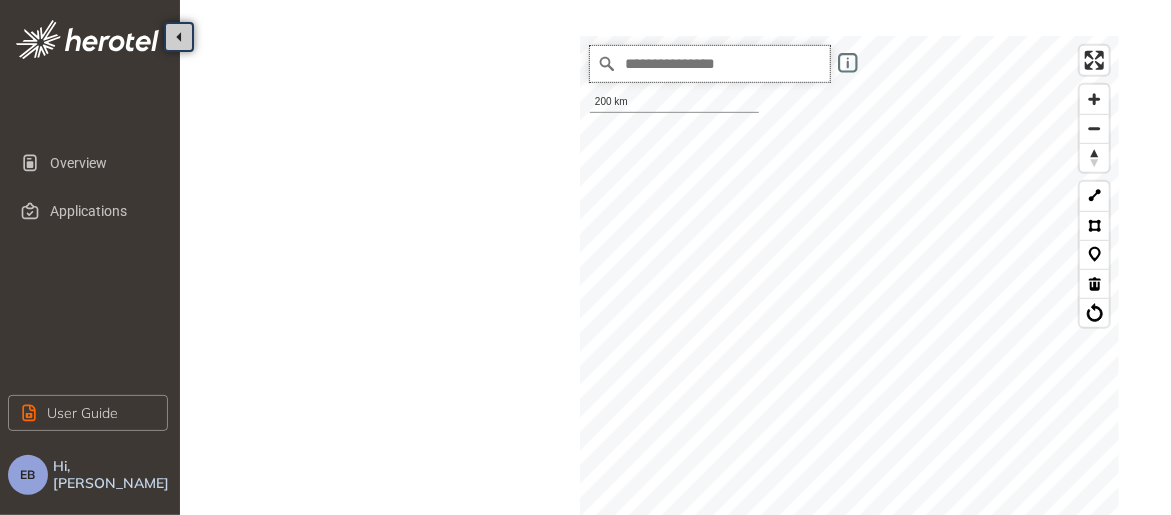 click at bounding box center [710, 64] 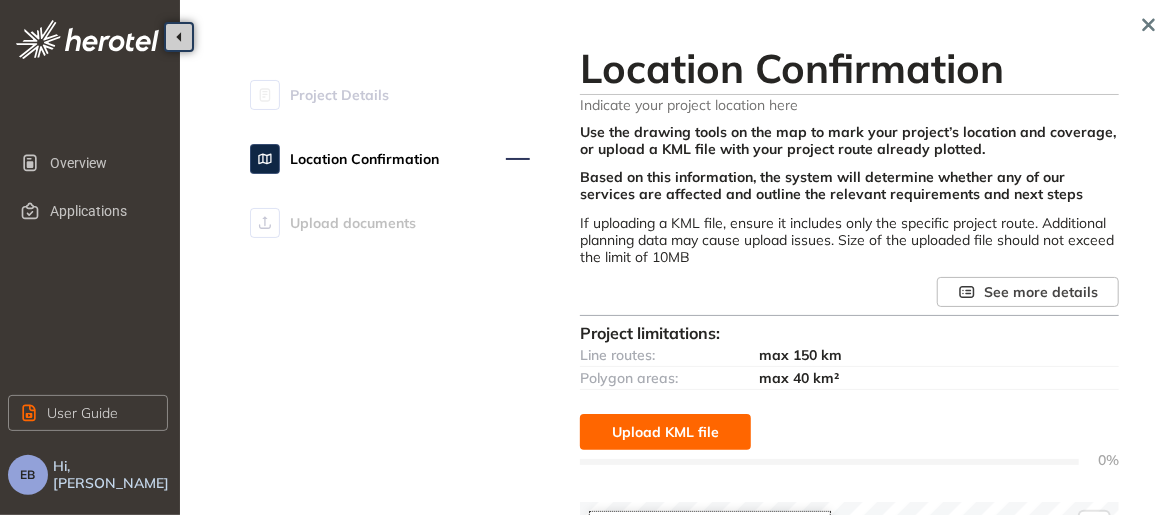 scroll, scrollTop: 466, scrollLeft: 0, axis: vertical 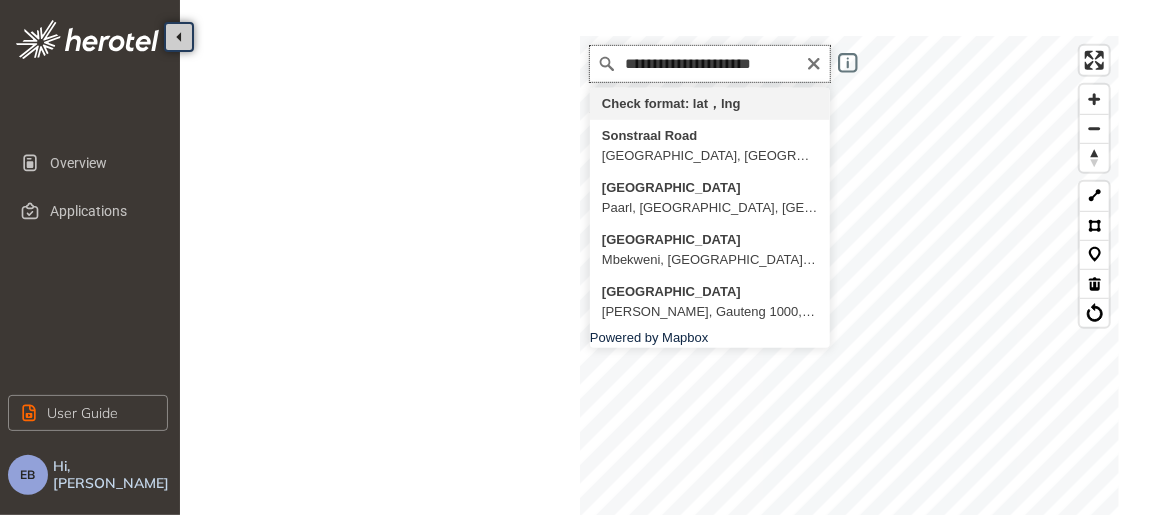 drag, startPoint x: 779, startPoint y: 61, endPoint x: 598, endPoint y: 65, distance: 181.04419 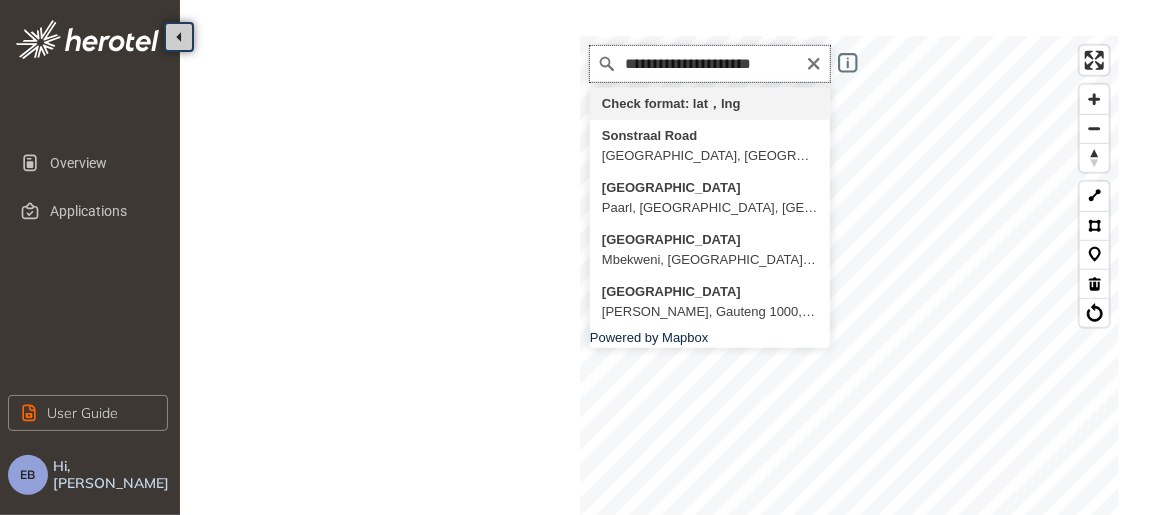 click on "**********" at bounding box center [710, 64] 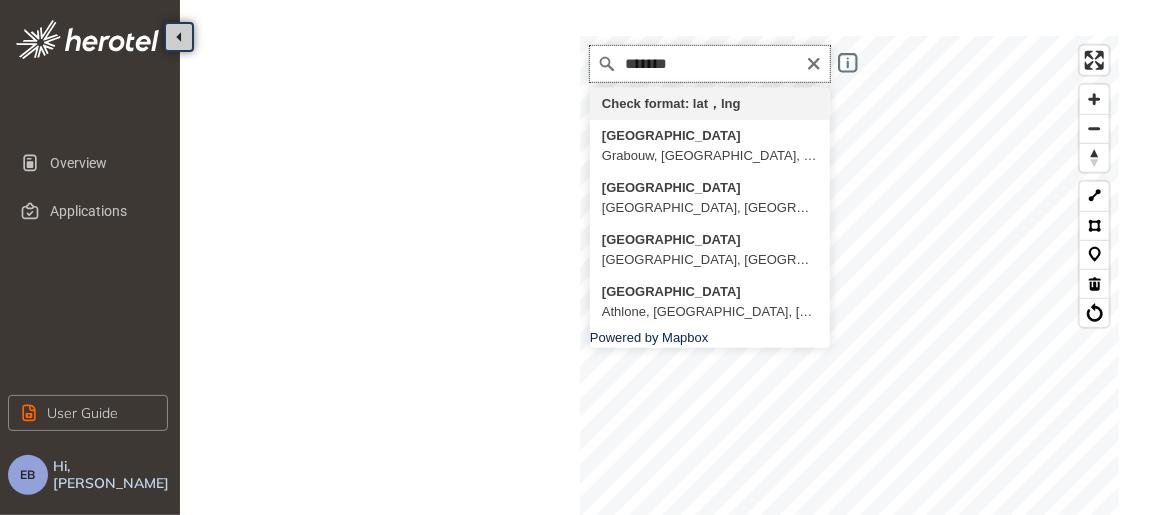 drag, startPoint x: 696, startPoint y: 61, endPoint x: 615, endPoint y: 51, distance: 81.61495 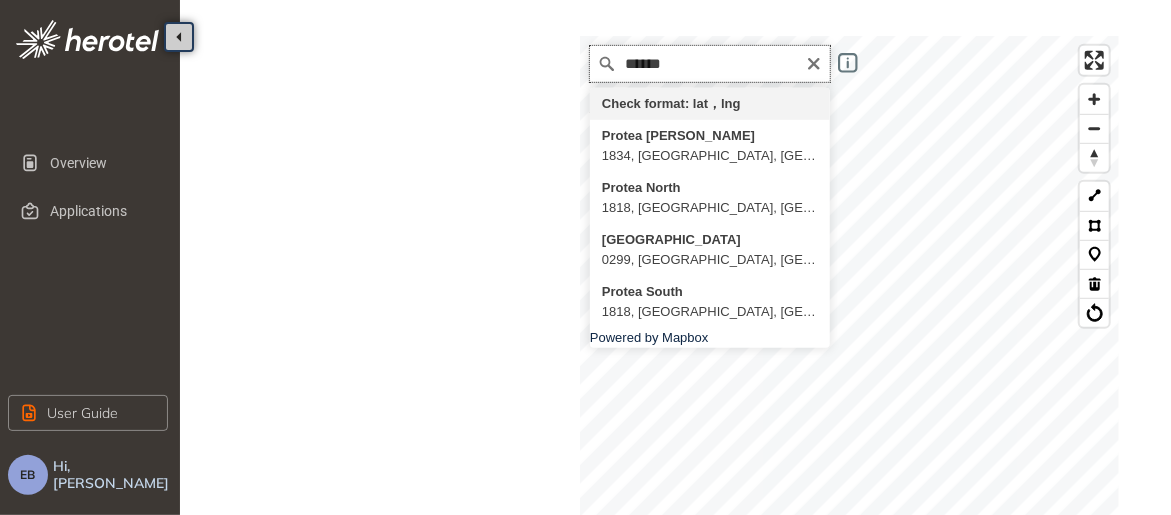click on "******" at bounding box center [710, 64] 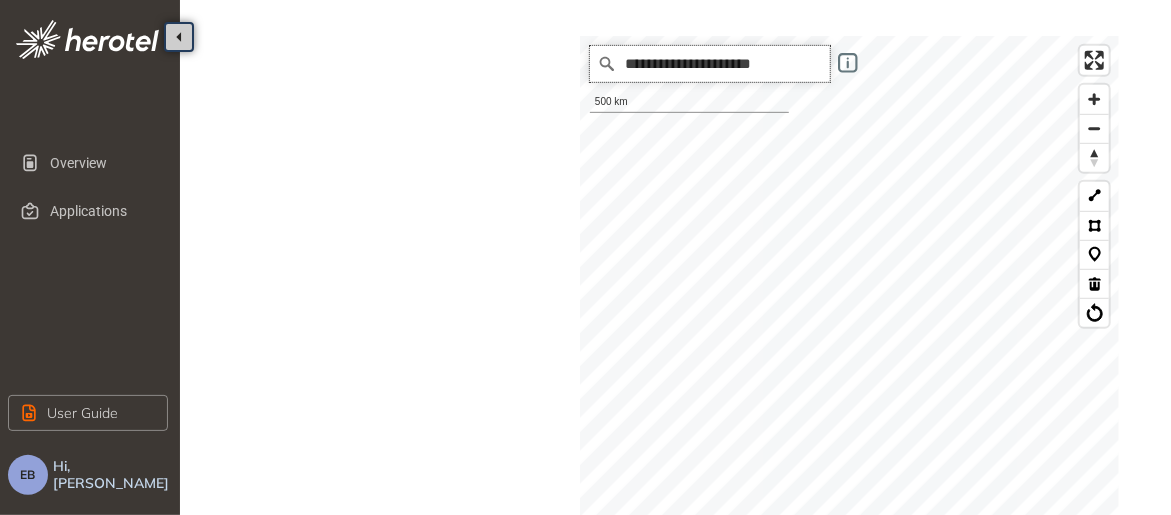 click on "**********" at bounding box center [710, 64] 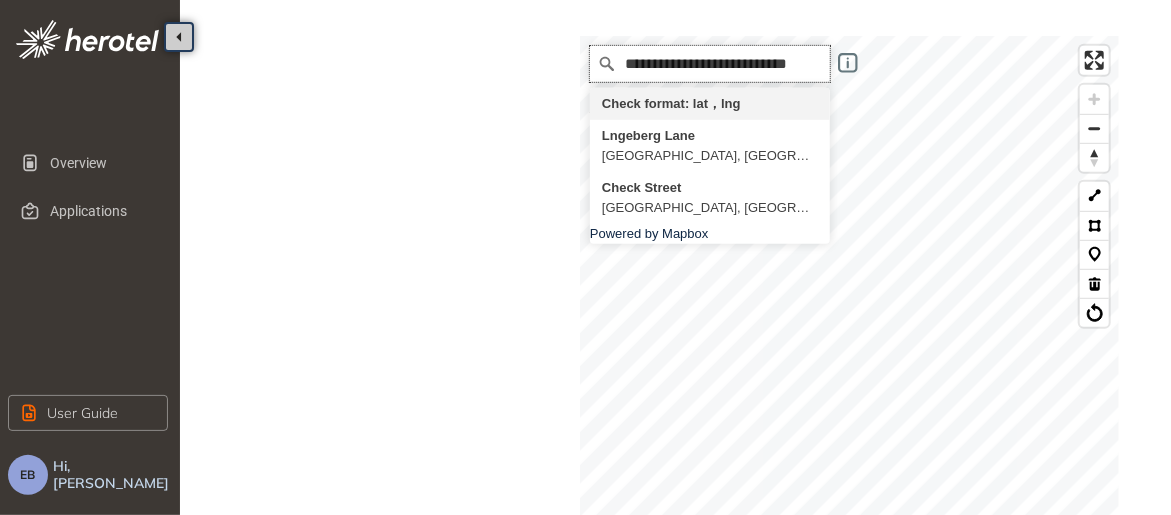 drag, startPoint x: 756, startPoint y: 63, endPoint x: 556, endPoint y: 50, distance: 200.42206 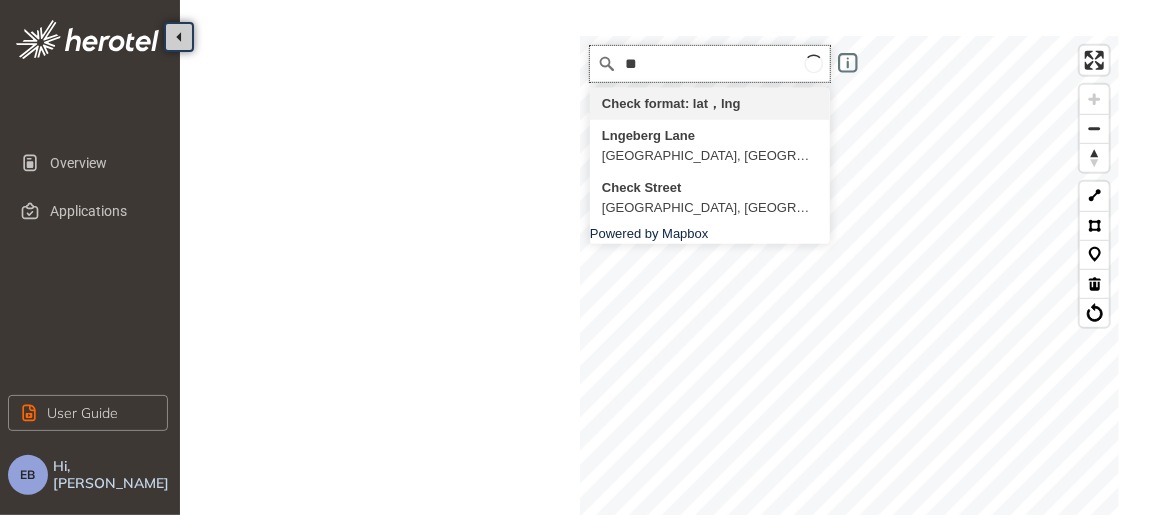 type on "*" 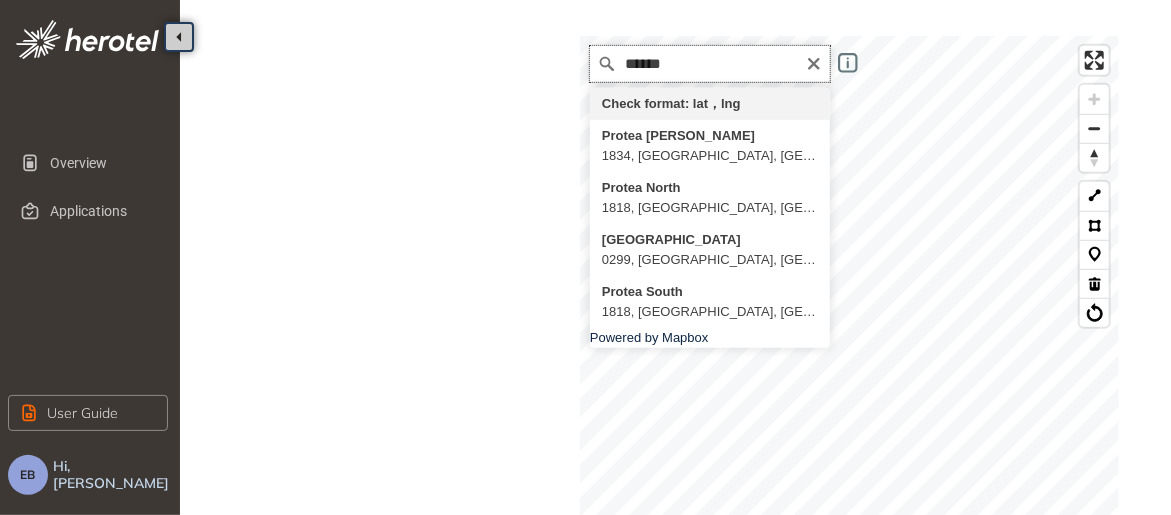 drag, startPoint x: 686, startPoint y: 58, endPoint x: 564, endPoint y: 51, distance: 122.20065 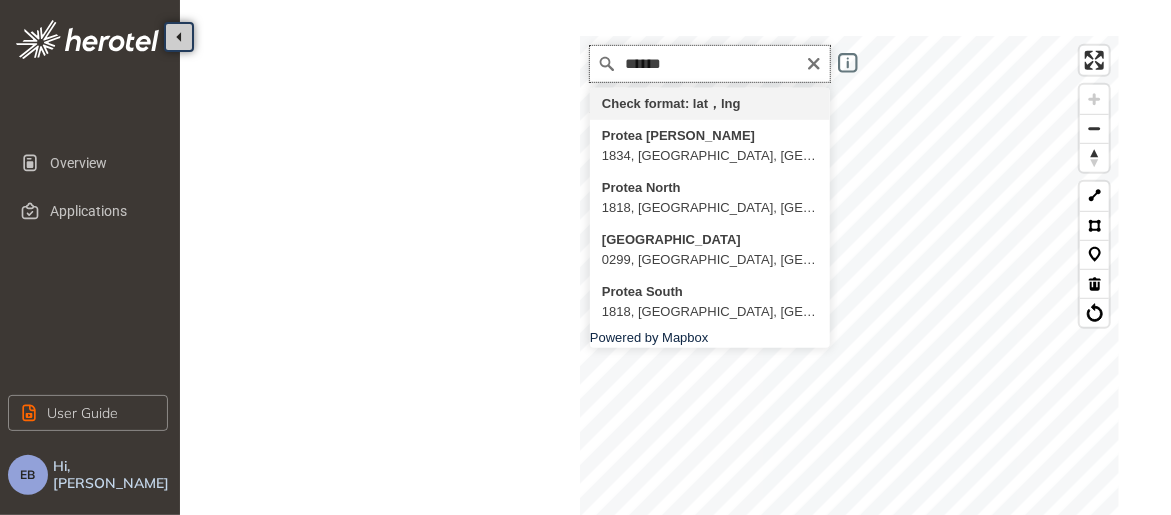 click on "Project Details Location Confirmation Upload documents Location Confirmation Indicate your project location here Use the drawing tools on the map to mark your project’s location and coverage, or upload a KML file with your project route already plotted. Based on this information, the system will determine whether any of our services are affected and outline the relevant requirements and next steps If uploading a KML file, ensure it includes only the specific project route. Additional planning data may cause upload issues. Size of the uploaded file should not exceed the limit of 10MB See more details Project limitations: Line routes: max 150 km Polygon areas: max 40 km² Upload KML file 0% We are retrieving and analyzing a large volume of data, which may take a few moments. The speed of this process depends on your project size and internet connection. Please stay on this page until the process is complete. Map filters/ settings ****** Check format: lat，lng Protea Glen Protea North Protea Park Protea South" at bounding box center [679, 244] 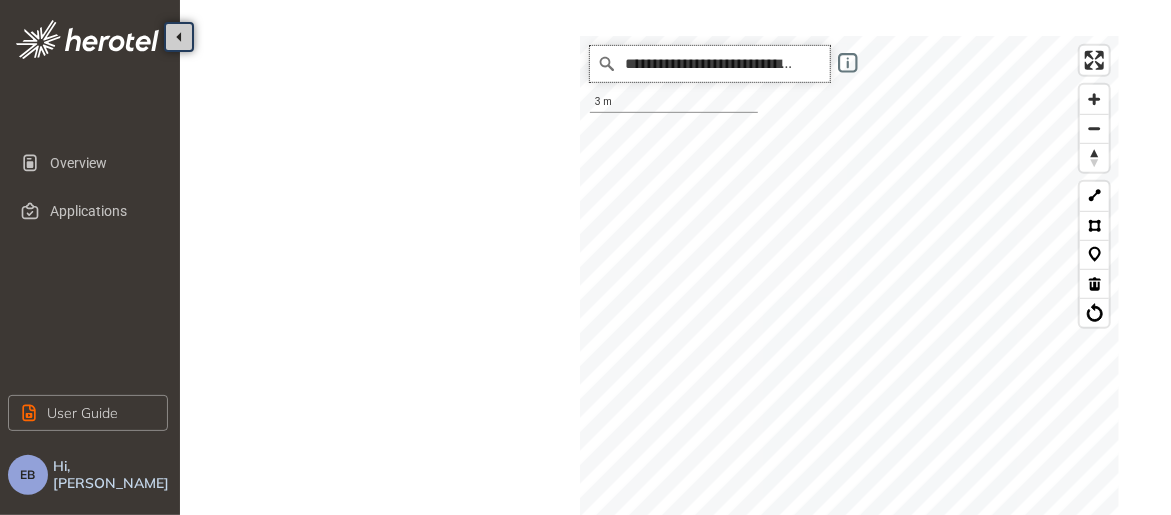 scroll, scrollTop: 0, scrollLeft: 0, axis: both 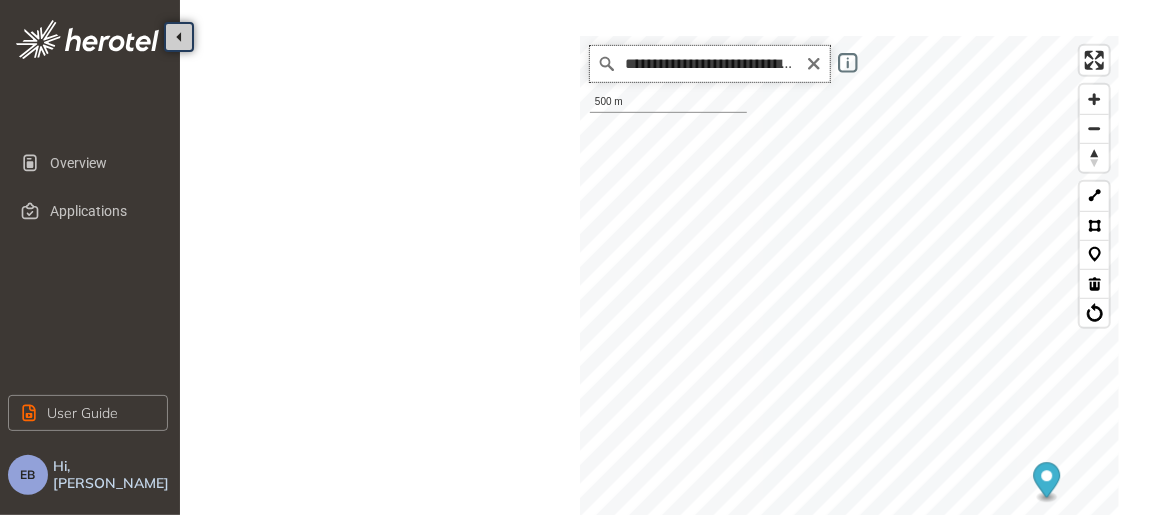 drag, startPoint x: 787, startPoint y: 59, endPoint x: 589, endPoint y: 47, distance: 198.3633 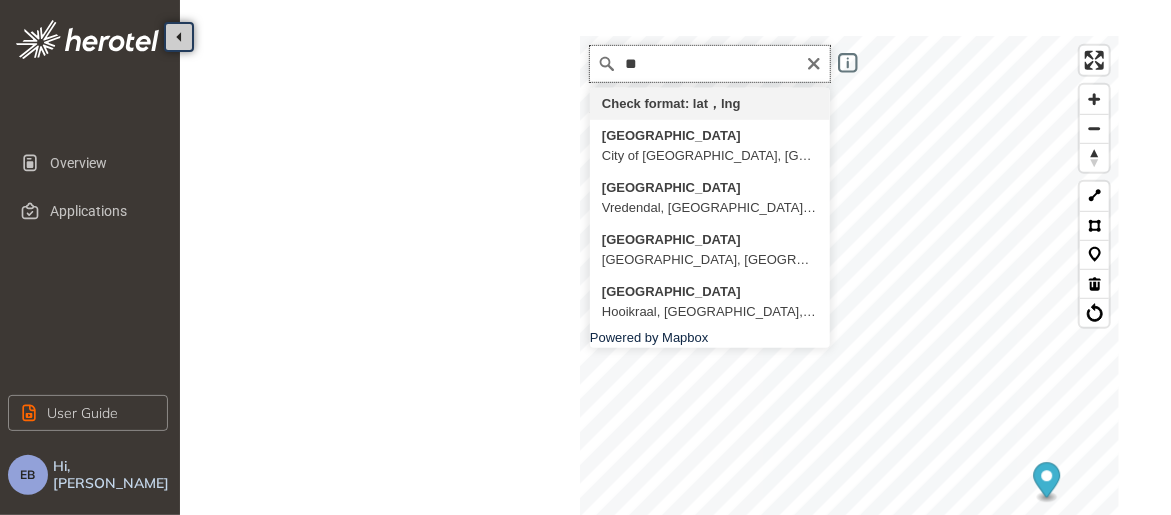 type on "*" 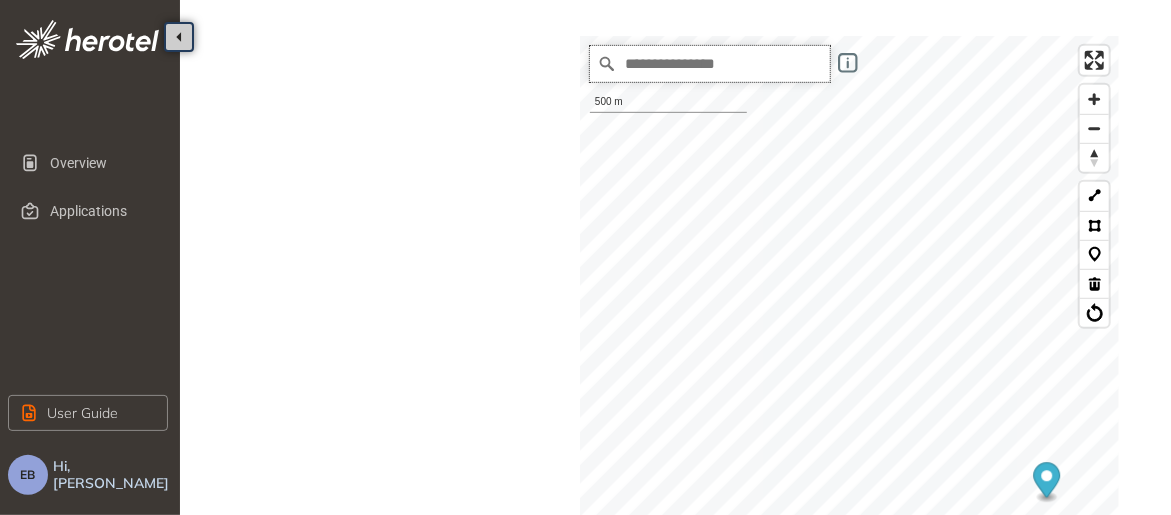 click at bounding box center (710, 64) 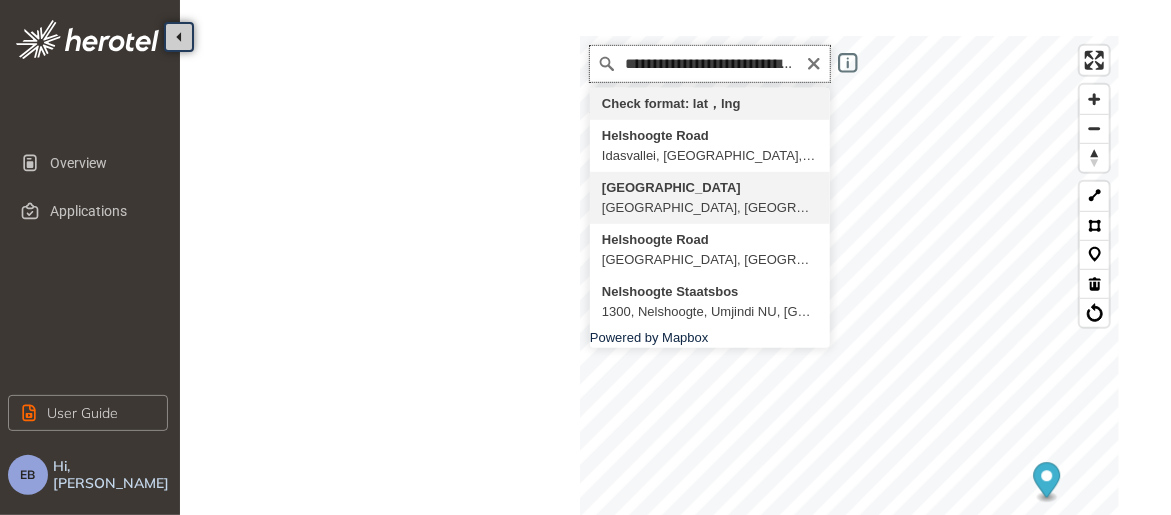 scroll, scrollTop: 0, scrollLeft: 0, axis: both 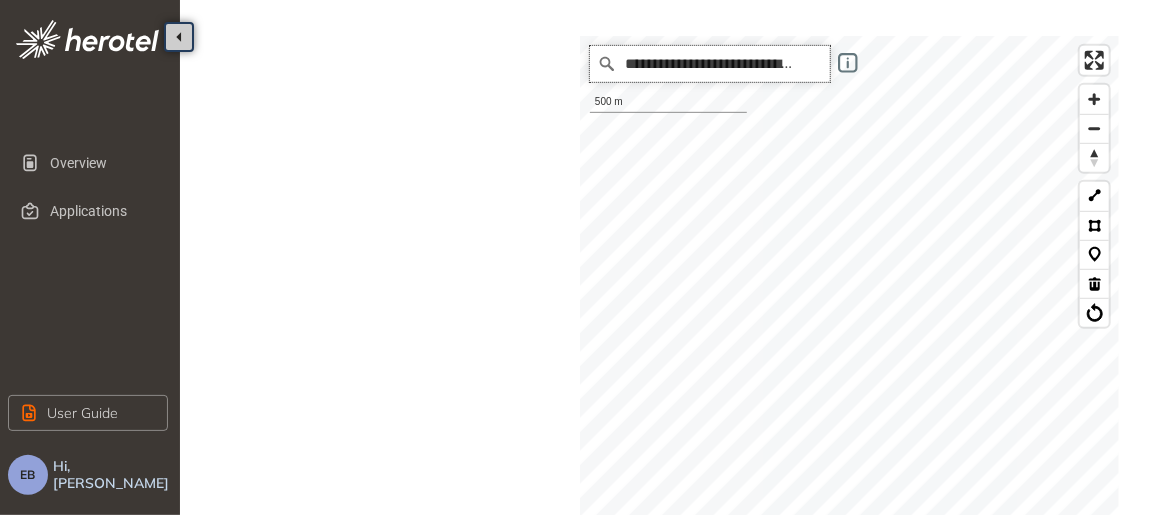 click on "**********" at bounding box center [849, 436] 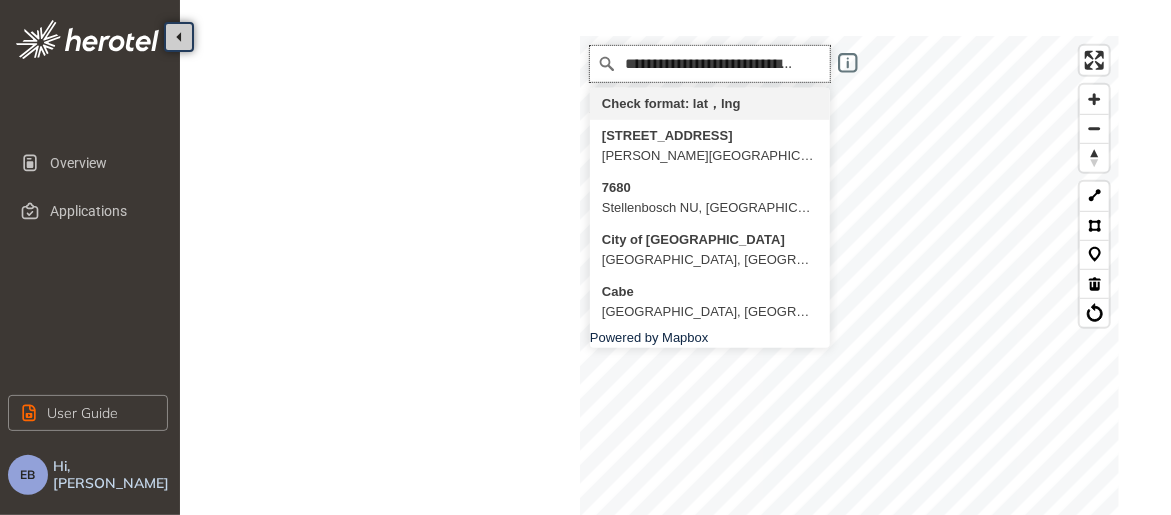 click on "**********" at bounding box center [849, 436] 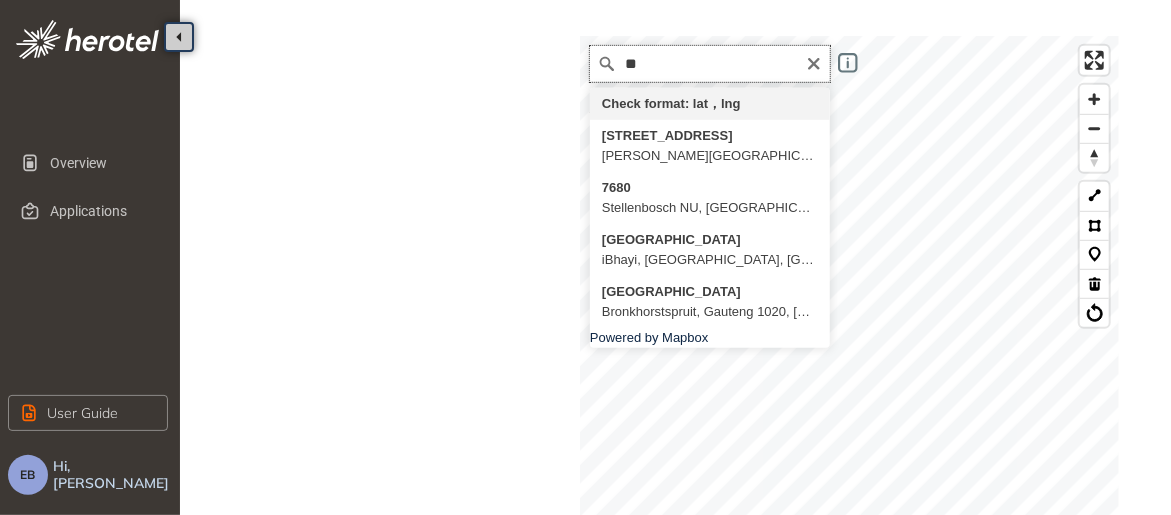 type on "*" 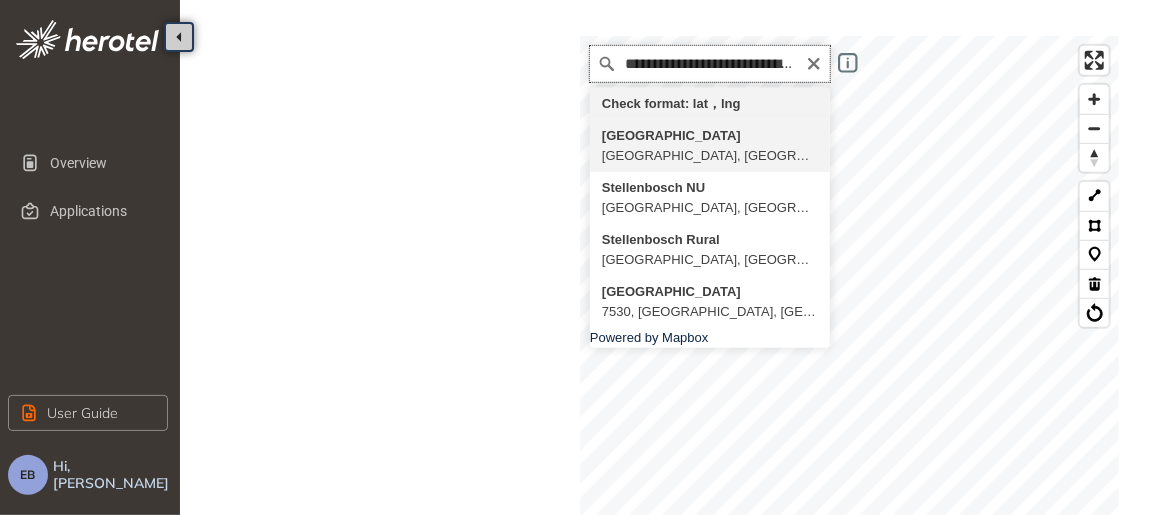 scroll, scrollTop: 0, scrollLeft: 0, axis: both 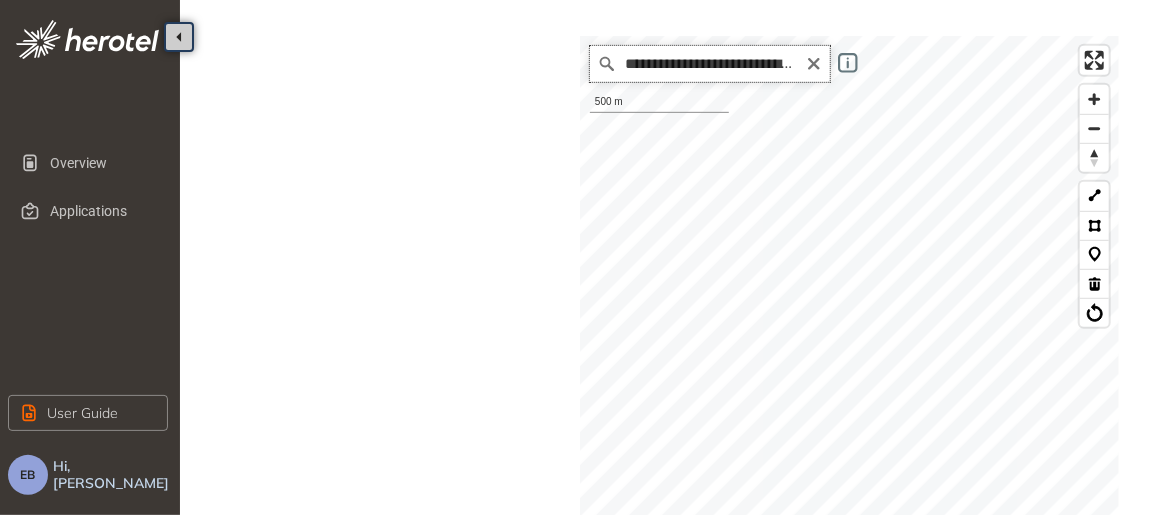 click on "**********" at bounding box center (710, 64) 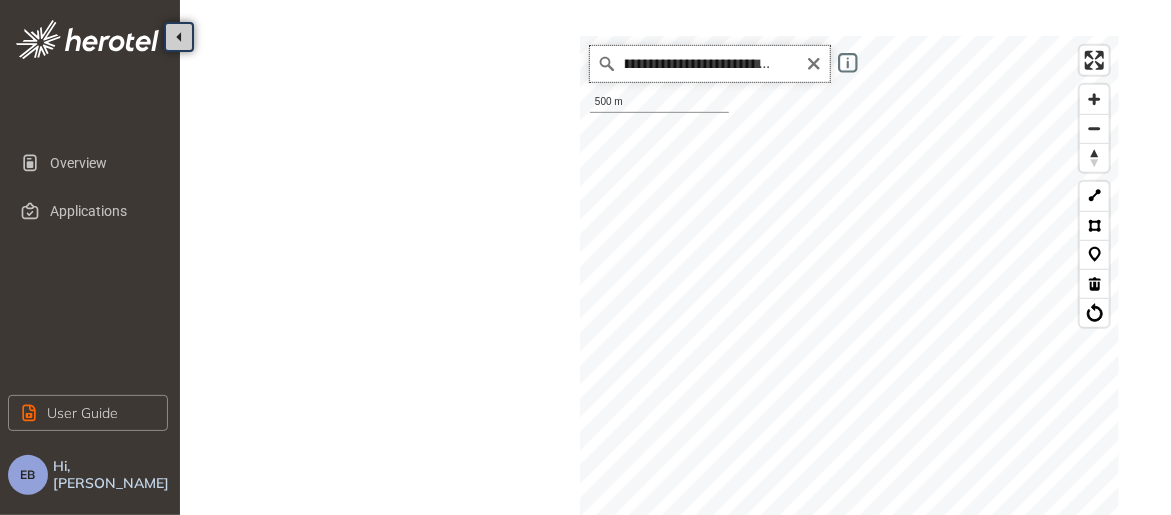 scroll, scrollTop: 0, scrollLeft: 0, axis: both 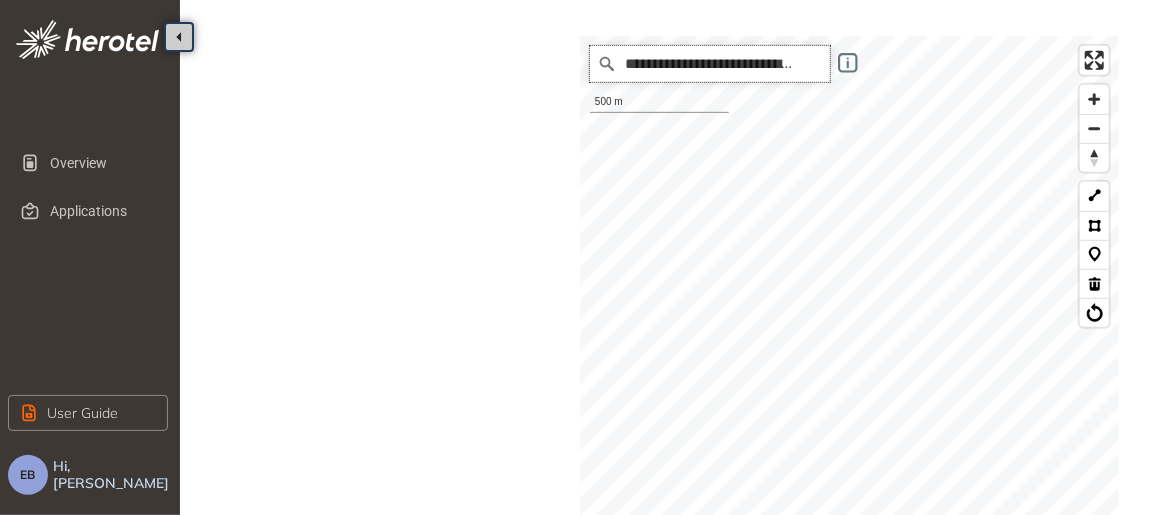 drag, startPoint x: 799, startPoint y: 60, endPoint x: 551, endPoint y: 48, distance: 248.29015 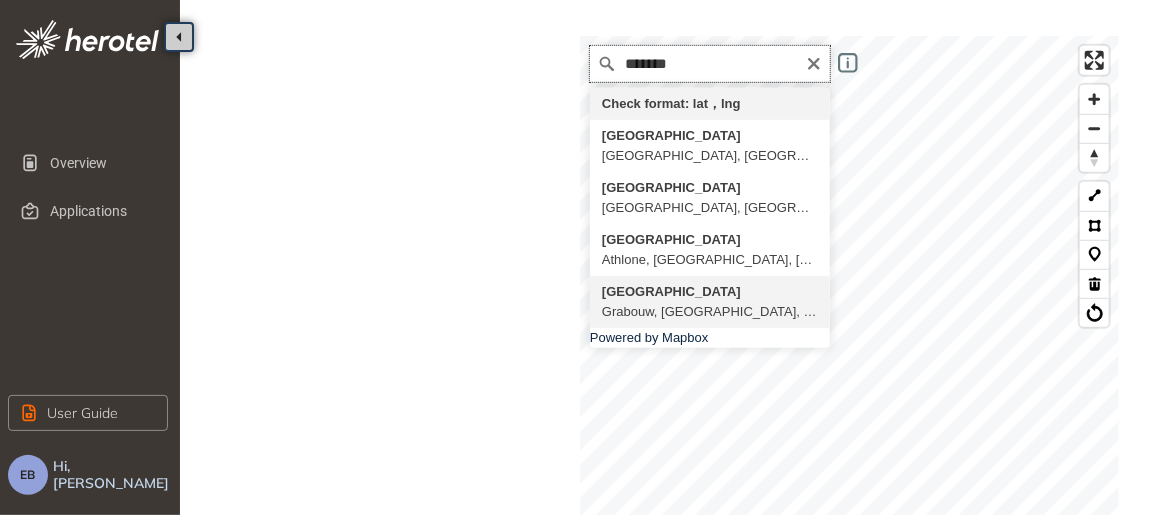 scroll, scrollTop: 911, scrollLeft: 0, axis: vertical 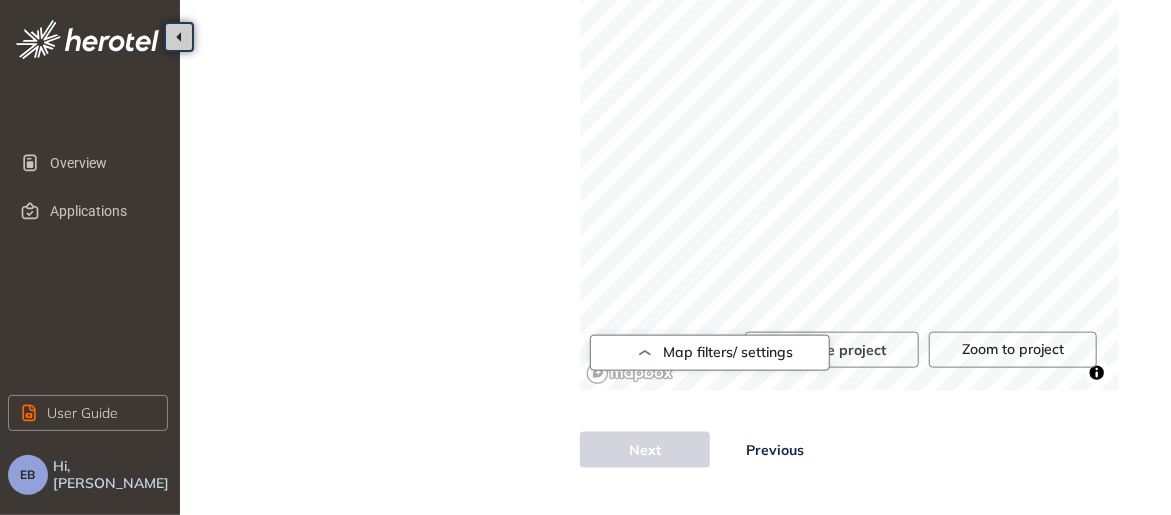 click 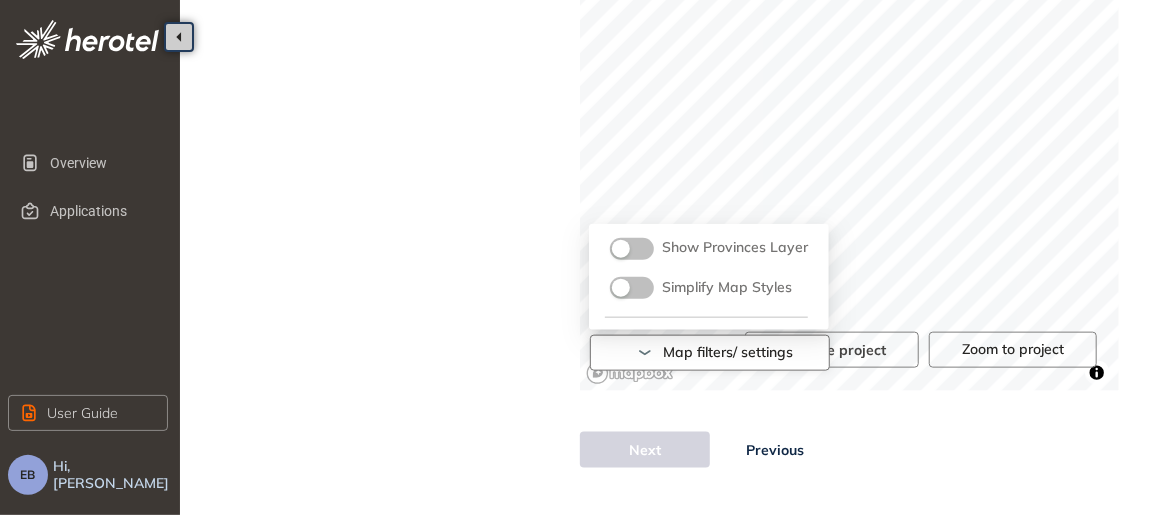 click 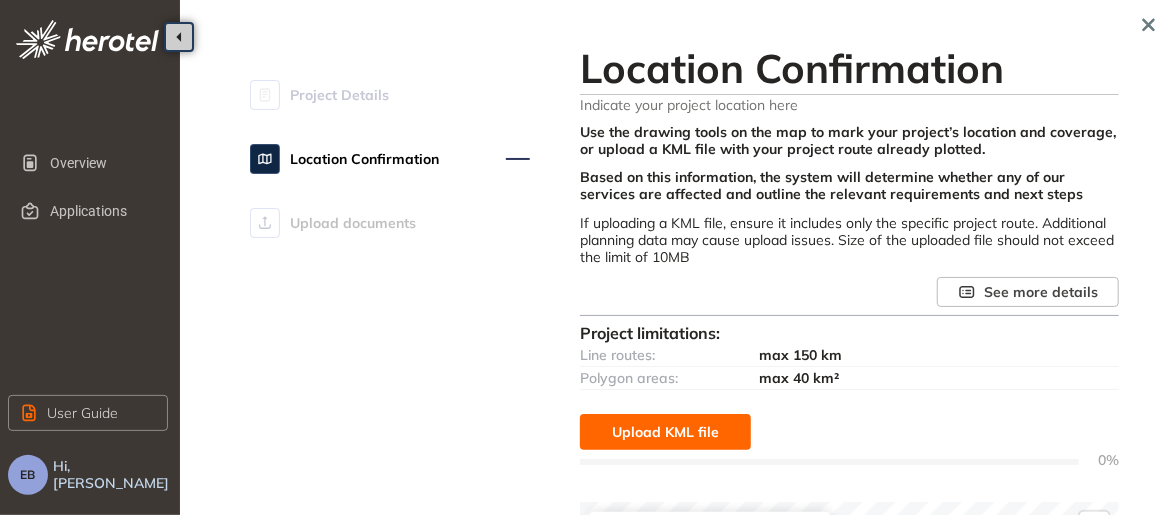 scroll, scrollTop: 466, scrollLeft: 0, axis: vertical 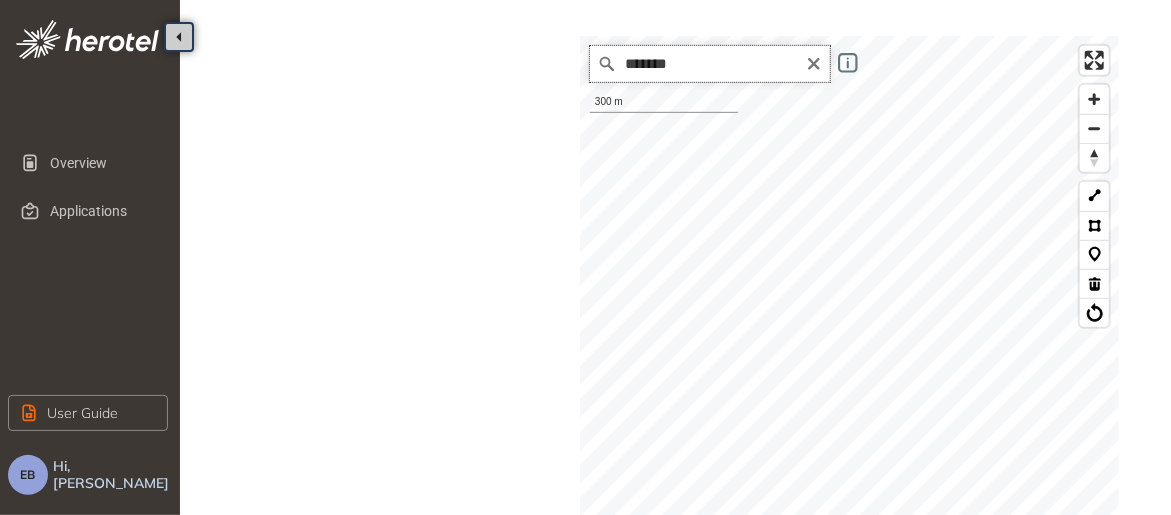 click on "*******" at bounding box center [710, 64] 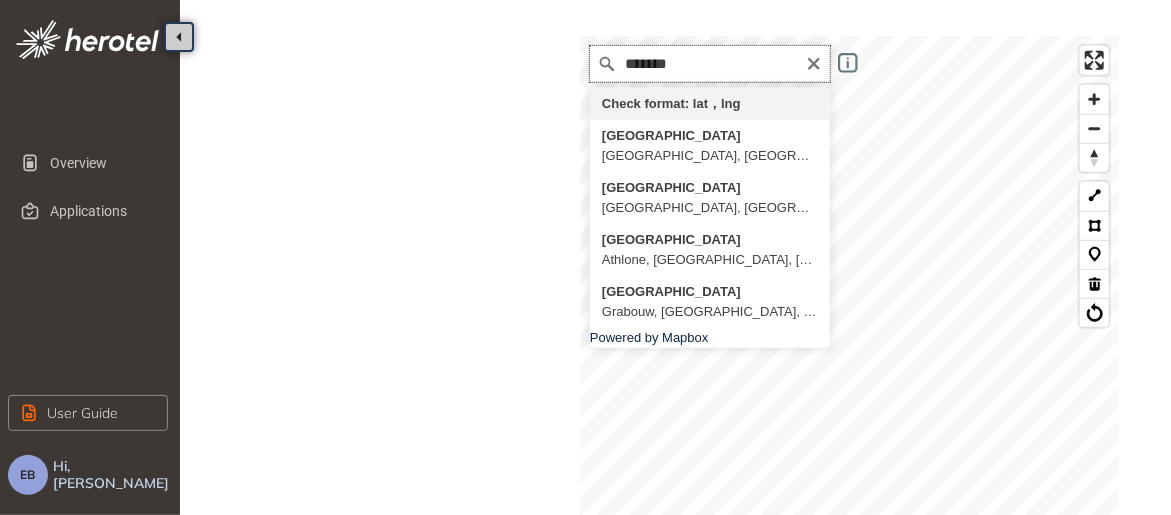 drag, startPoint x: 694, startPoint y: 60, endPoint x: 589, endPoint y: 58, distance: 105.01904 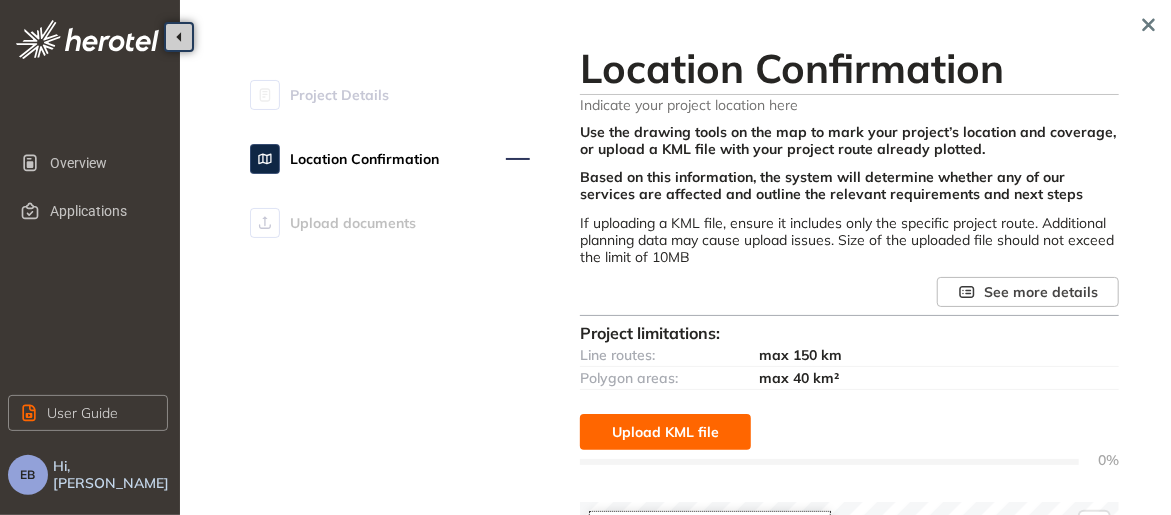 scroll, scrollTop: 466, scrollLeft: 0, axis: vertical 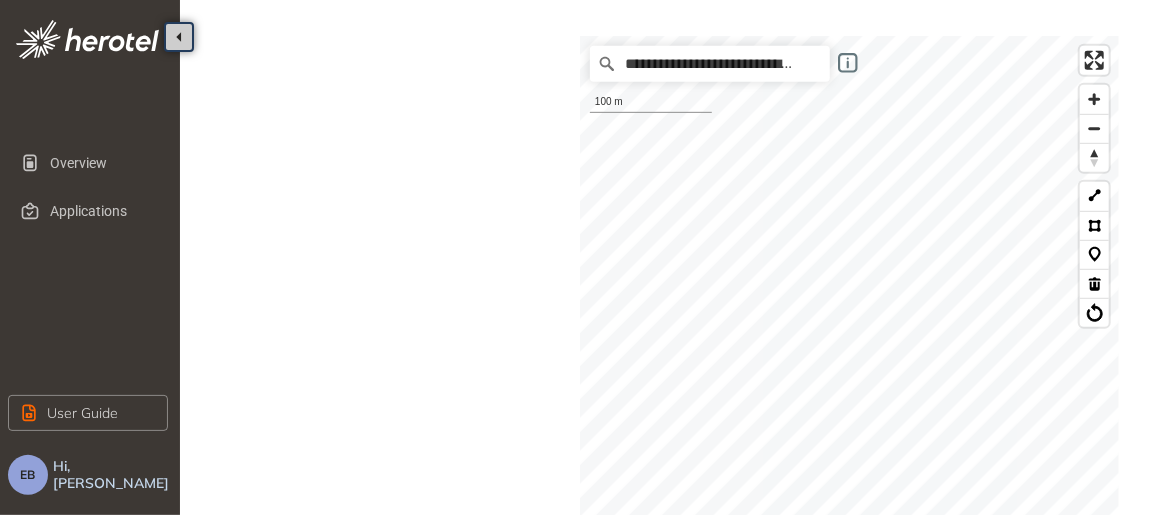 click on "Overview Applications User Guide EB Hi, Erica Burg  Project Details Location Confirmation Upload documents Location Confirmation Indicate your project location here Use the drawing tools on the map to mark your project’s location and coverage, or upload a KML file with your project route already plotted. Based on this information, the system will determine whether any of our services are affected and outline the relevant requirements and next steps If uploading a KML file, ensure it includes only the specific project route. Additional planning data may cause upload issues. Size of the uploaded file should not exceed the limit of 10MB See more details Project limitations: Line routes: max 150 km Polygon areas: max 40 km² Upload KML file 0% We are retrieving and analyzing a large volume of data, which may take a few moments. The speed of this process depends on your project size and internet connection. Please stay on this page until the process is complete. Map filters/ settings Powered by Mapbox 100 m" at bounding box center (585, -209) 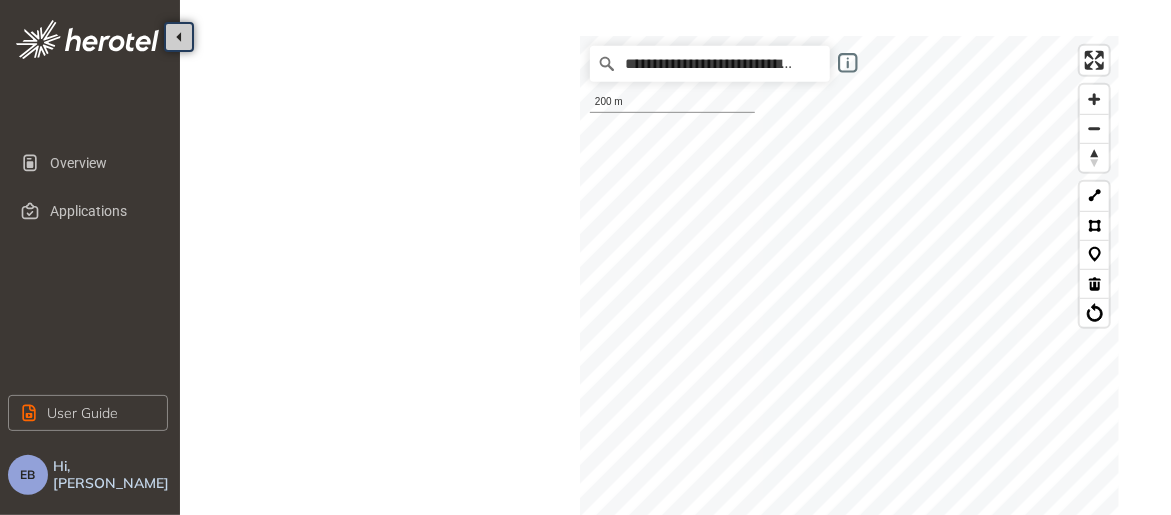 click on "**********" at bounding box center [679, 244] 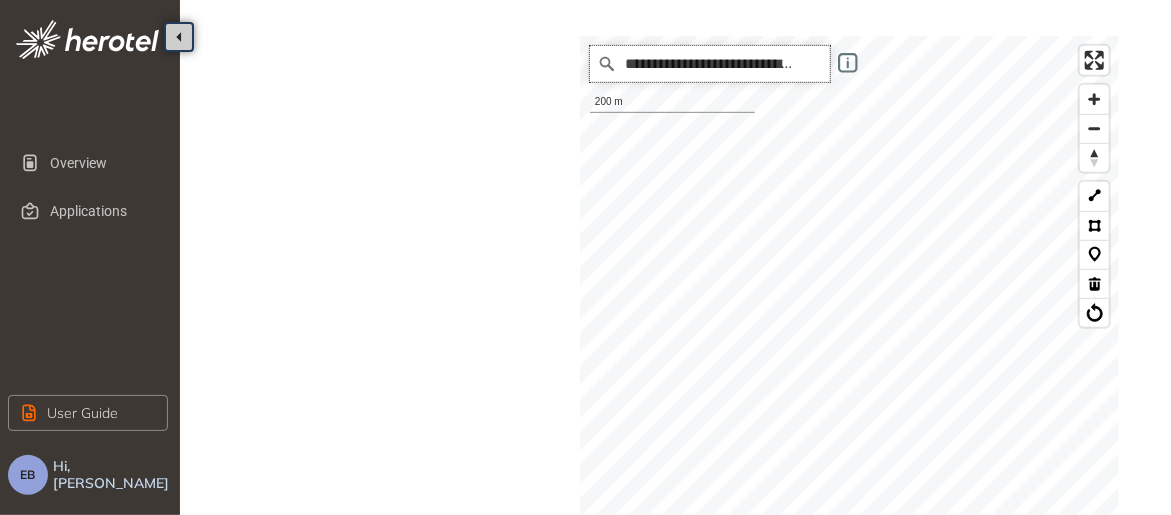 drag, startPoint x: 779, startPoint y: 61, endPoint x: 534, endPoint y: 70, distance: 245.16525 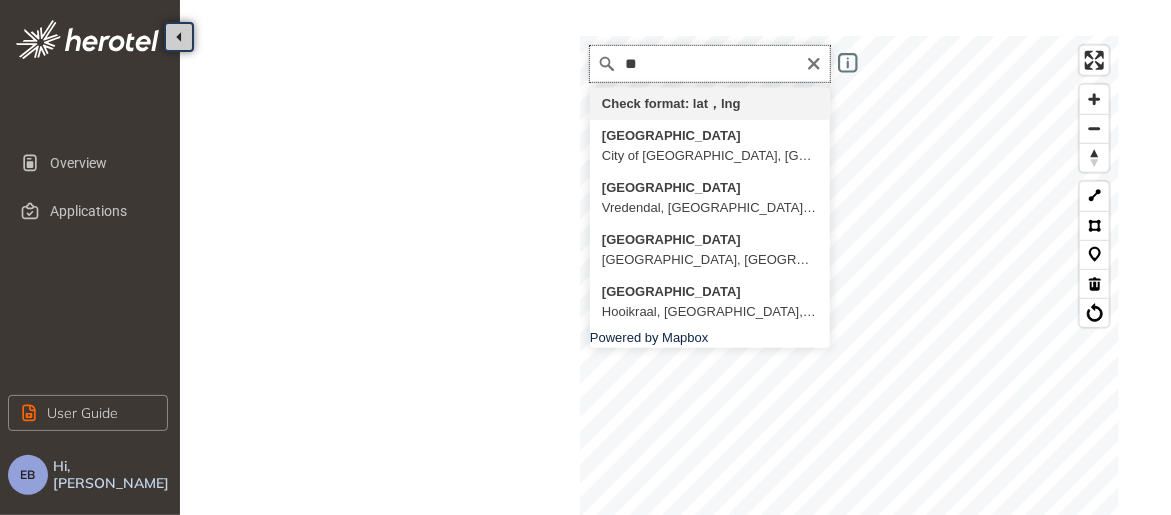 type on "*" 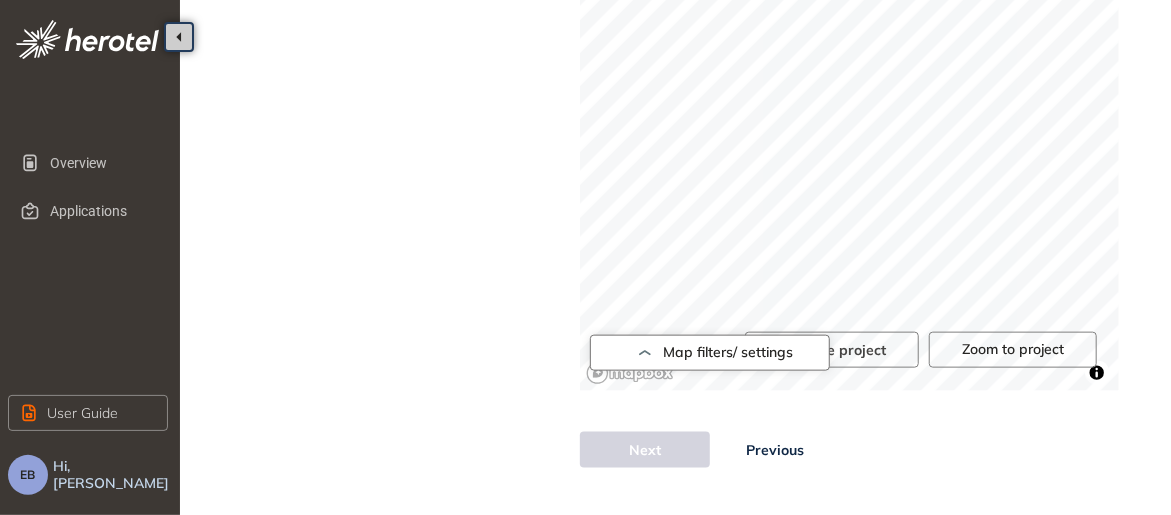 scroll, scrollTop: 0, scrollLeft: 0, axis: both 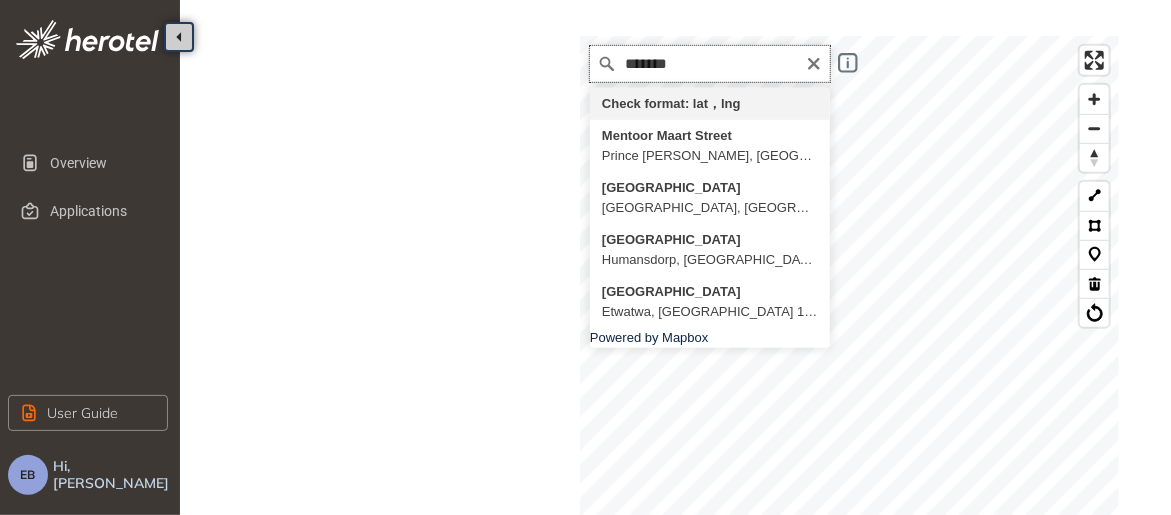 click on "******* Check format: lat，lng Mentoor Maart Street  Prince Alfred Hamlet, Western Cape 6835, South Africa Mentoor Road  Dysselsdorp, Western Cape 6628, South Africa Mentoor Street  Humansdorp, Eastern Cape 6300, South Africa Mentoor Street  Etwatwa, Gauteng 1519, South Africa Powered by Mapbox 100 m © Mapbox   © OpenStreetMap   Improve this map" at bounding box center [849, 436] 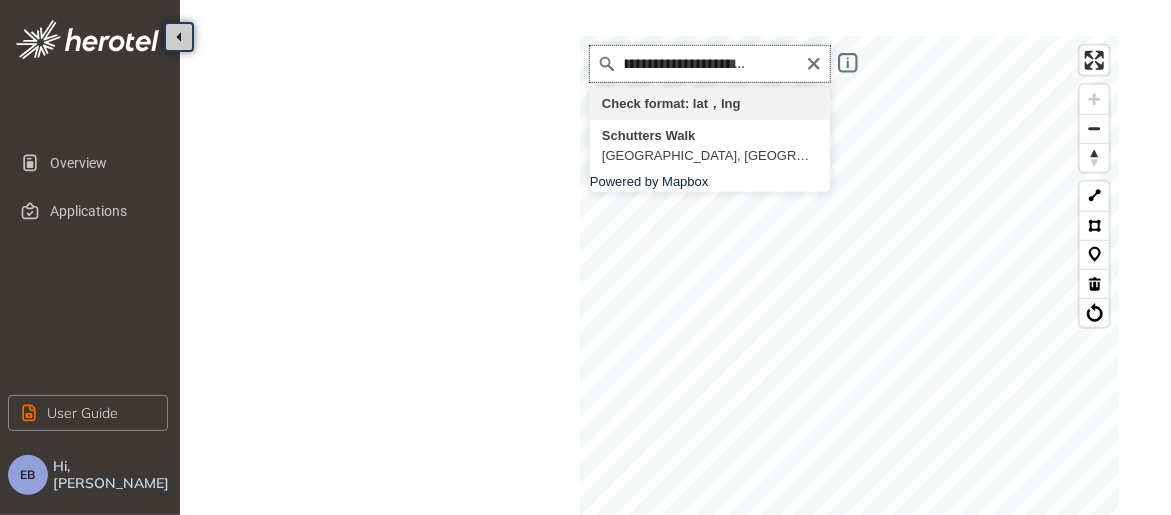 scroll, scrollTop: 0, scrollLeft: 99, axis: horizontal 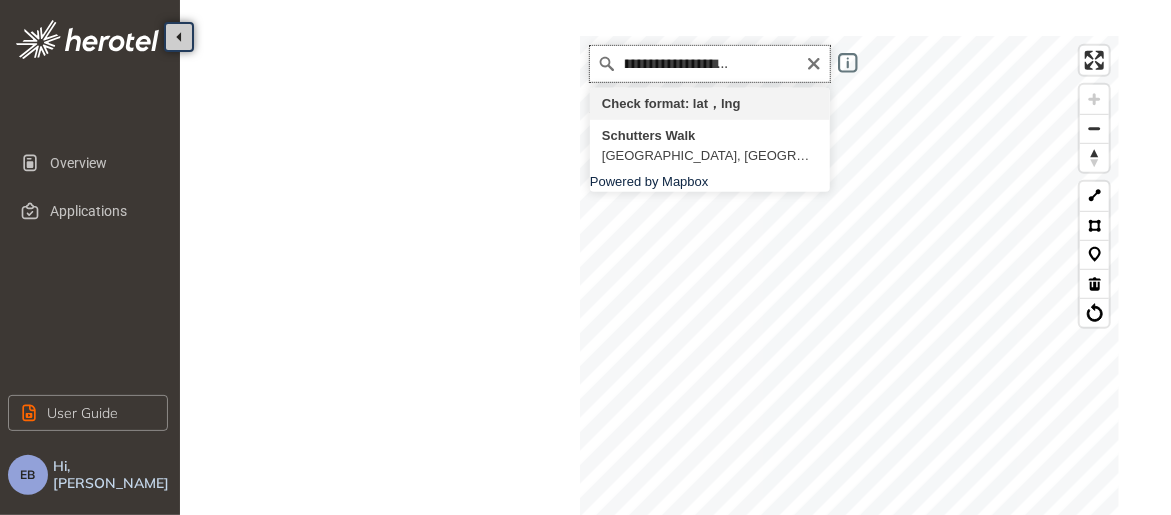 drag, startPoint x: 716, startPoint y: 61, endPoint x: 814, endPoint y: 71, distance: 98.50888 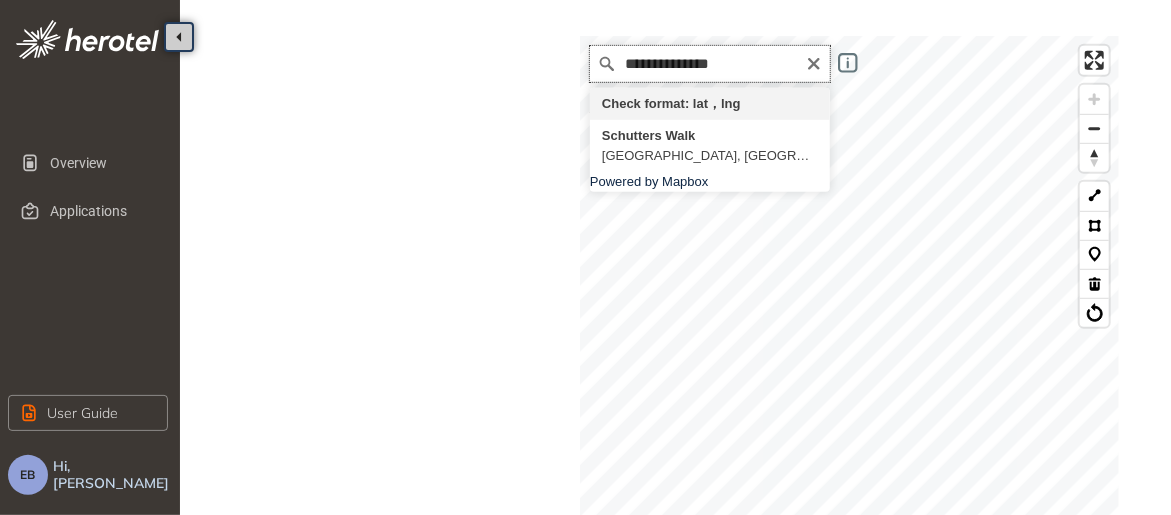 scroll, scrollTop: 0, scrollLeft: 0, axis: both 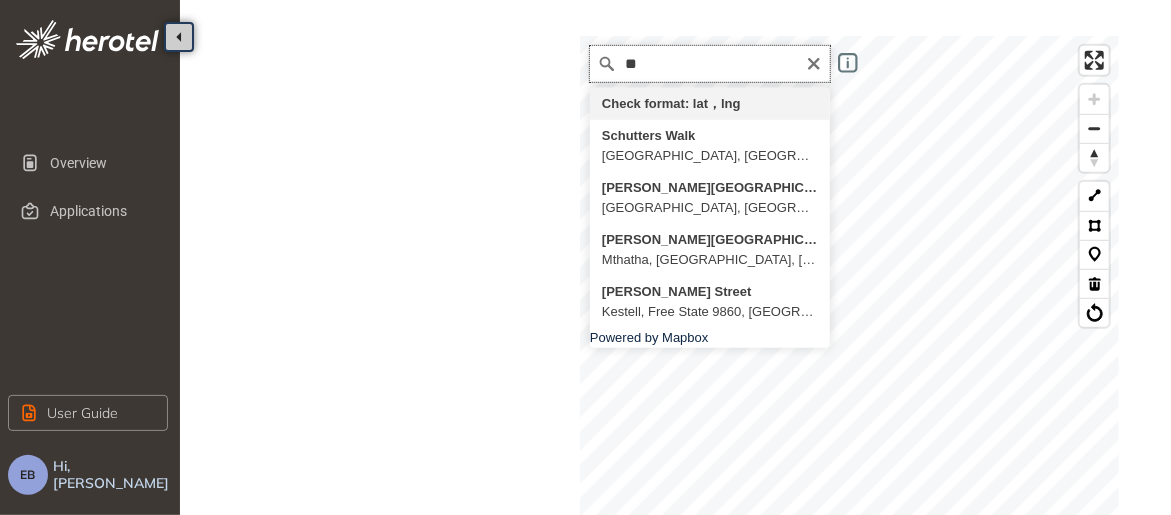 type on "*" 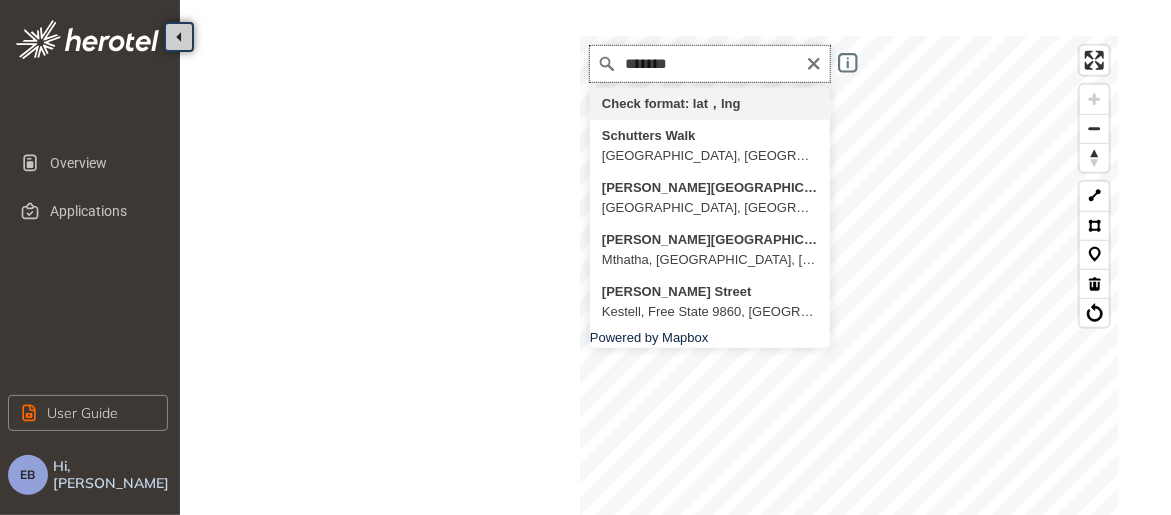 drag, startPoint x: 697, startPoint y: 66, endPoint x: 675, endPoint y: 63, distance: 22.203604 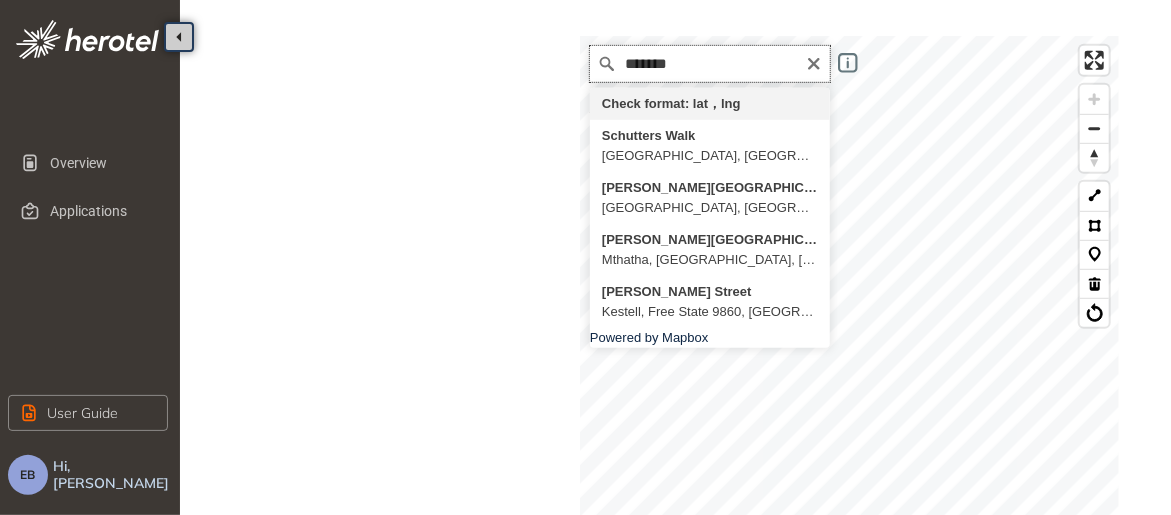 click on "*******" at bounding box center [710, 64] 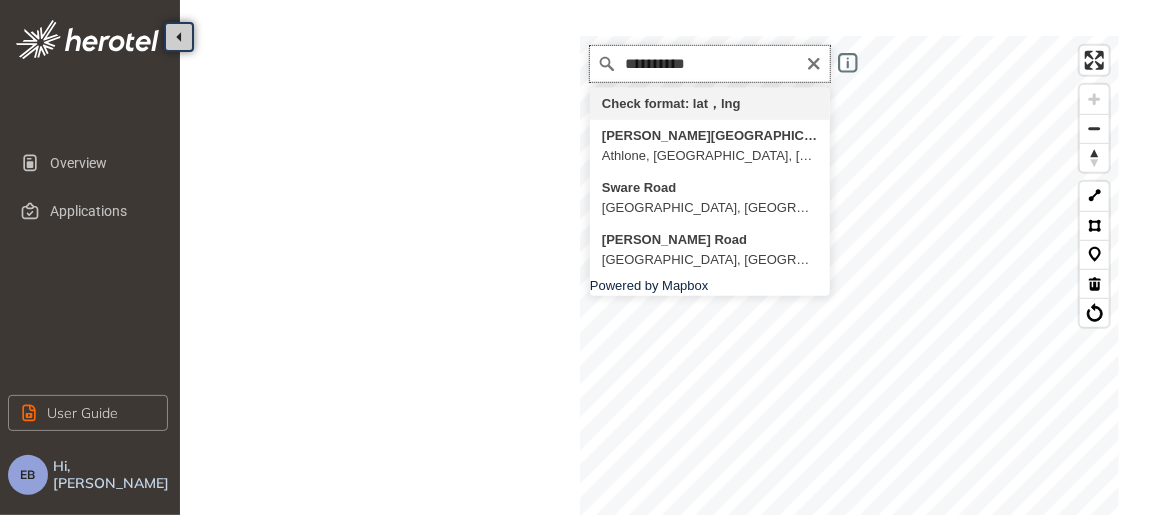 drag, startPoint x: 707, startPoint y: 61, endPoint x: 595, endPoint y: 58, distance: 112.04017 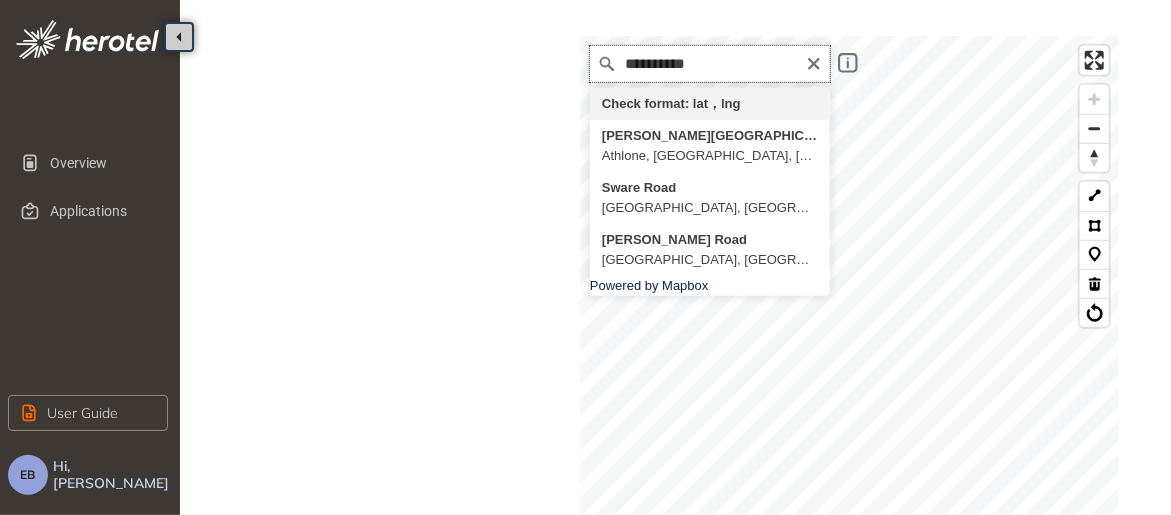 click on "**********" at bounding box center [710, 64] 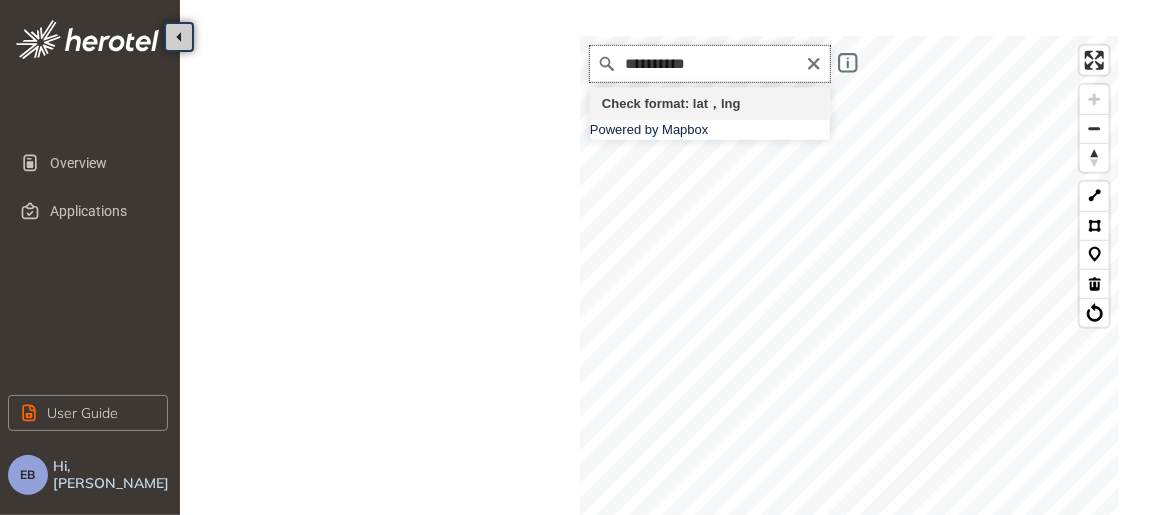 drag, startPoint x: 719, startPoint y: 66, endPoint x: 516, endPoint y: 50, distance: 203.62956 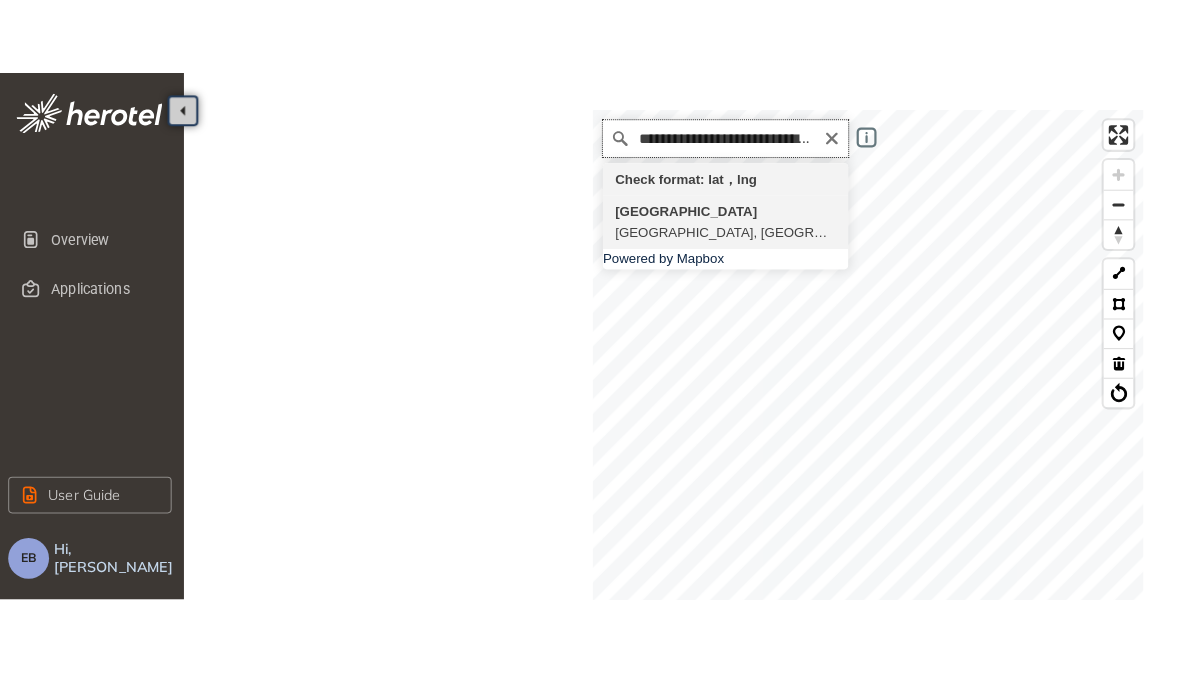 scroll, scrollTop: 0, scrollLeft: 0, axis: both 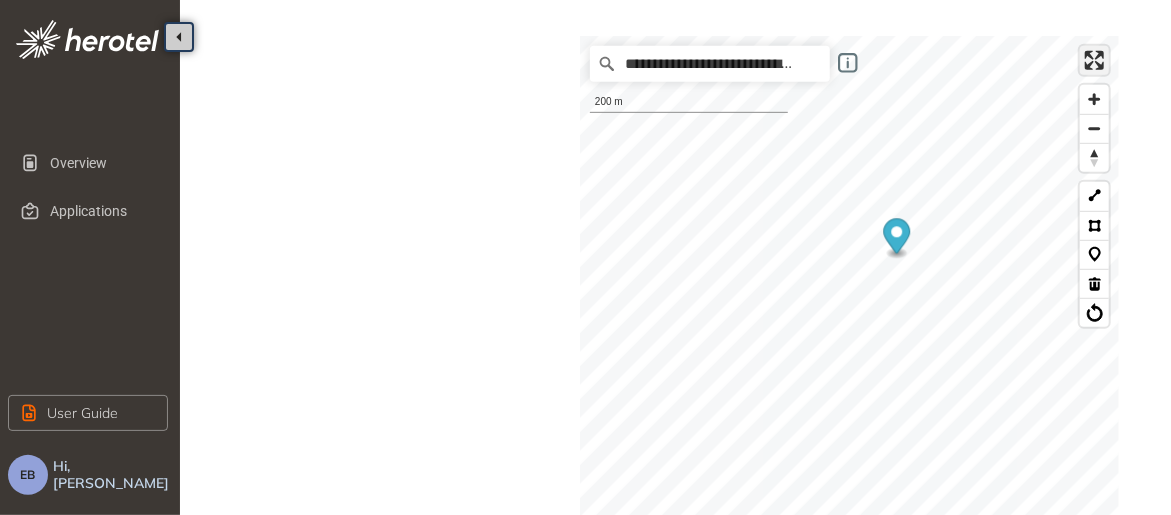 click at bounding box center [1094, 60] 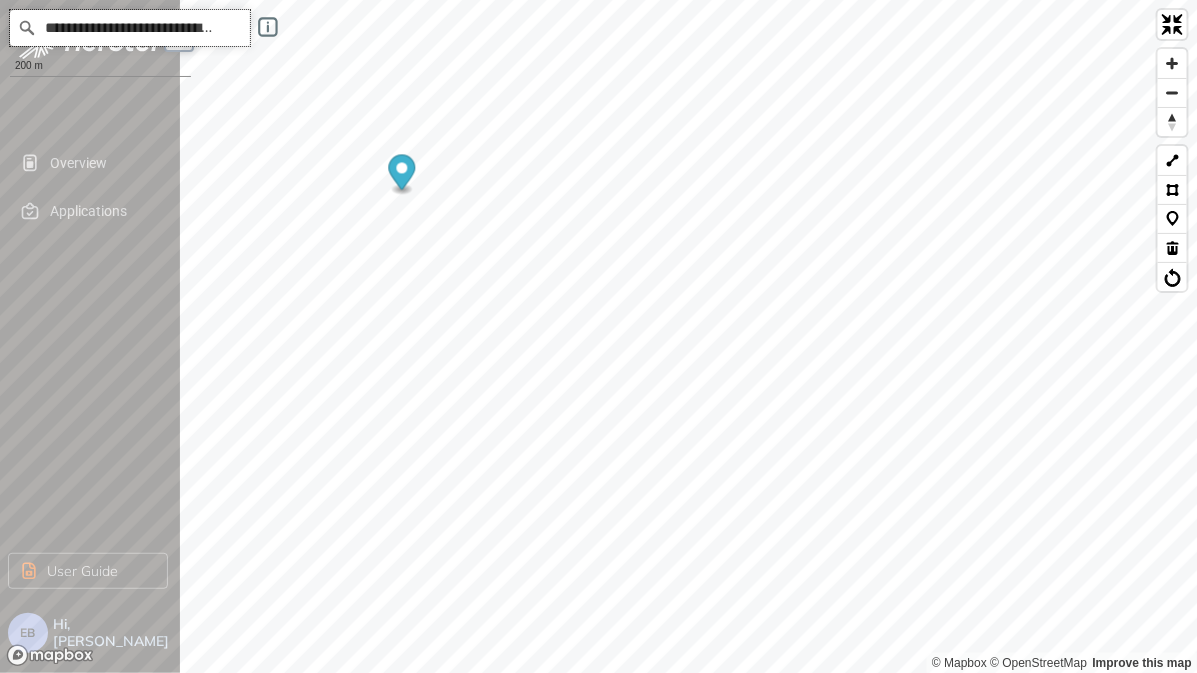 click on "**********" at bounding box center (598, 336) 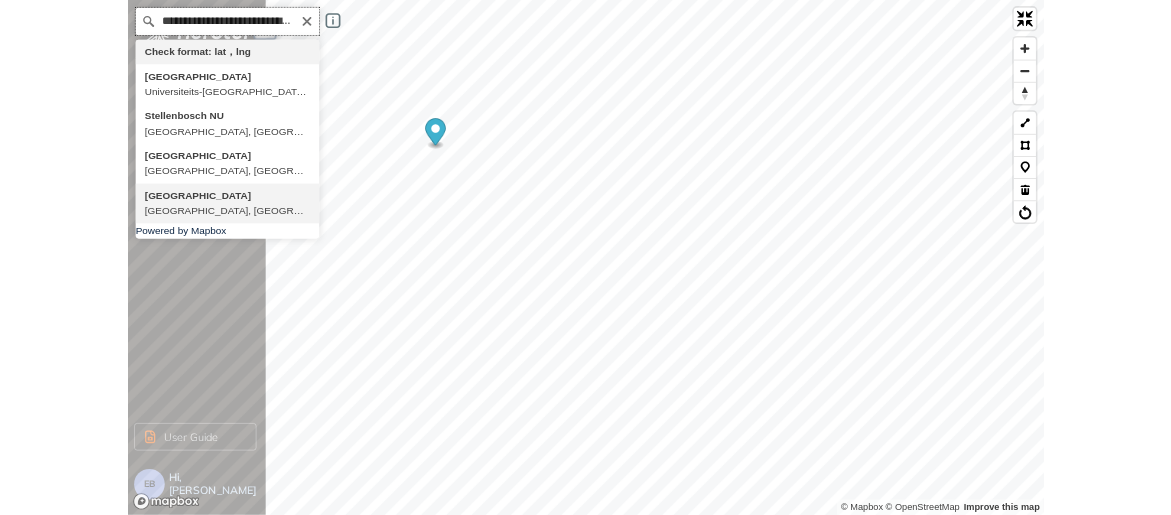 scroll, scrollTop: 0, scrollLeft: 0, axis: both 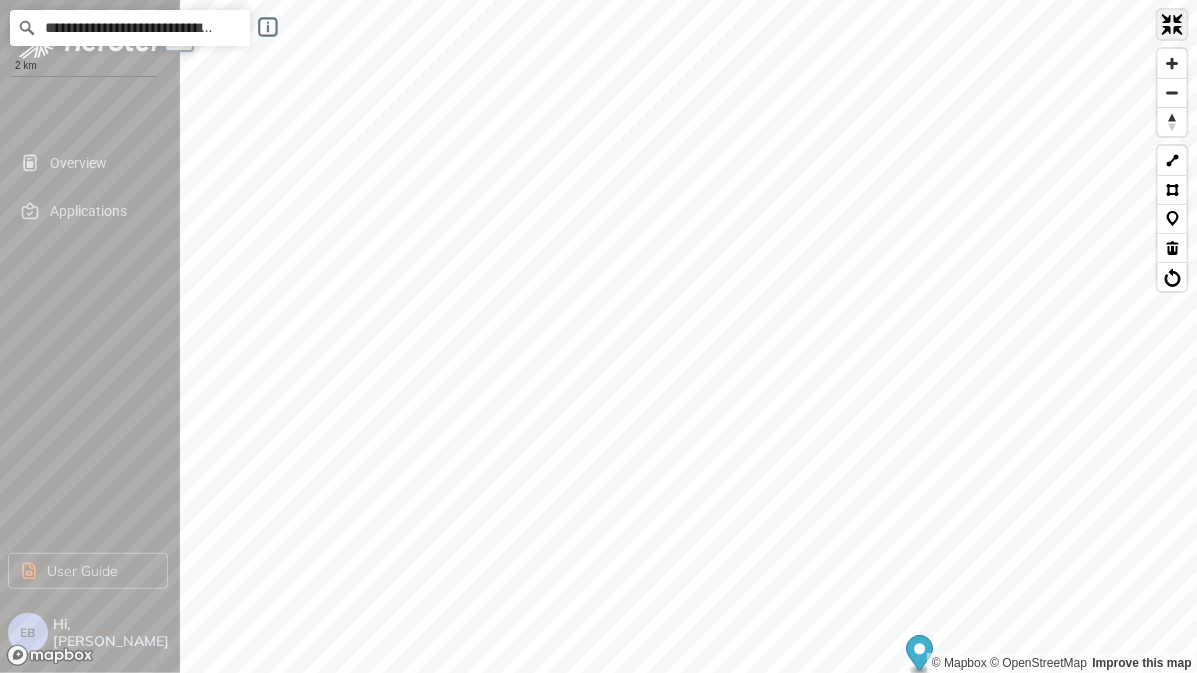 click at bounding box center [1172, 24] 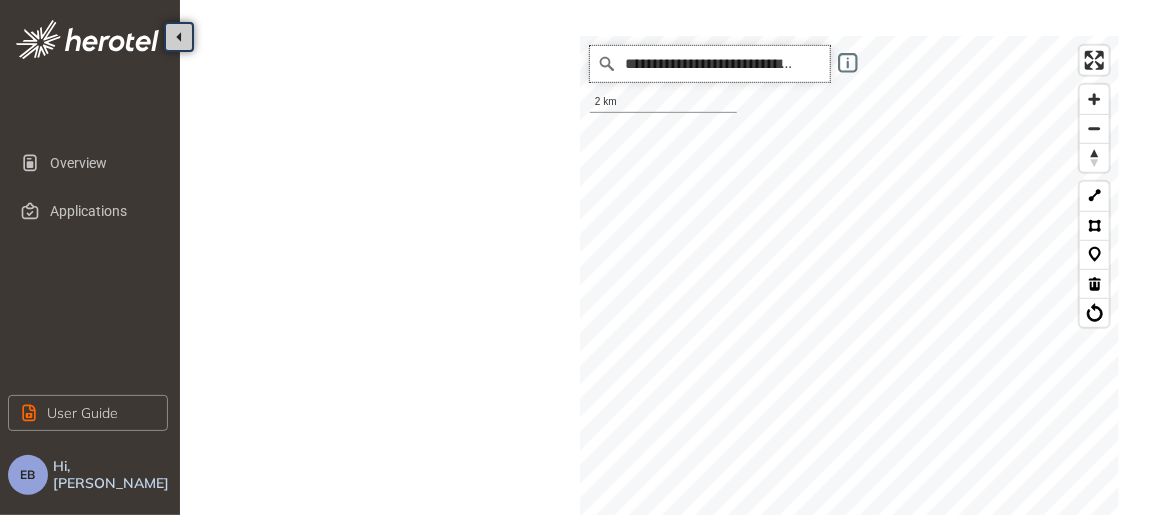 drag, startPoint x: 713, startPoint y: 60, endPoint x: 564, endPoint y: 69, distance: 149.27156 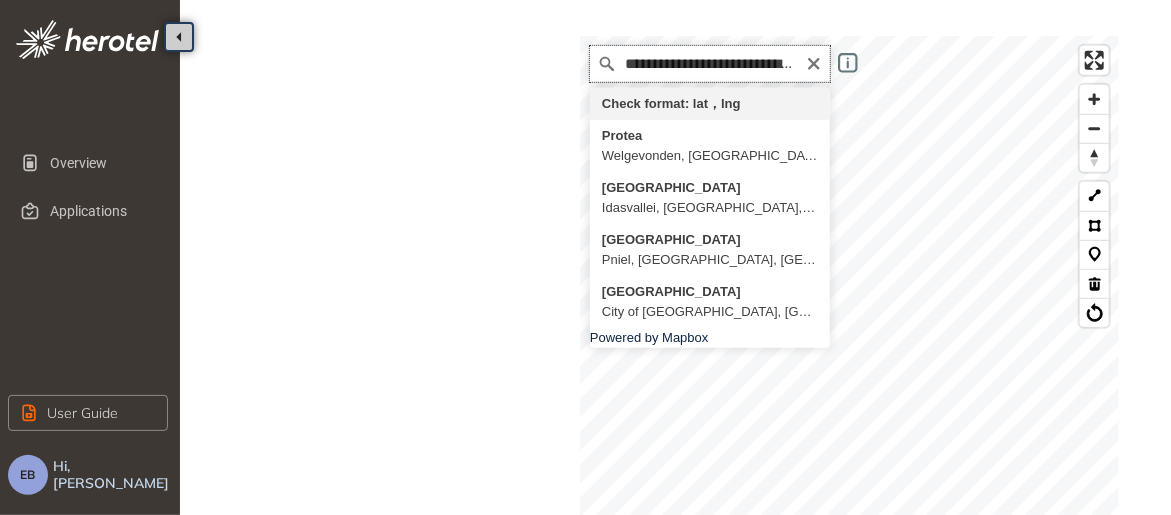 scroll, scrollTop: 0, scrollLeft: 2, axis: horizontal 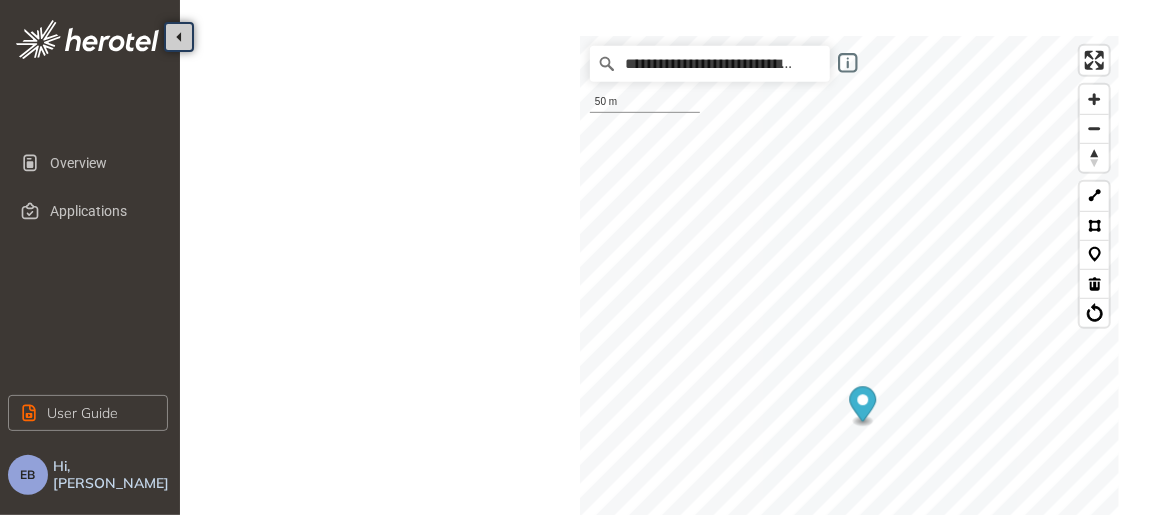 click on "Overview Applications User Guide EB Hi, Erica Burg  Project Details Location Confirmation Upload documents Location Confirmation Indicate your project location here Use the drawing tools on the map to mark your project’s location and coverage, or upload a KML file with your project route already plotted. Based on this information, the system will determine whether any of our services are affected and outline the relevant requirements and next steps If uploading a KML file, ensure it includes only the specific project route. Additional planning data may cause upload issues. Size of the uploaded file should not exceed the limit of 10MB See more details Project limitations: Line routes: max 150 km Polygon areas: max 40 km² Upload KML file 0% We are retrieving and analyzing a large volume of data, which may take a few moments. The speed of this process depends on your project size and internet connection. Please stay on this page until the process is complete. Map filters/ settings Powered by Mapbox 50 m" at bounding box center (585, -209) 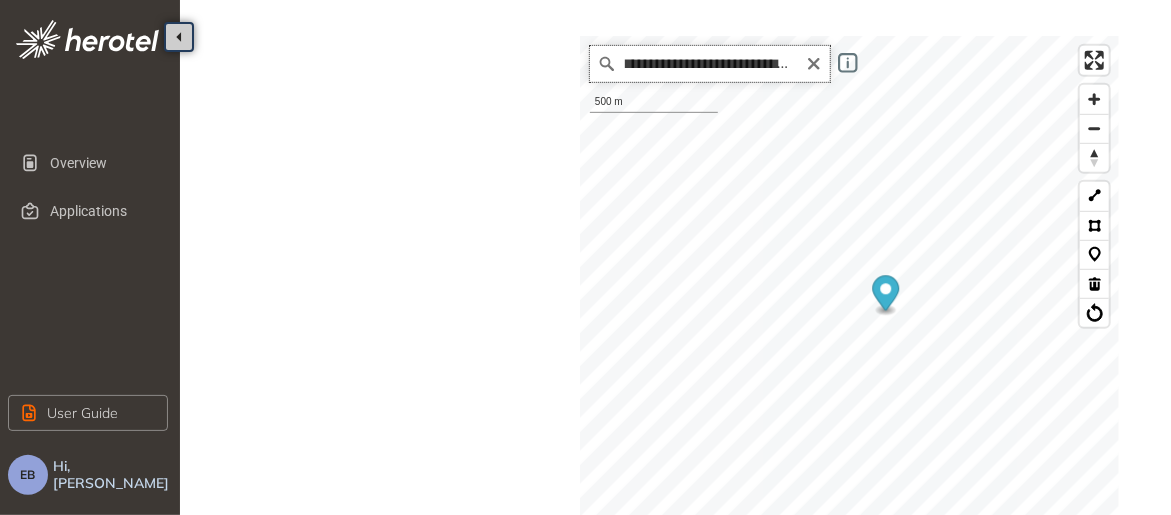 scroll, scrollTop: 0, scrollLeft: 0, axis: both 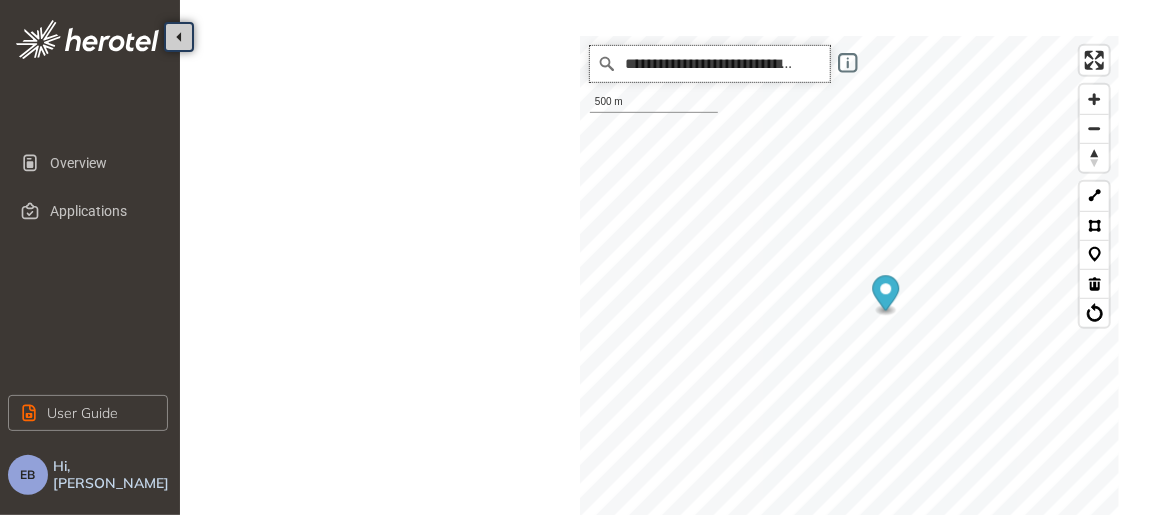 drag, startPoint x: 795, startPoint y: 62, endPoint x: 534, endPoint y: 83, distance: 261.84348 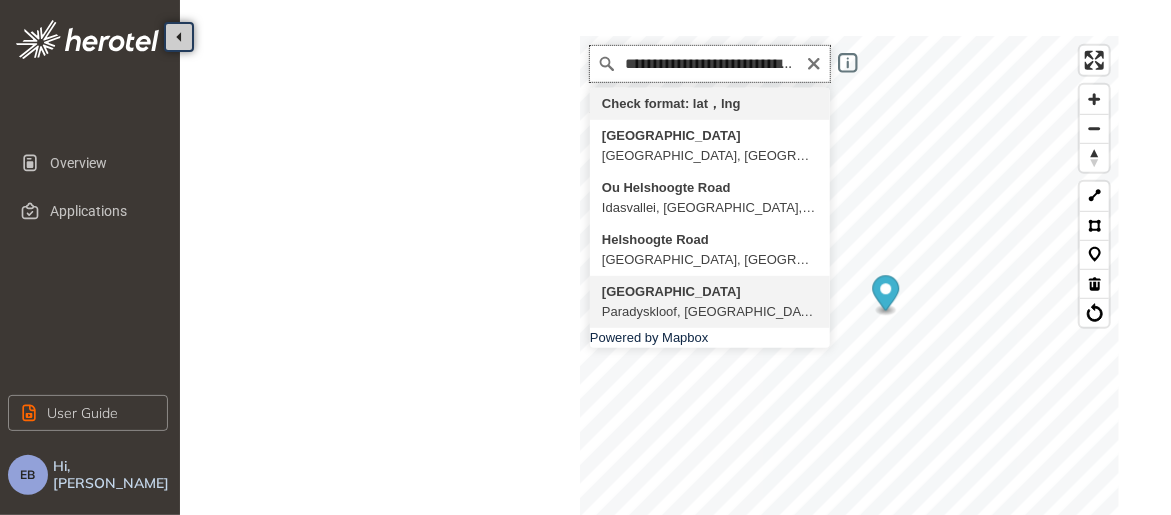 scroll, scrollTop: 0, scrollLeft: 0, axis: both 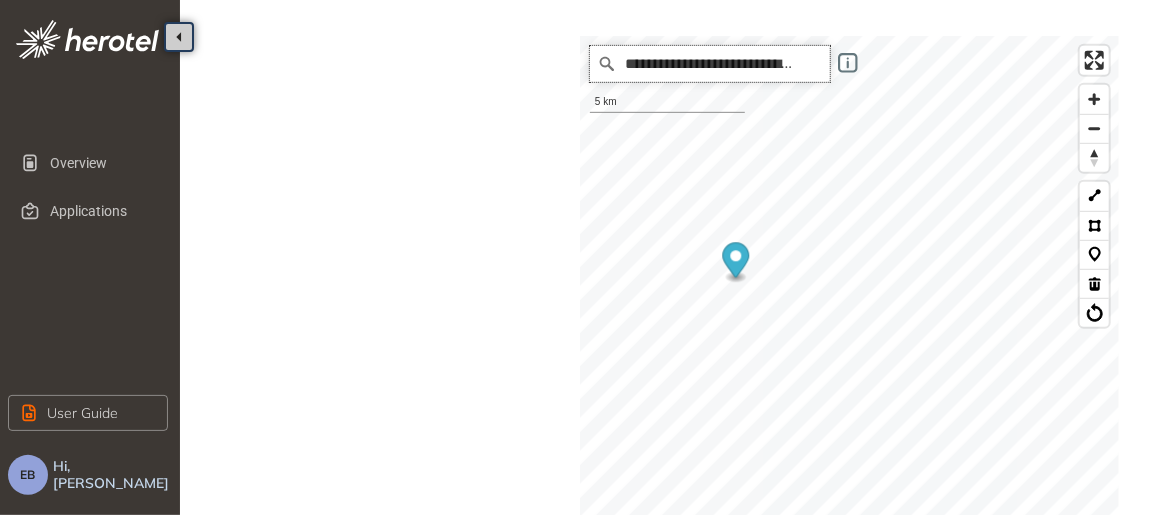 drag, startPoint x: 790, startPoint y: 61, endPoint x: 554, endPoint y: 65, distance: 236.03389 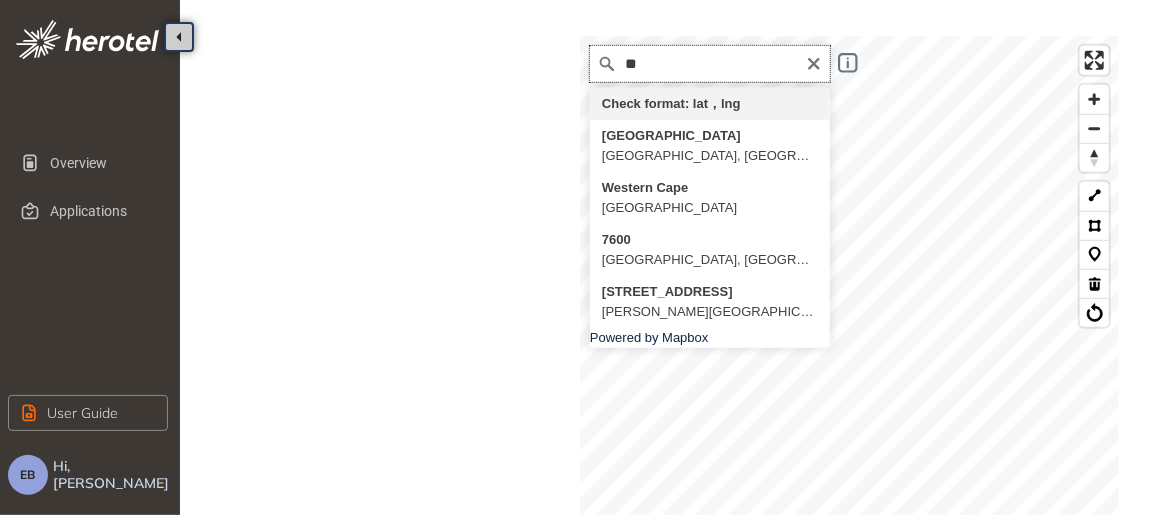type on "*" 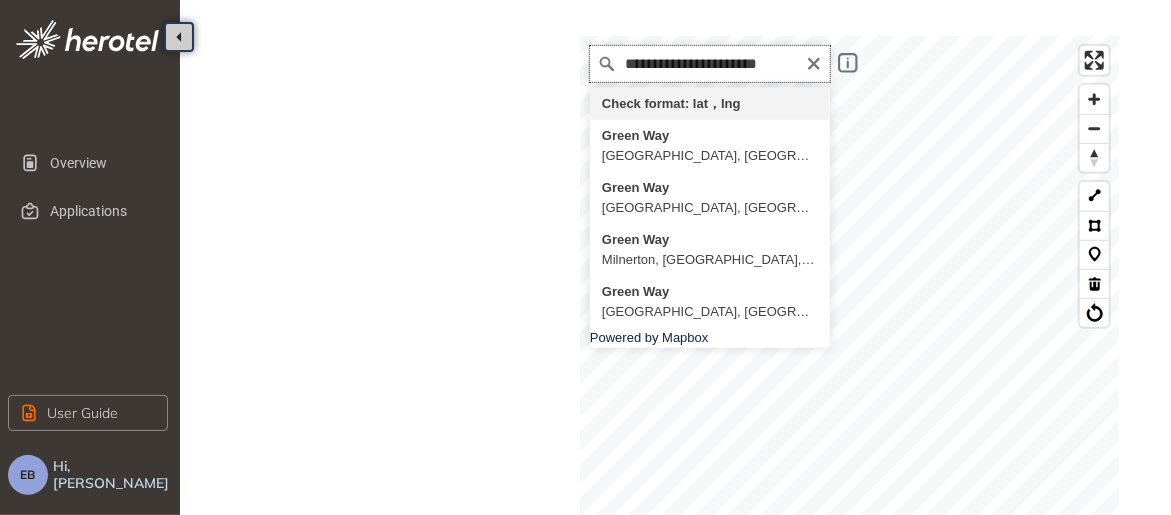 drag, startPoint x: 787, startPoint y: 60, endPoint x: 696, endPoint y: 64, distance: 91.08787 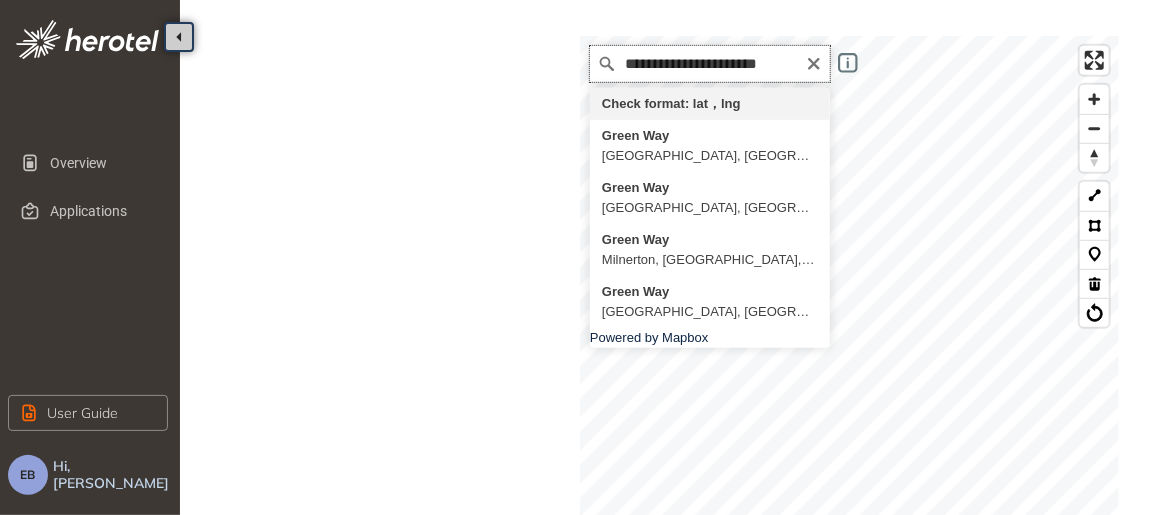 click on "**********" at bounding box center (710, 64) 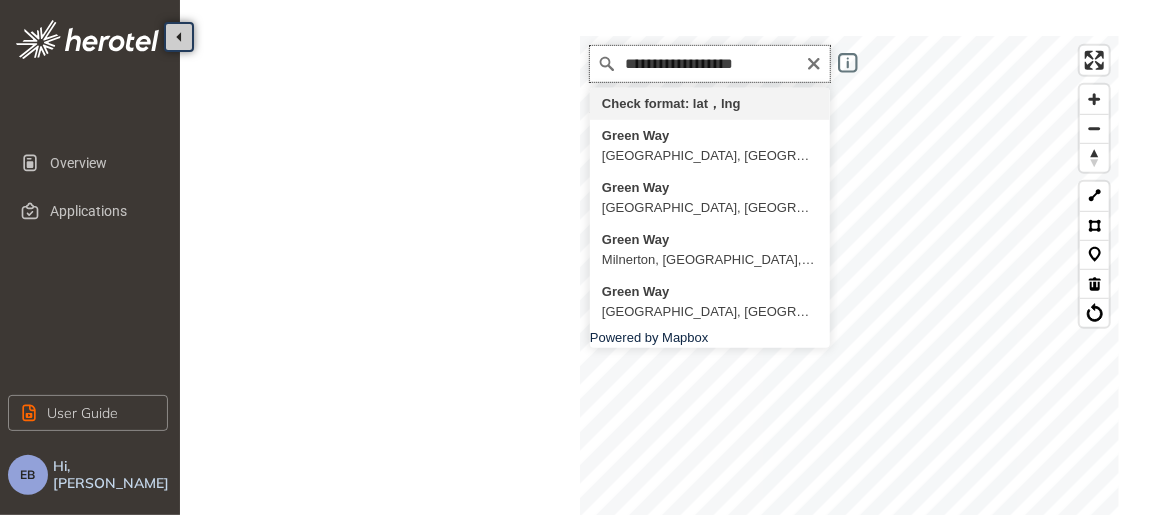 click on "**********" at bounding box center (710, 64) 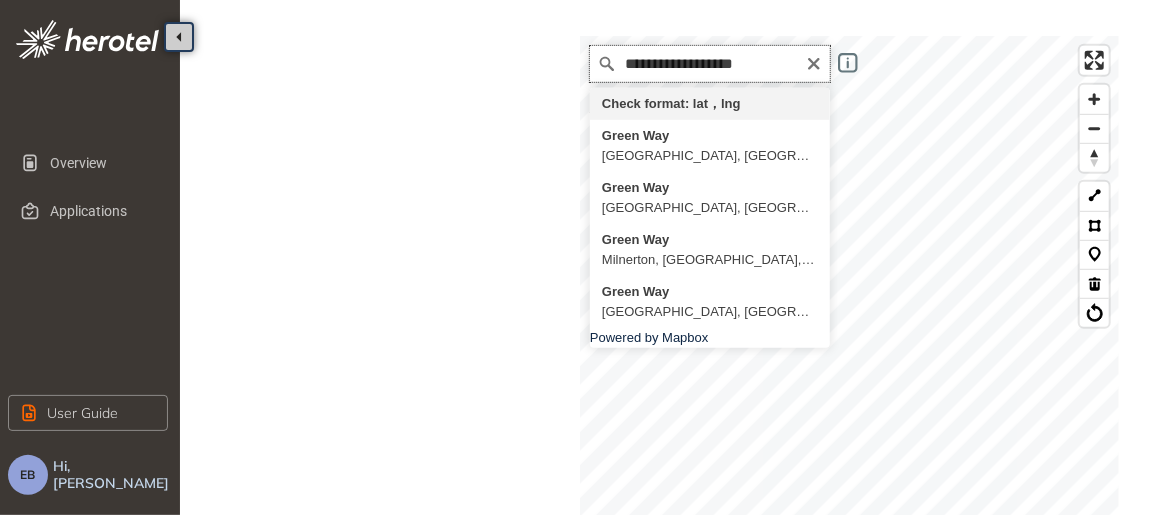 drag, startPoint x: 774, startPoint y: 61, endPoint x: 701, endPoint y: 64, distance: 73.061615 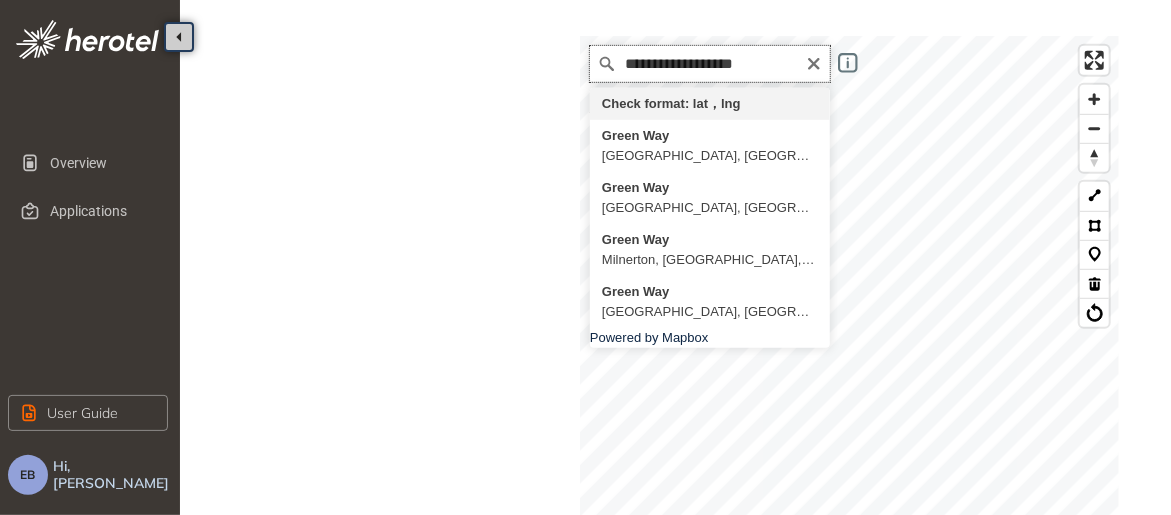 click on "**********" at bounding box center (710, 64) 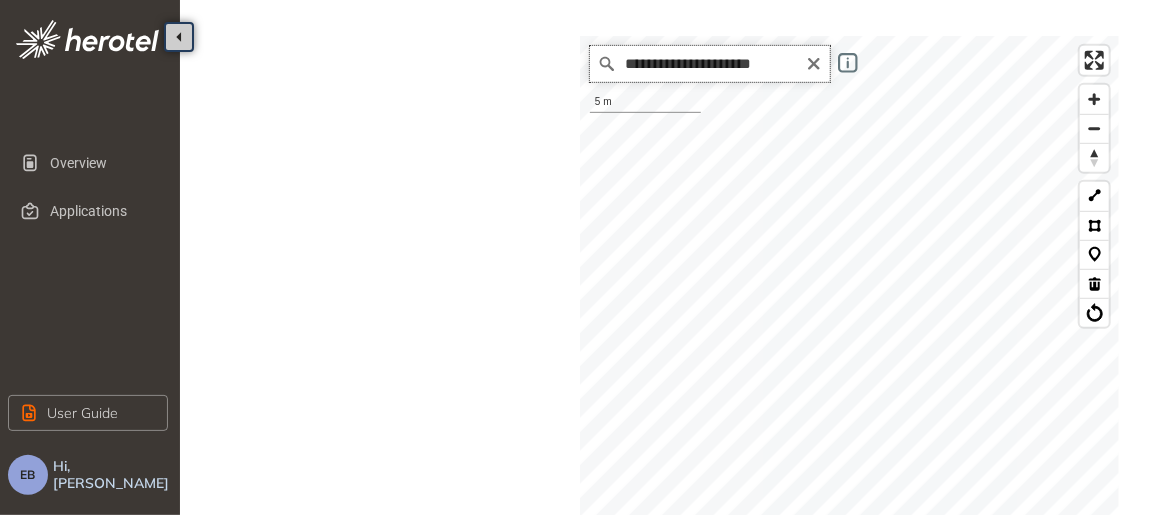 drag, startPoint x: 796, startPoint y: 60, endPoint x: 590, endPoint y: 57, distance: 206.02185 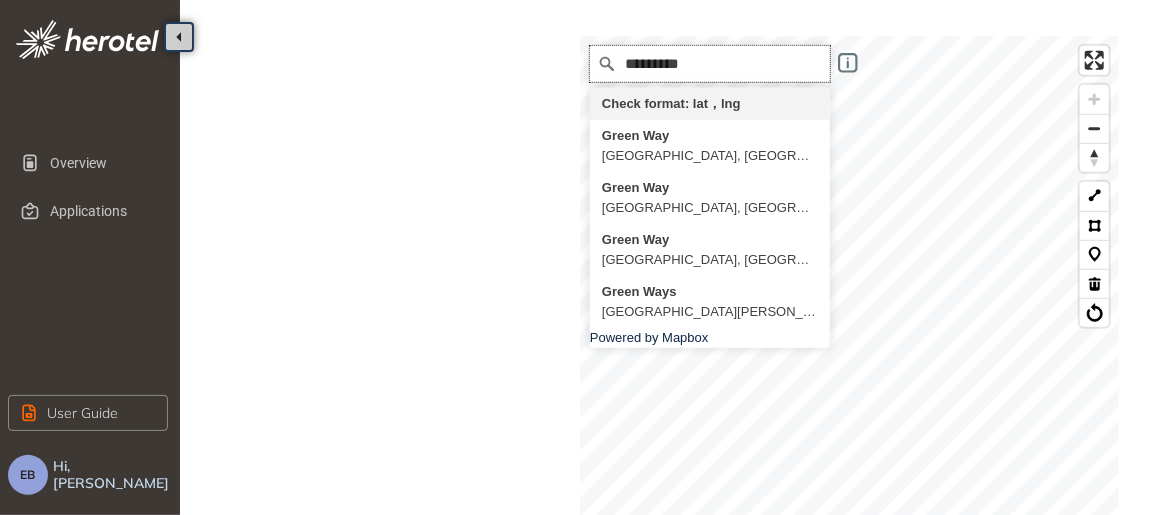 scroll, scrollTop: 0, scrollLeft: 0, axis: both 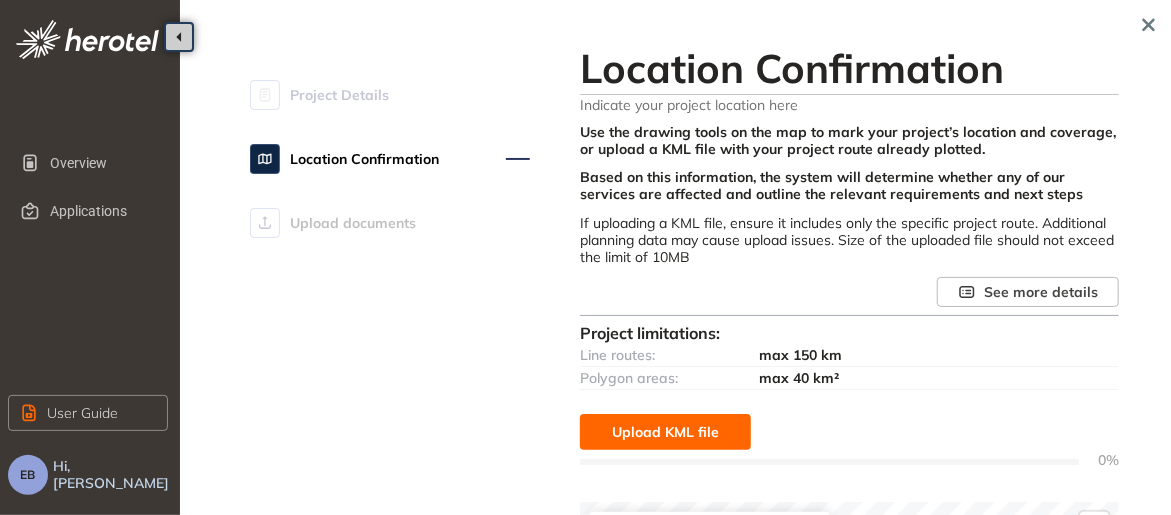 click on "Project Details Location Confirmation Upload documents" at bounding box center [390, 707] 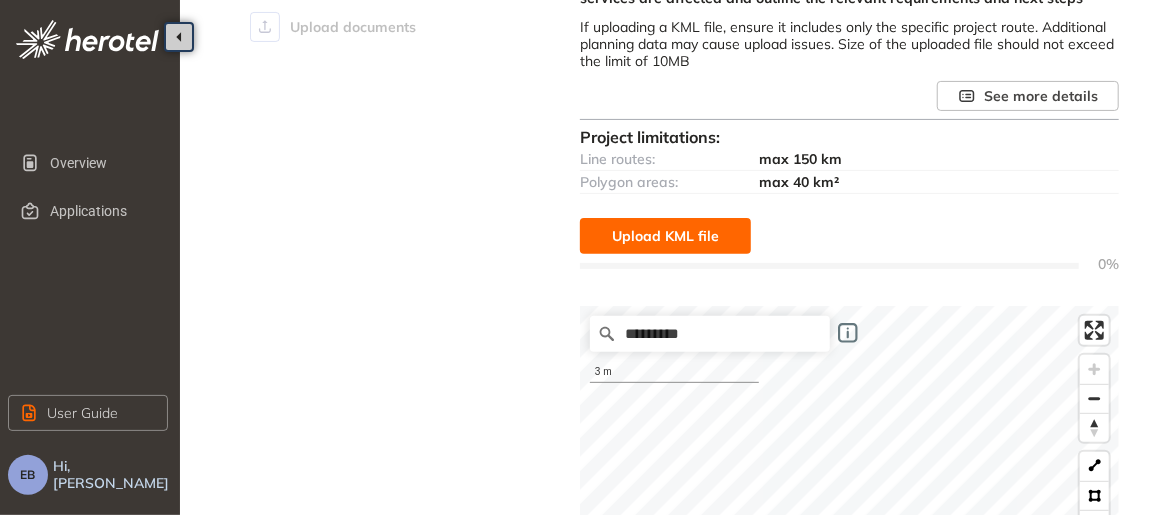 scroll, scrollTop: 199, scrollLeft: 0, axis: vertical 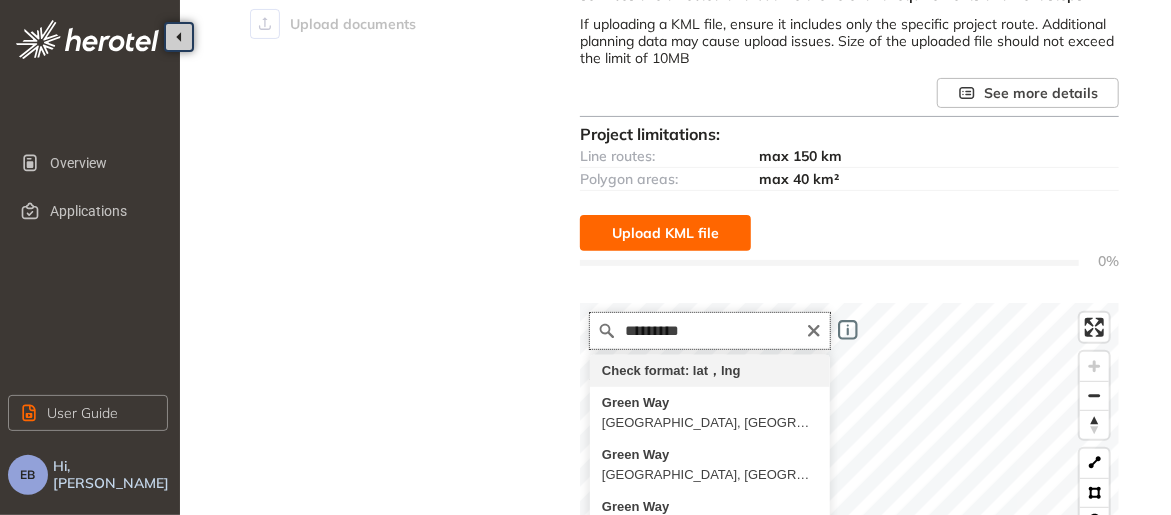 click on "*********" at bounding box center [710, 331] 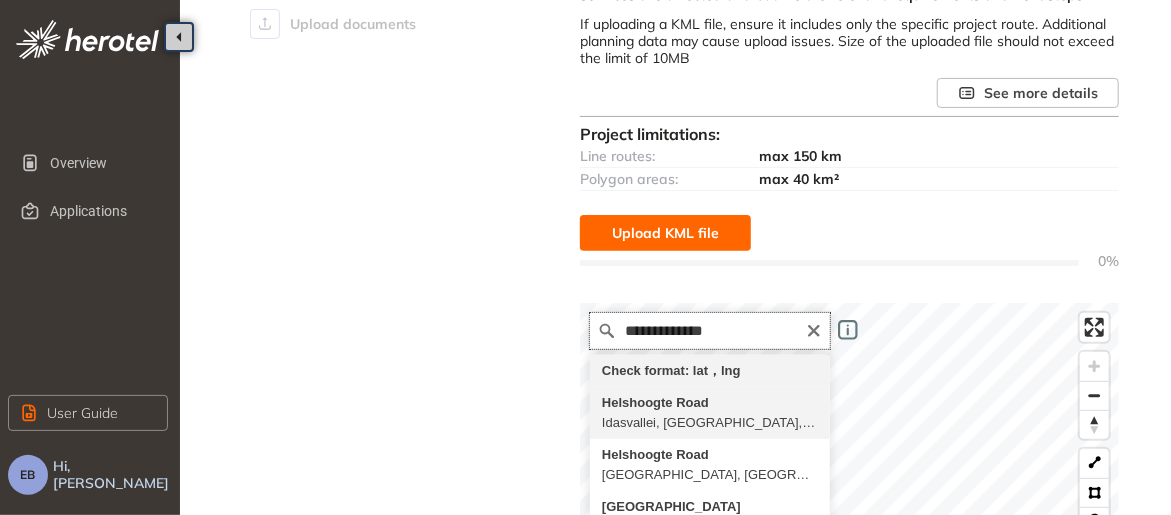 scroll, scrollTop: 666, scrollLeft: 0, axis: vertical 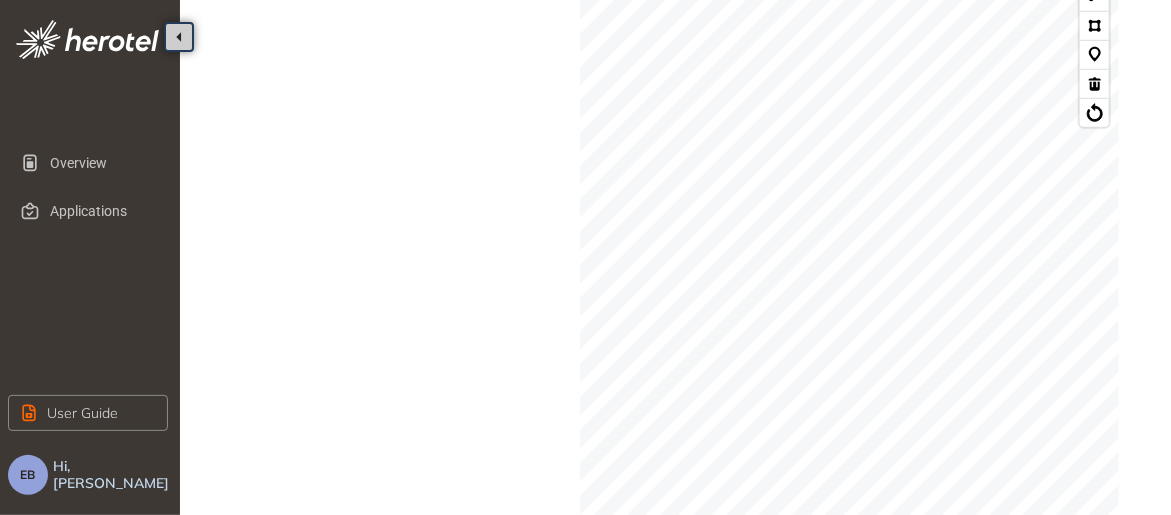 click on "**********" at bounding box center (679, 44) 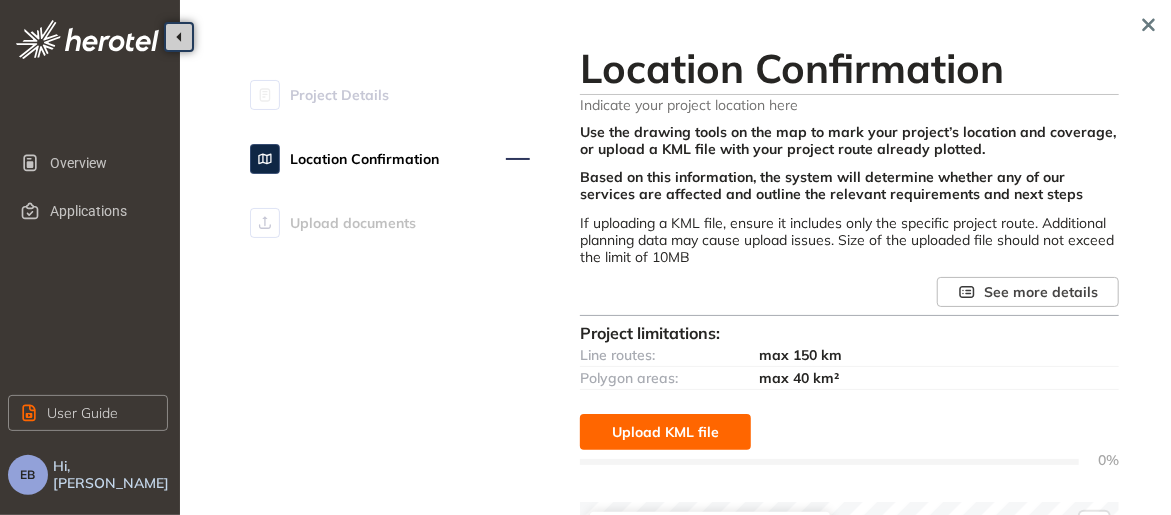 scroll, scrollTop: 466, scrollLeft: 0, axis: vertical 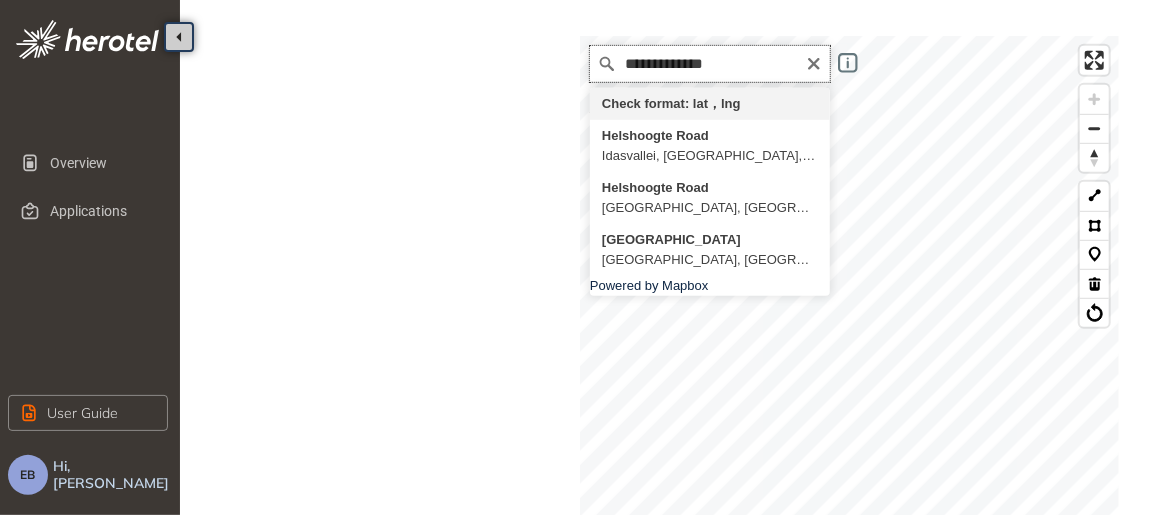 click on "**********" at bounding box center [710, 64] 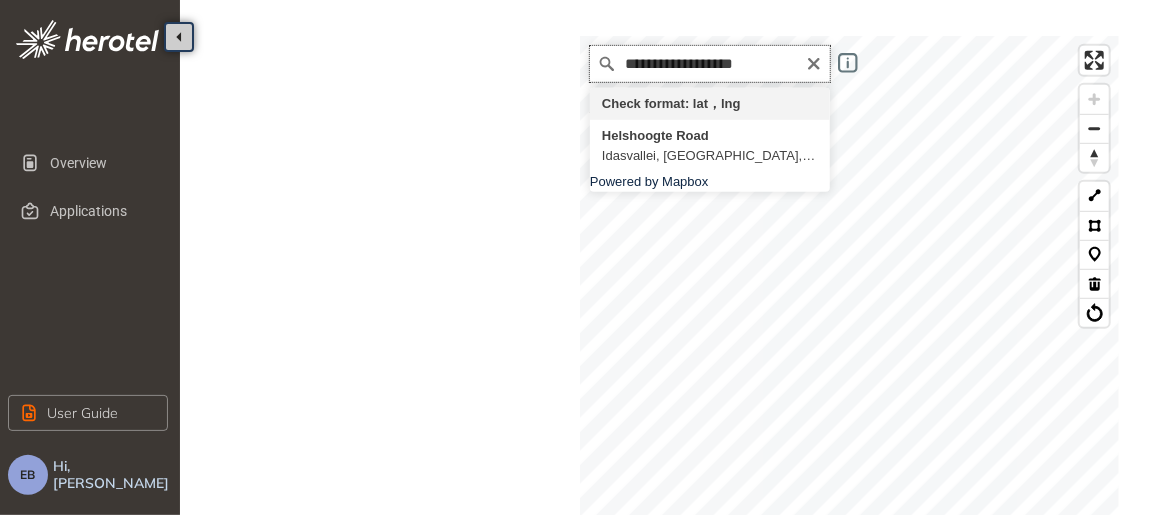 click on "**********" at bounding box center [710, 64] 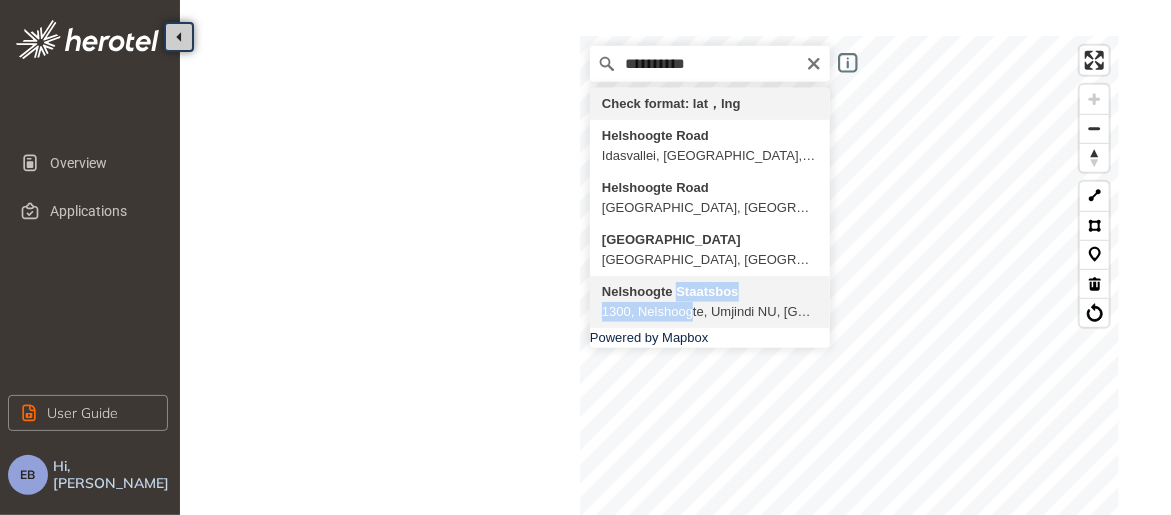 drag, startPoint x: 683, startPoint y: 303, endPoint x: 678, endPoint y: 279, distance: 24.5153 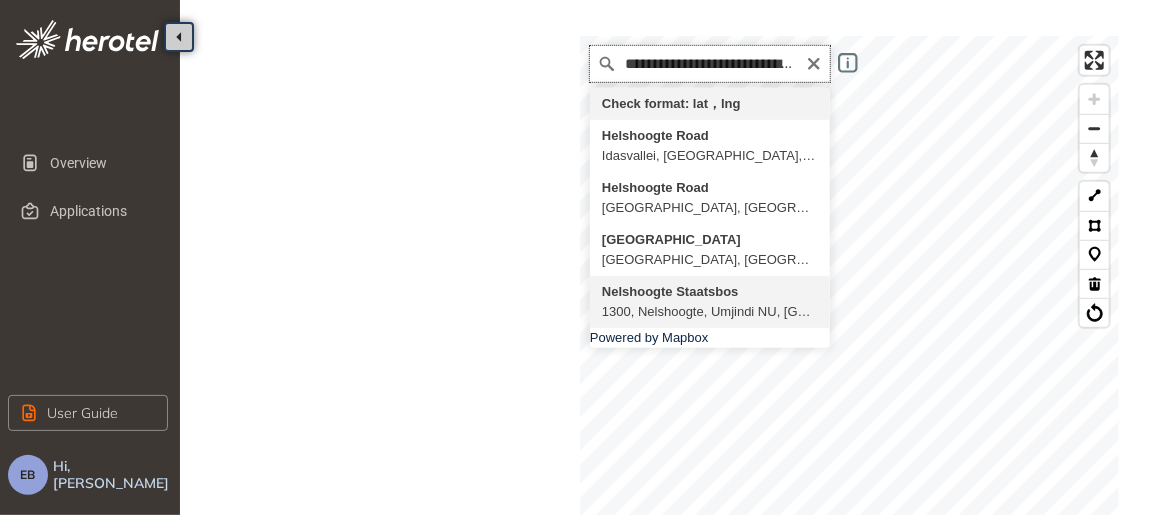 scroll, scrollTop: 0, scrollLeft: 0, axis: both 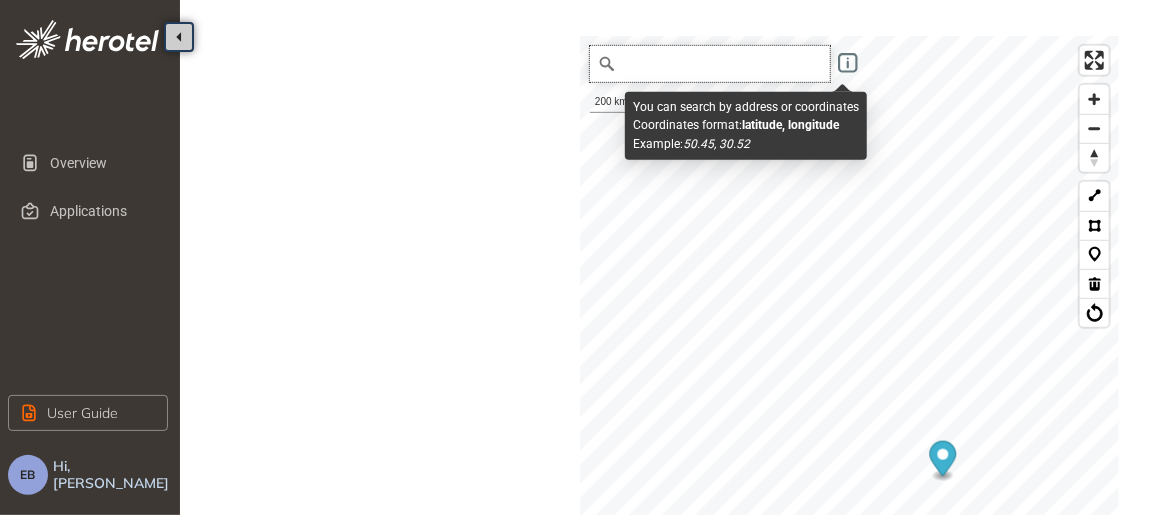 drag, startPoint x: 708, startPoint y: 59, endPoint x: 835, endPoint y: 60, distance: 127.00394 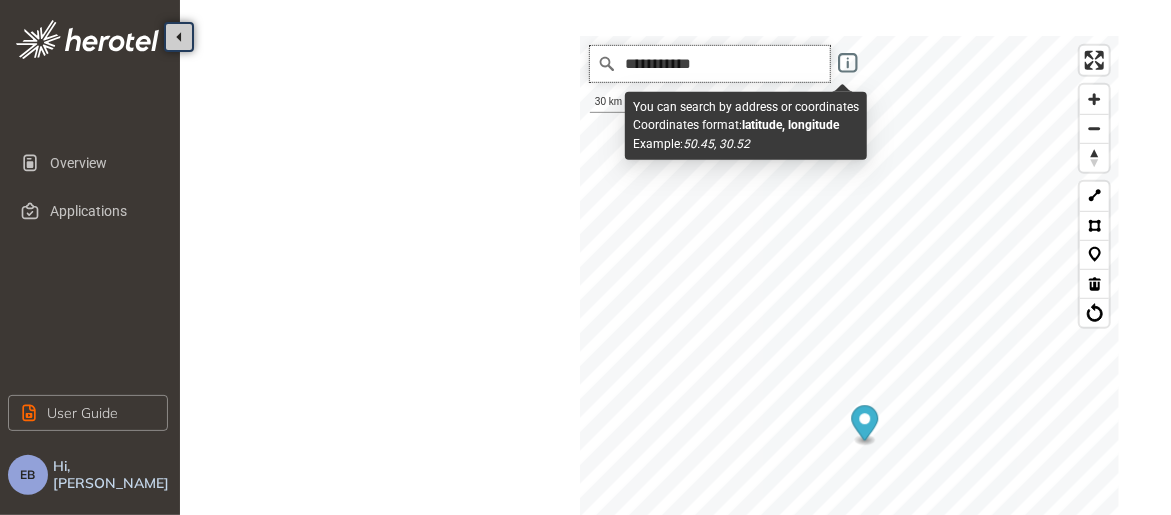 scroll, scrollTop: 0, scrollLeft: 0, axis: both 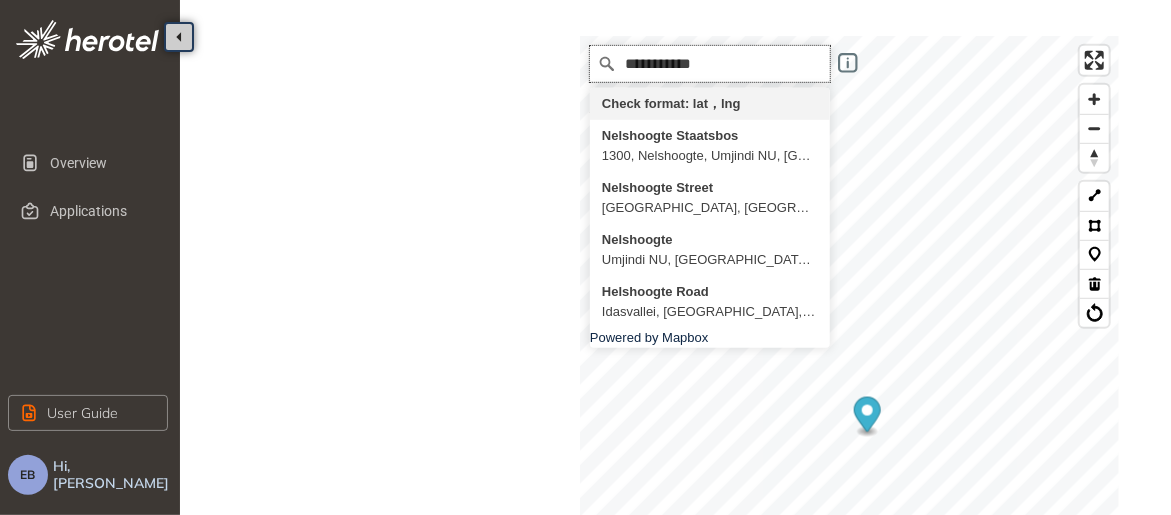 drag, startPoint x: 715, startPoint y: 61, endPoint x: 523, endPoint y: 61, distance: 192 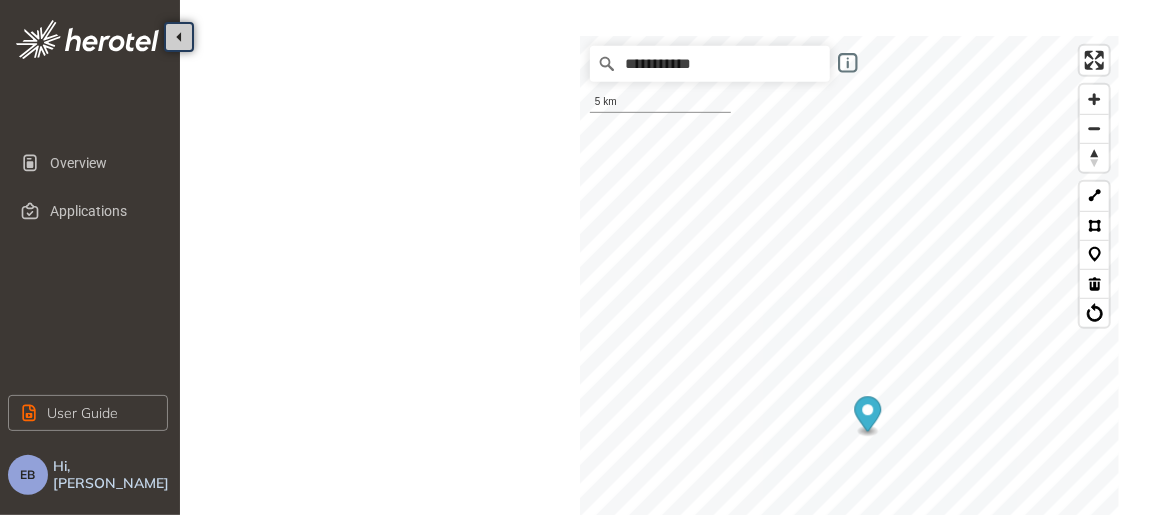 click on "Project Details Location Confirmation Upload documents" at bounding box center [390, 241] 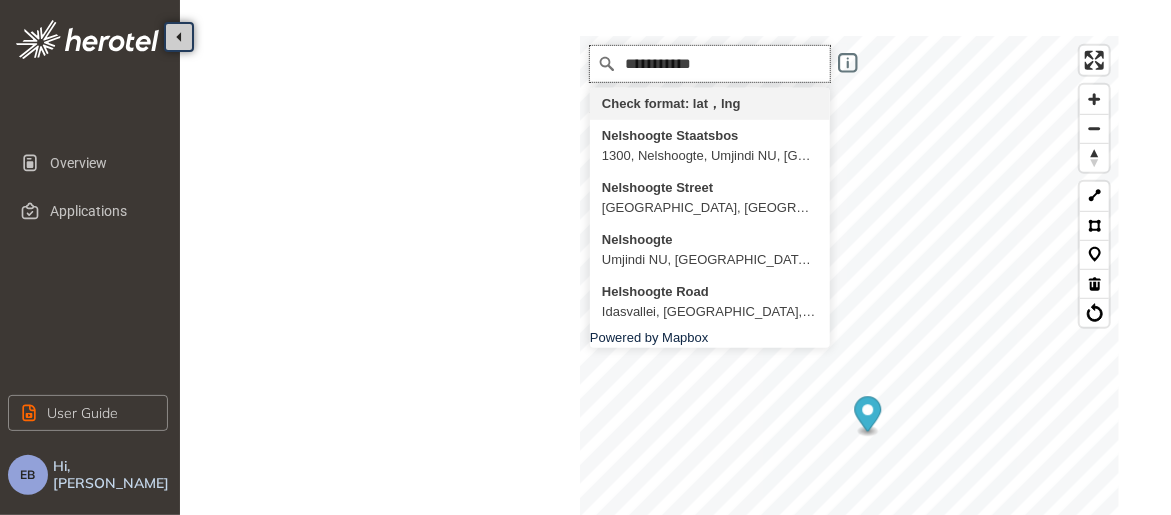 drag, startPoint x: 721, startPoint y: 60, endPoint x: 496, endPoint y: 58, distance: 225.0089 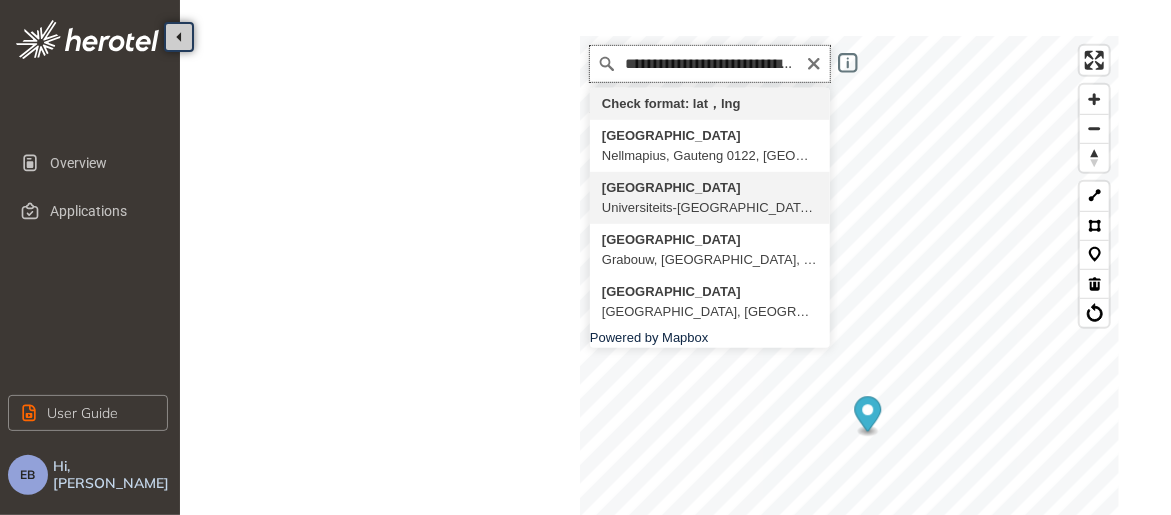 scroll, scrollTop: 0, scrollLeft: 0, axis: both 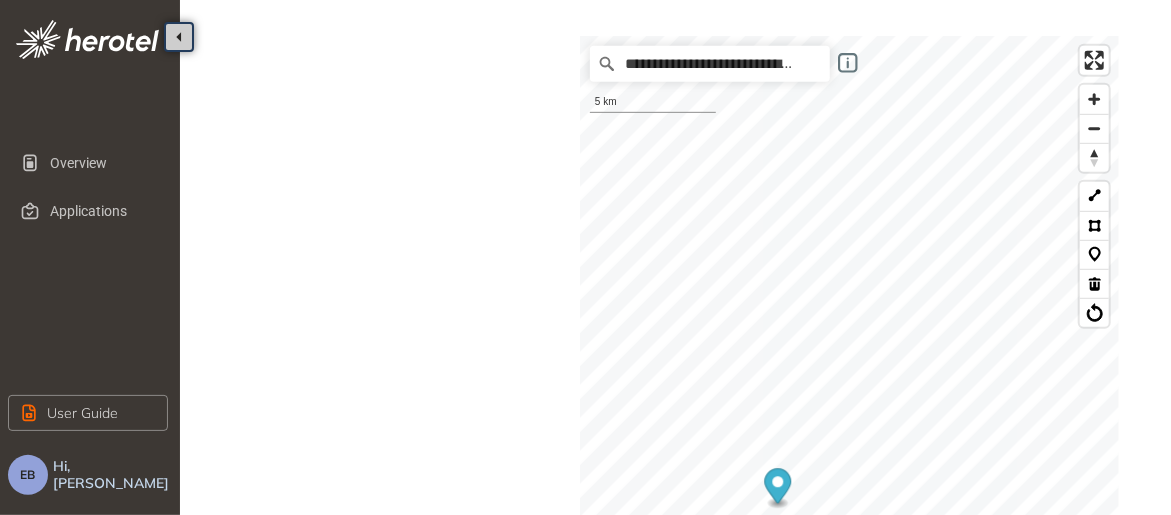 click on "Overview Applications User Guide EB Hi, Erica Burg  Project Details Location Confirmation Upload documents Location Confirmation Indicate your project location here Use the drawing tools on the map to mark your project’s location and coverage, or upload a KML file with your project route already plotted. Based on this information, the system will determine whether any of our services are affected and outline the relevant requirements and next steps If uploading a KML file, ensure it includes only the specific project route. Additional planning data may cause upload issues. Size of the uploaded file should not exceed the limit of 10MB See more details Project limitations: Line routes: max 150 km Polygon areas: max 40 km² Upload KML file 0% We are retrieving and analyzing a large volume of data, which may take a few moments. The speed of this process depends on your project size and internet connection. Please stay on this page until the process is complete. Map filters/ settings Powered by Mapbox 5 km" at bounding box center [585, -209] 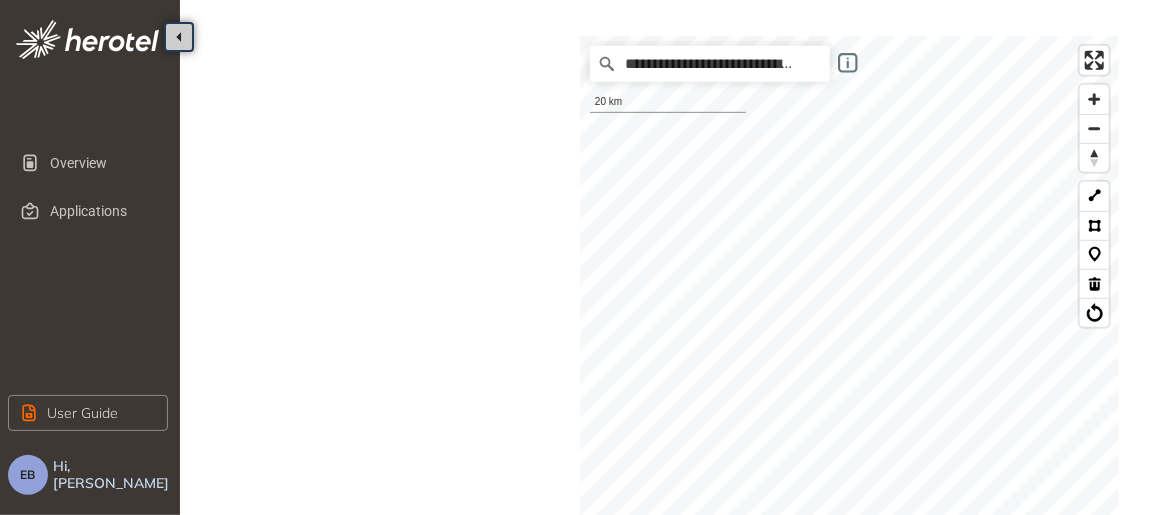 click on "Overview Applications User Guide EB Hi, Erica Burg  Project Details Location Confirmation Upload documents Location Confirmation Indicate your project location here Use the drawing tools on the map to mark your project’s location and coverage, or upload a KML file with your project route already plotted. Based on this information, the system will determine whether any of our services are affected and outline the relevant requirements and next steps If uploading a KML file, ensure it includes only the specific project route. Additional planning data may cause upload issues. Size of the uploaded file should not exceed the limit of 10MB See more details Project limitations: Line routes: max 150 km Polygon areas: max 40 km² Upload KML file 0% We are retrieving and analyzing a large volume of data, which may take a few moments. The speed of this process depends on your project size and internet connection. Please stay on this page until the process is complete. Map filters/ settings Powered by Mapbox 20 km" at bounding box center (585, -209) 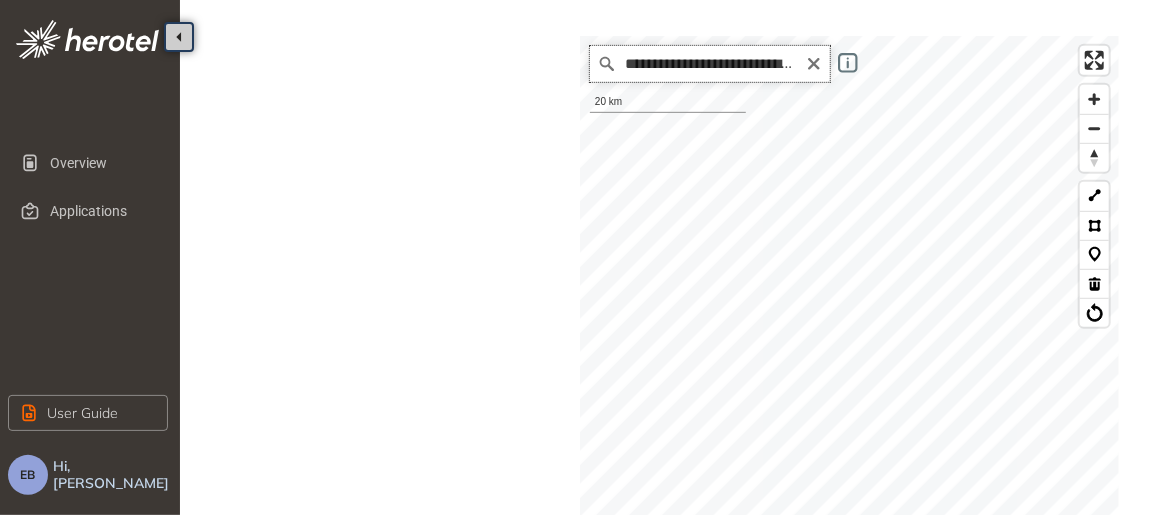 click on "**********" at bounding box center [710, 64] 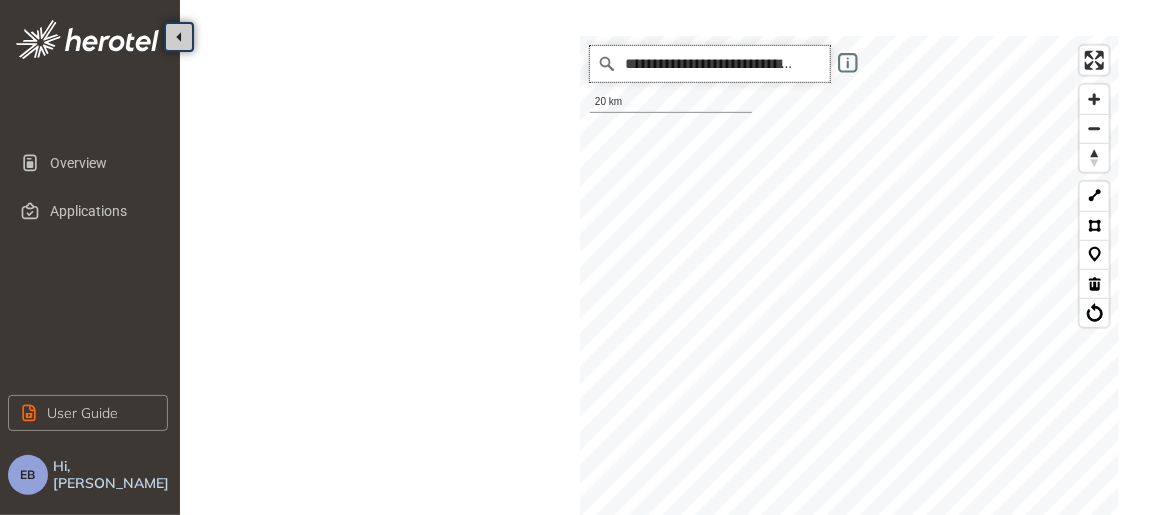 scroll, scrollTop: 0, scrollLeft: 0, axis: both 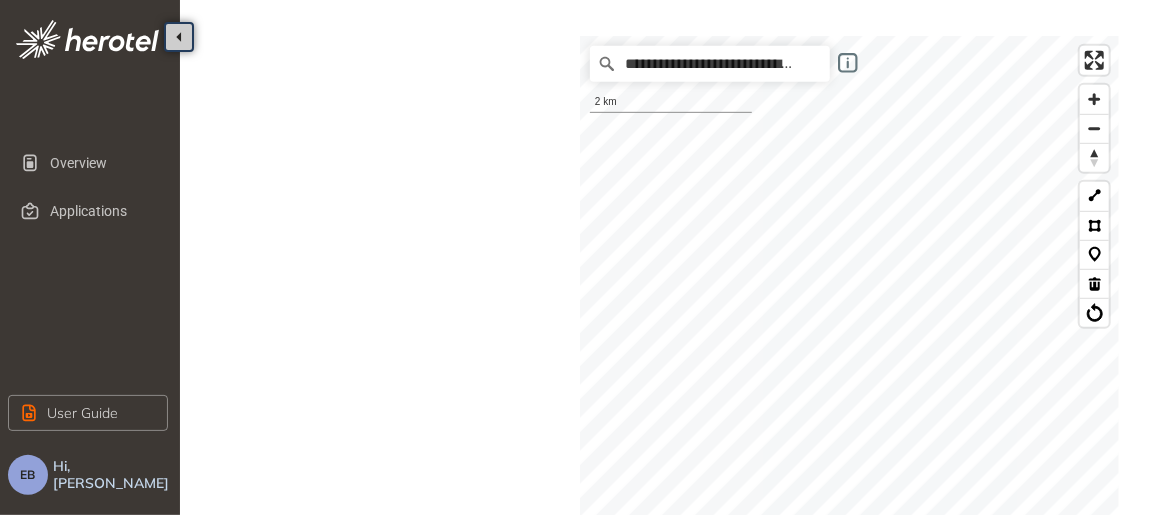click on "**********" at bounding box center (679, 244) 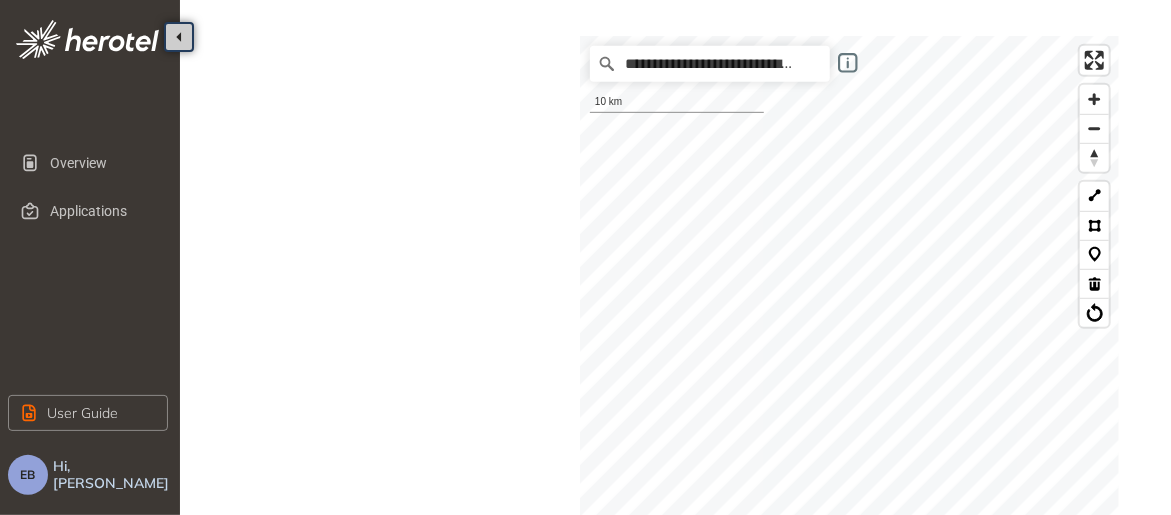 click on "**********" at bounding box center [679, 244] 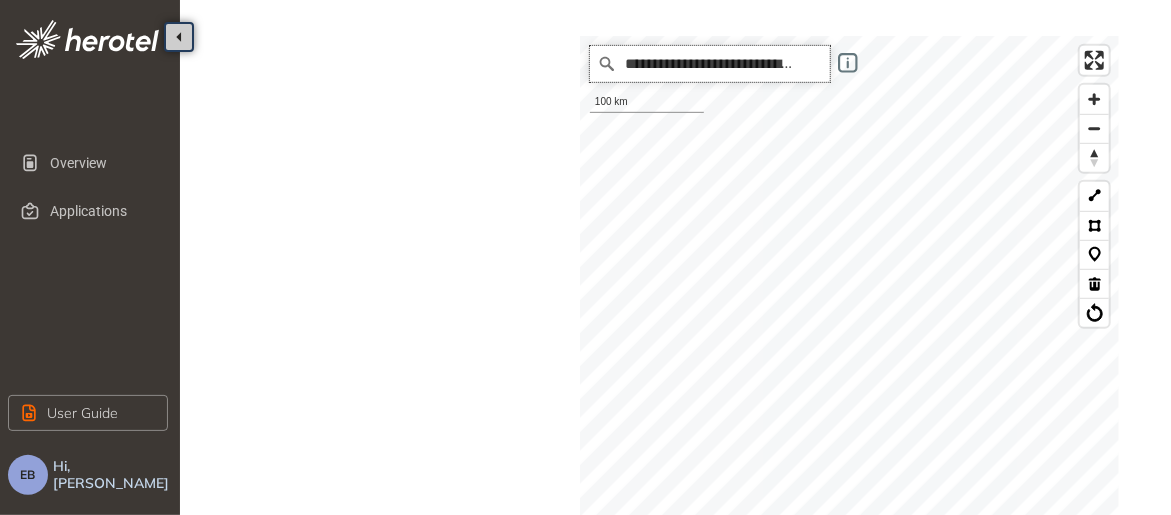 drag, startPoint x: 782, startPoint y: 58, endPoint x: 535, endPoint y: 54, distance: 247.03238 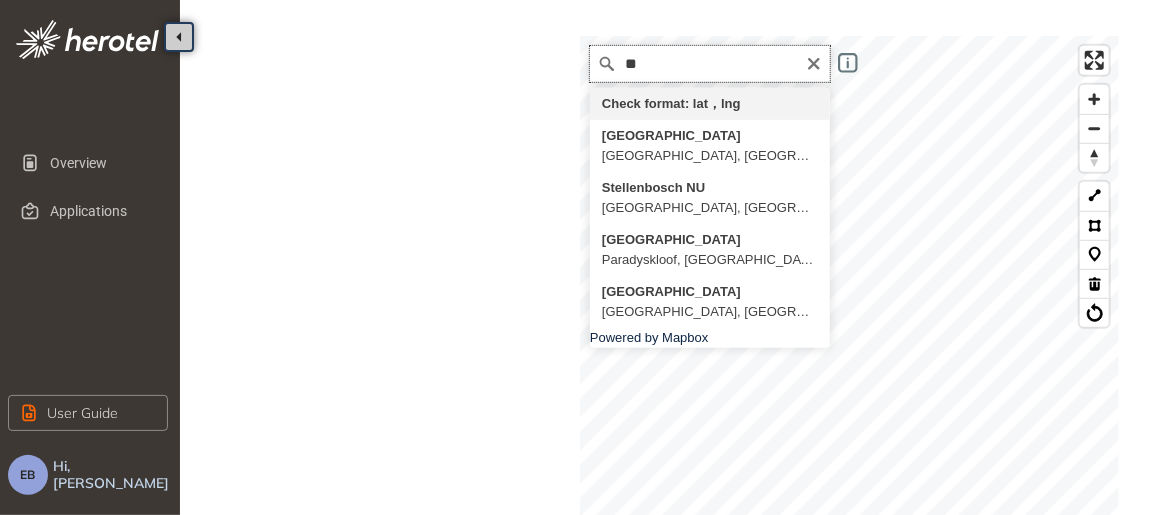 type on "*" 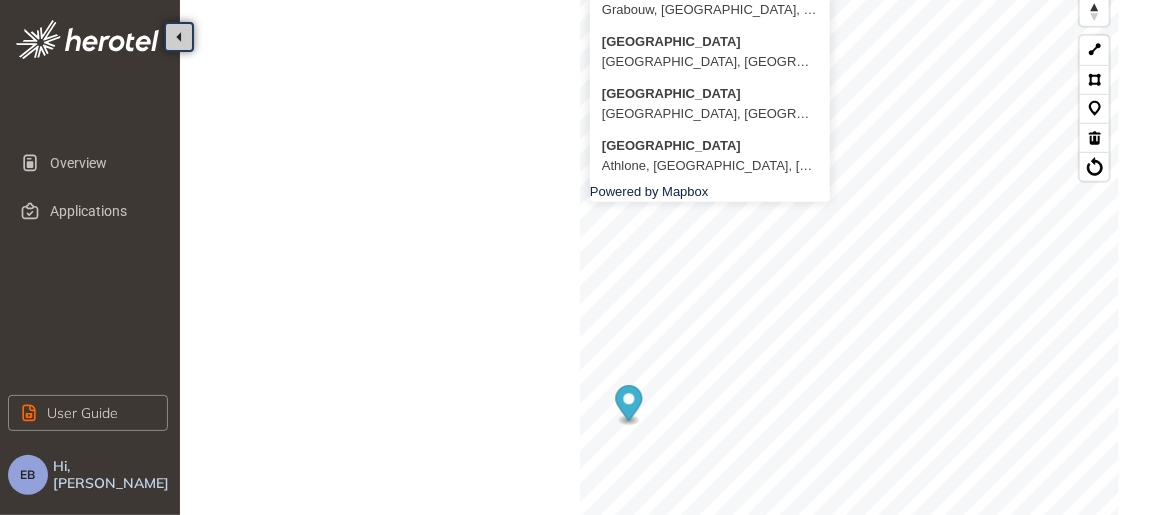 scroll, scrollTop: 911, scrollLeft: 0, axis: vertical 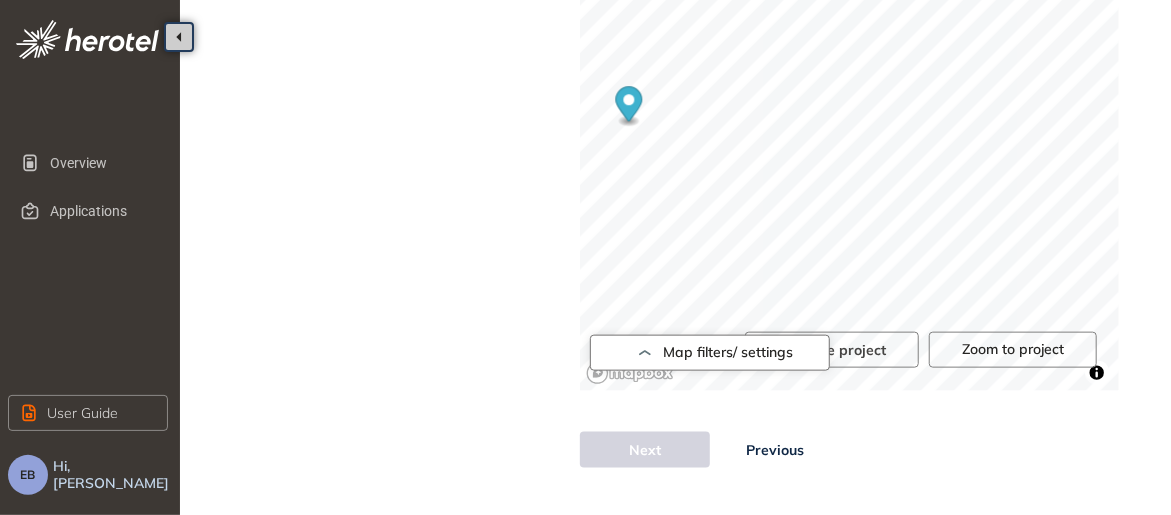 type on "*******" 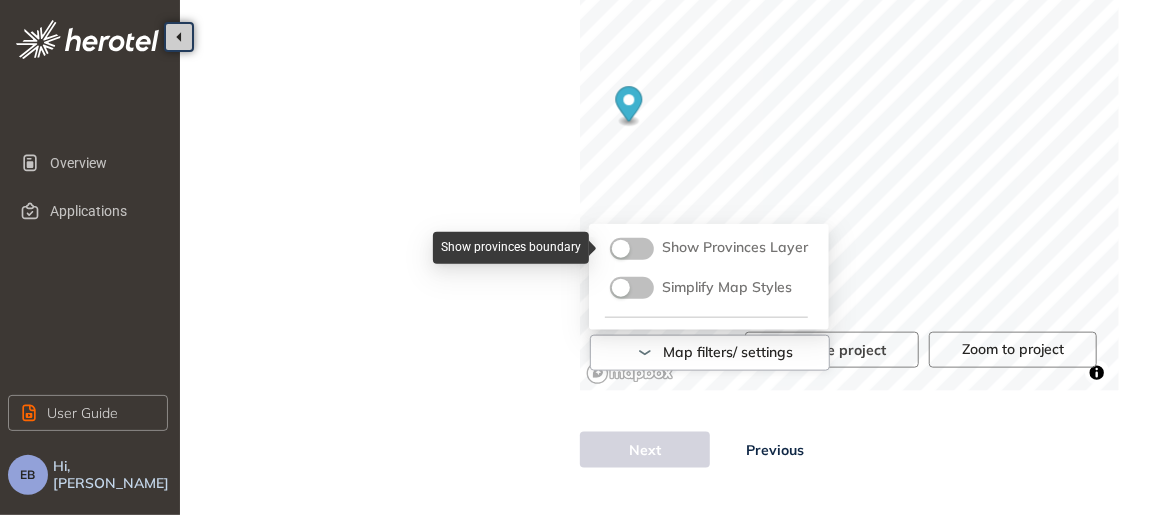 click at bounding box center [632, 249] 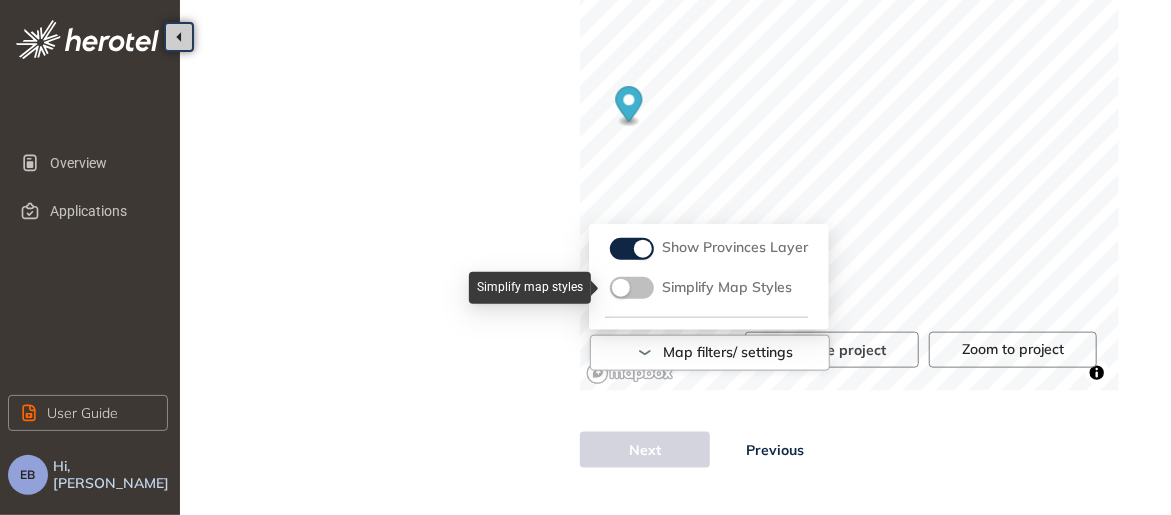 click on "Simplify Map Styles" at bounding box center (727, 287) 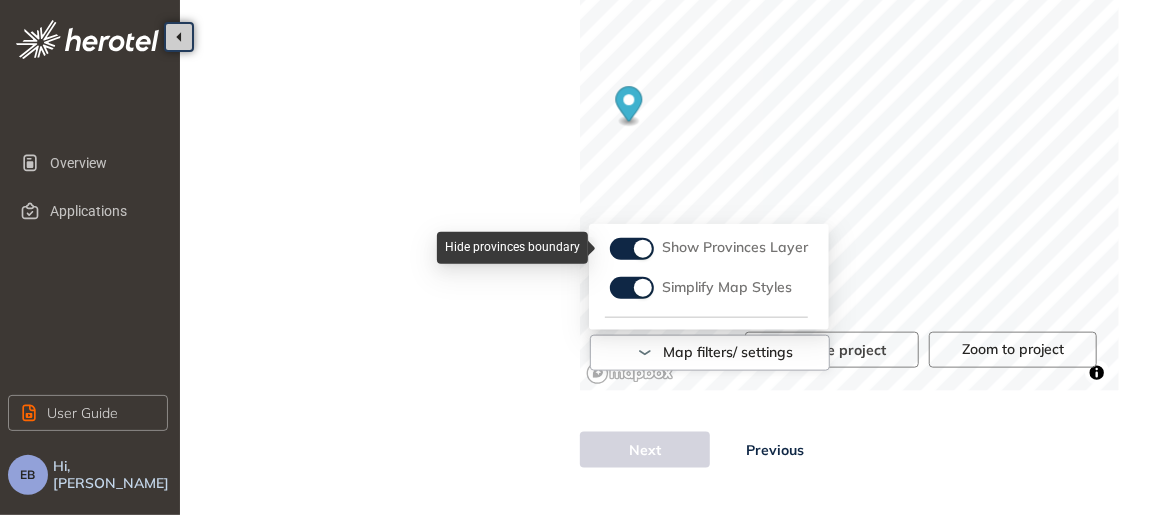 click at bounding box center [643, 249] 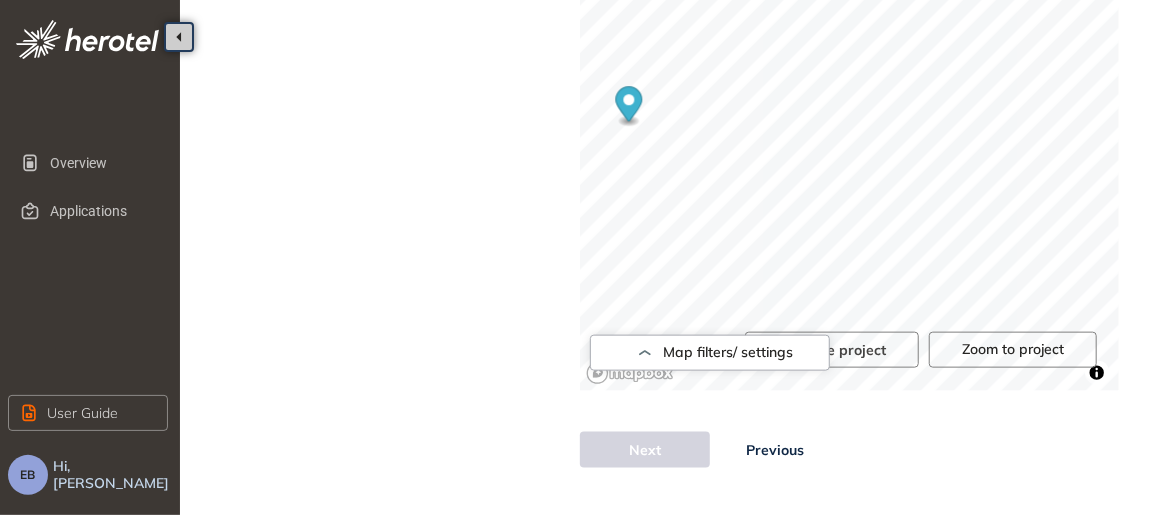 click on "Next Previous" at bounding box center [849, 450] 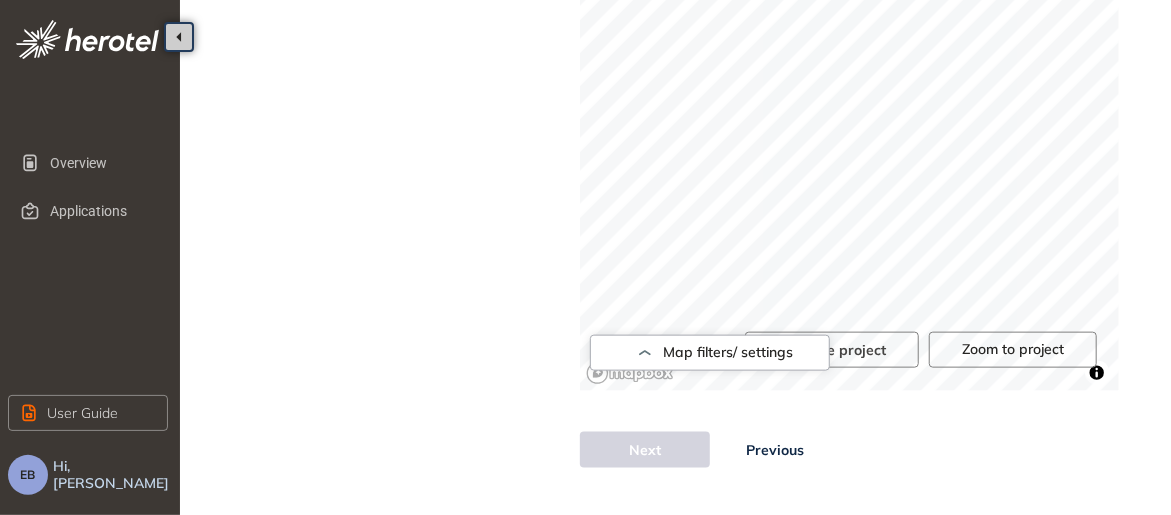 click on "Project Details Location Confirmation Upload documents Location Confirmation Indicate your project location here Use the drawing tools on the map to mark your project’s location and coverage, or upload a KML file with your project route already plotted. Based on this information, the system will determine whether any of our services are affected and outline the relevant requirements and next steps If uploading a KML file, ensure it includes only the specific project route. Additional planning data may cause upload issues. Size of the uploaded file should not exceed the limit of 10MB See more details Project limitations: Line routes: max 150 km Polygon areas: max 40 km² Upload KML file 0% We are retrieving and analyzing a large volume of data, which may take a few moments. The speed of this process depends on your project size and internet connection. Please stay on this page until the process is complete. Map filters/ settings ******* Check format: lat，lng Banhoek Street Banhoek Street Banhoek Road" at bounding box center (679, -201) 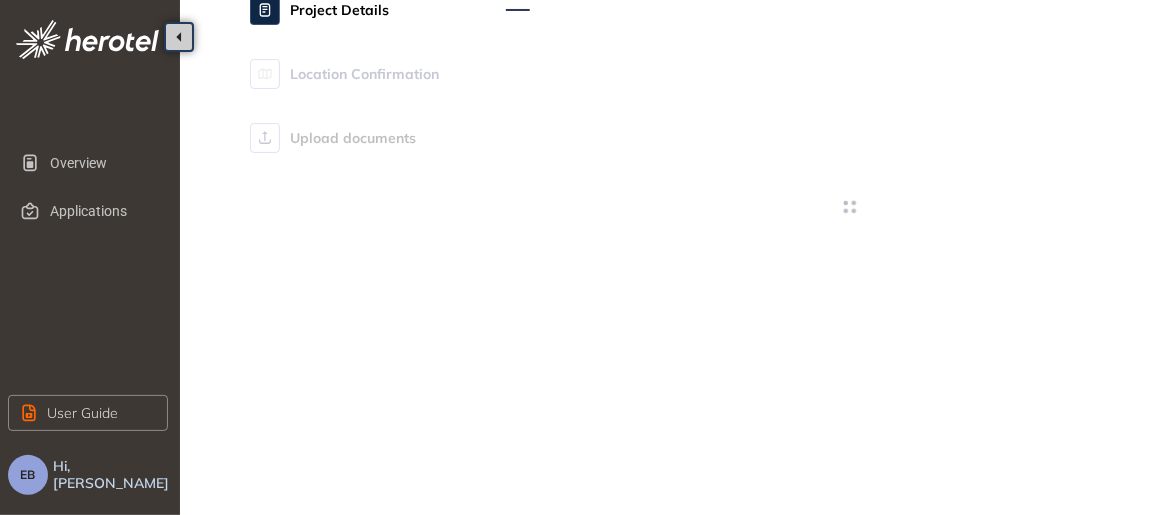 scroll, scrollTop: 911, scrollLeft: 0, axis: vertical 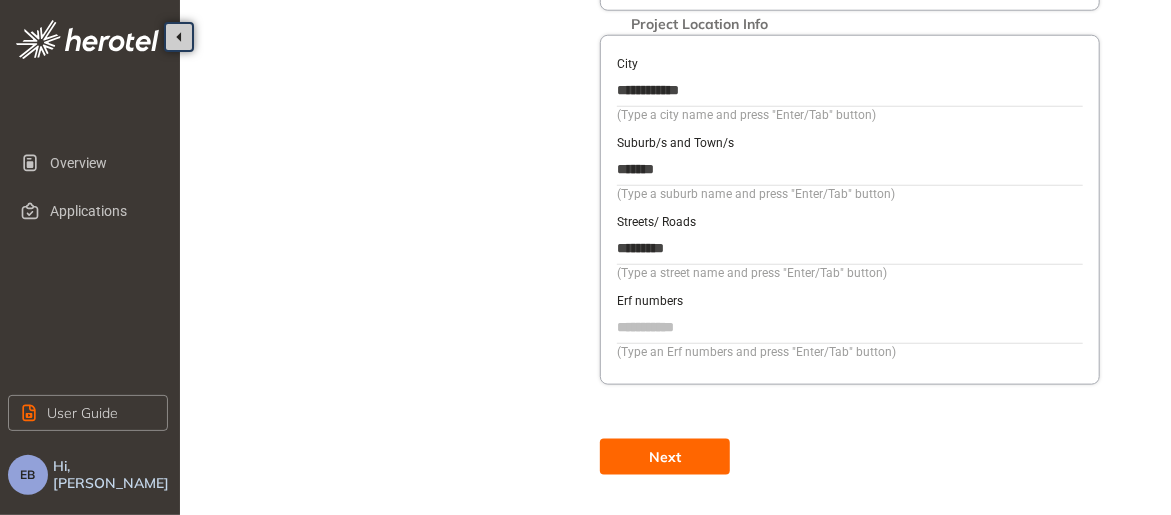 click on "Next" at bounding box center [665, 457] 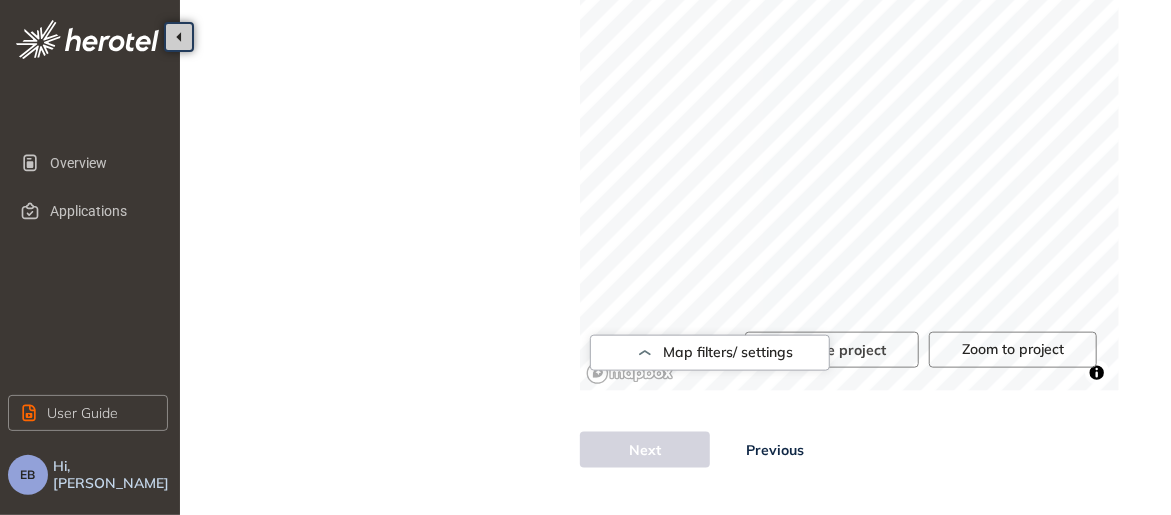 scroll, scrollTop: 444, scrollLeft: 0, axis: vertical 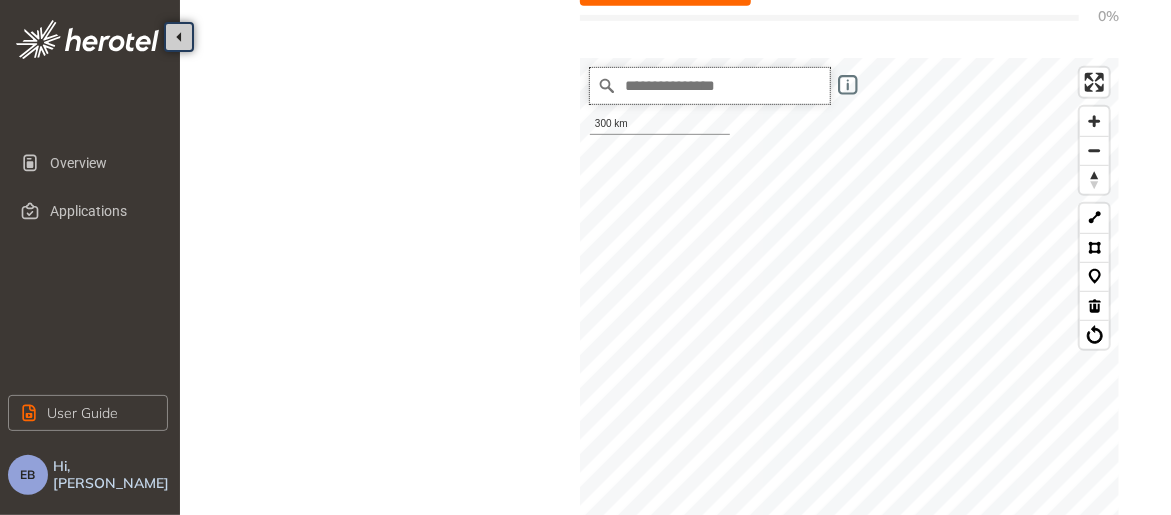 click at bounding box center (710, 86) 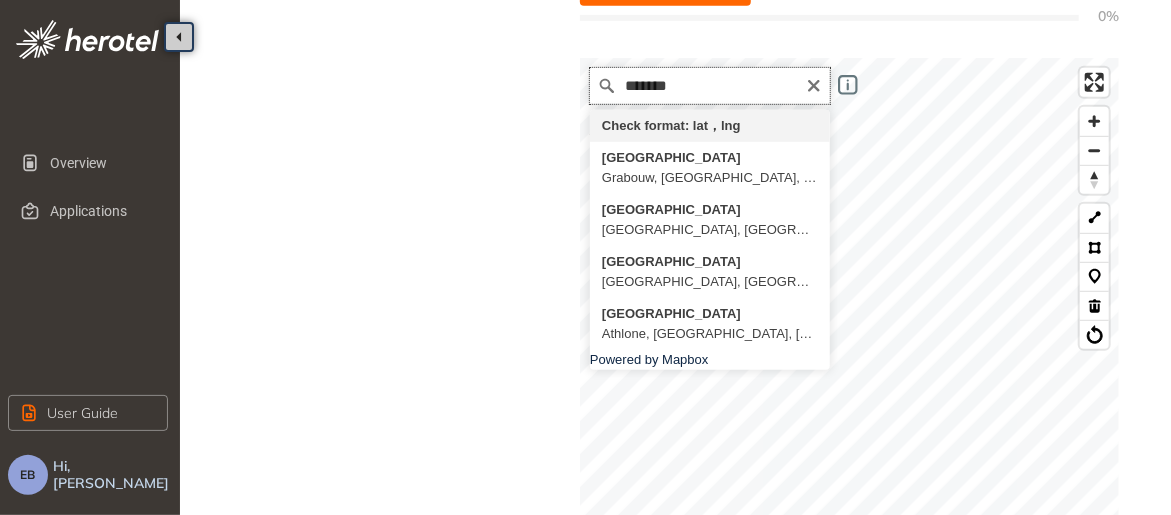 drag, startPoint x: 706, startPoint y: 89, endPoint x: 579, endPoint y: 78, distance: 127.47549 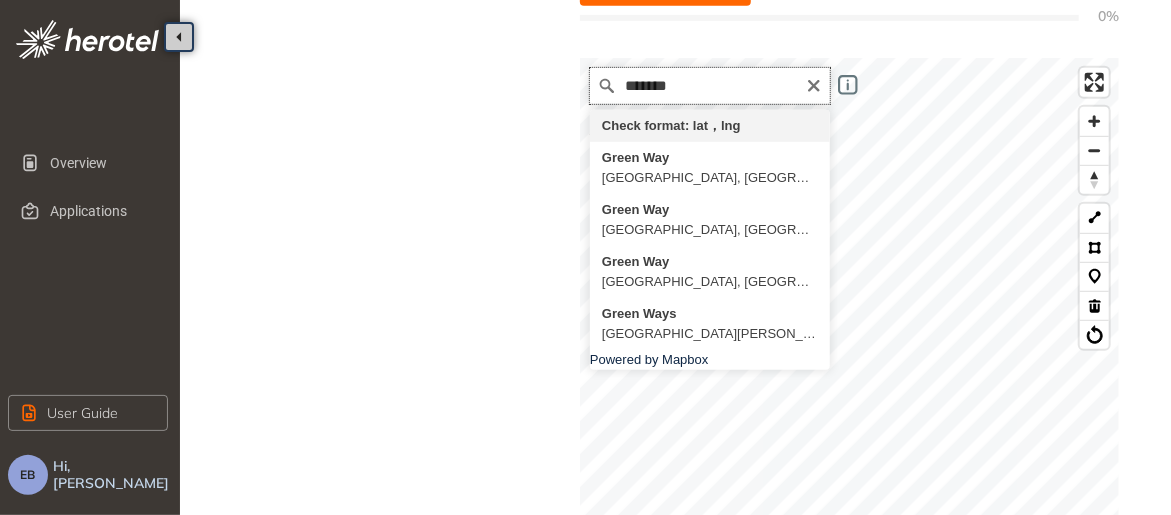 click on "*******" at bounding box center (710, 86) 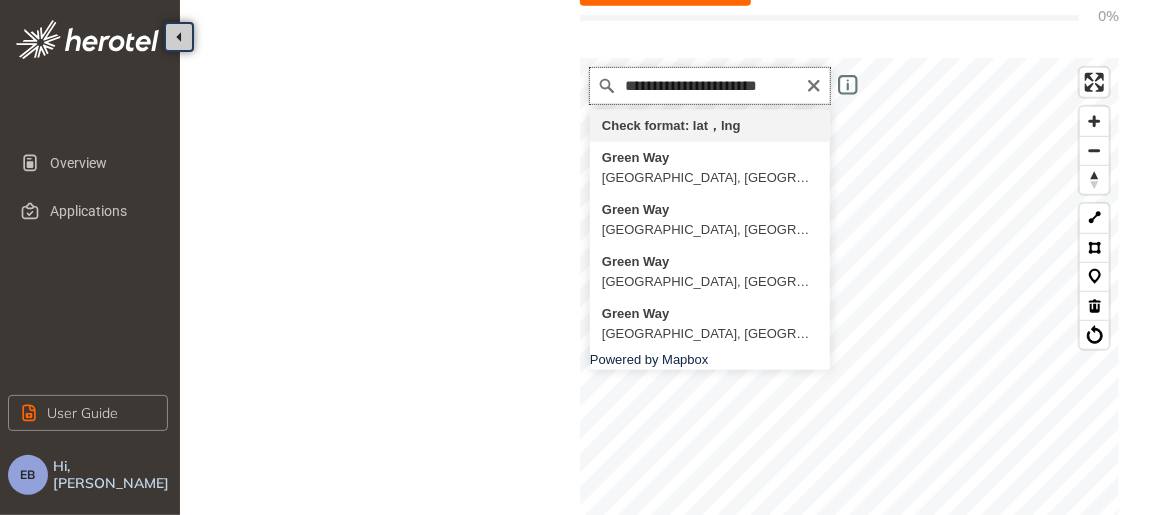 drag, startPoint x: 791, startPoint y: 85, endPoint x: 557, endPoint y: 80, distance: 234.0534 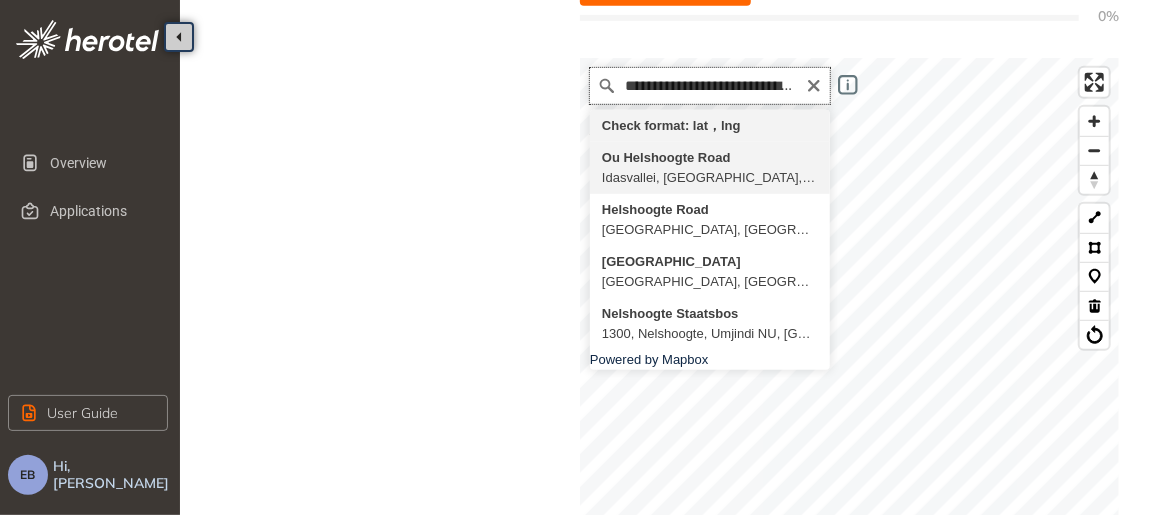 scroll, scrollTop: 0, scrollLeft: 0, axis: both 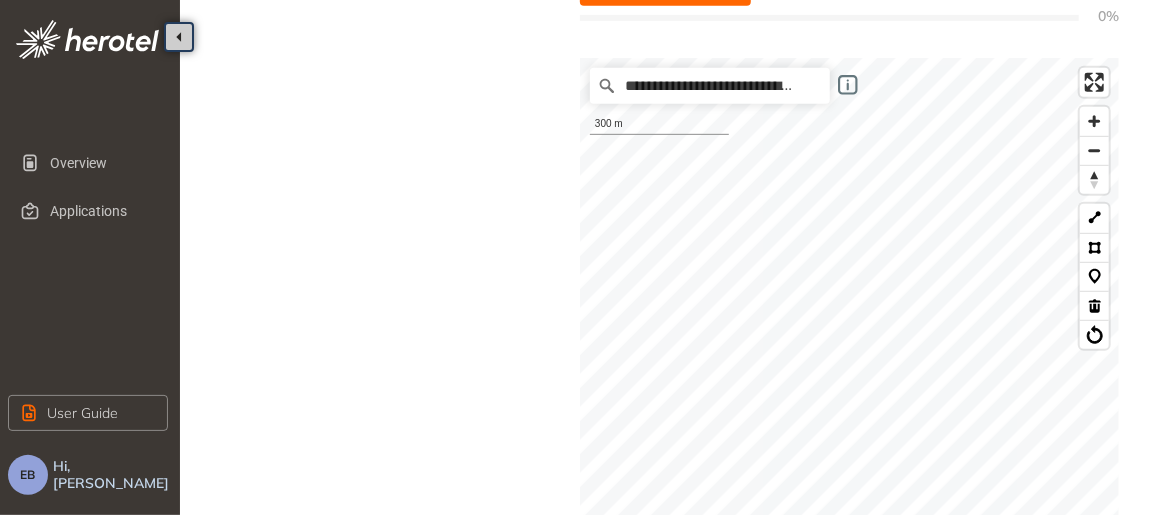 click on "**********" at bounding box center [679, 266] 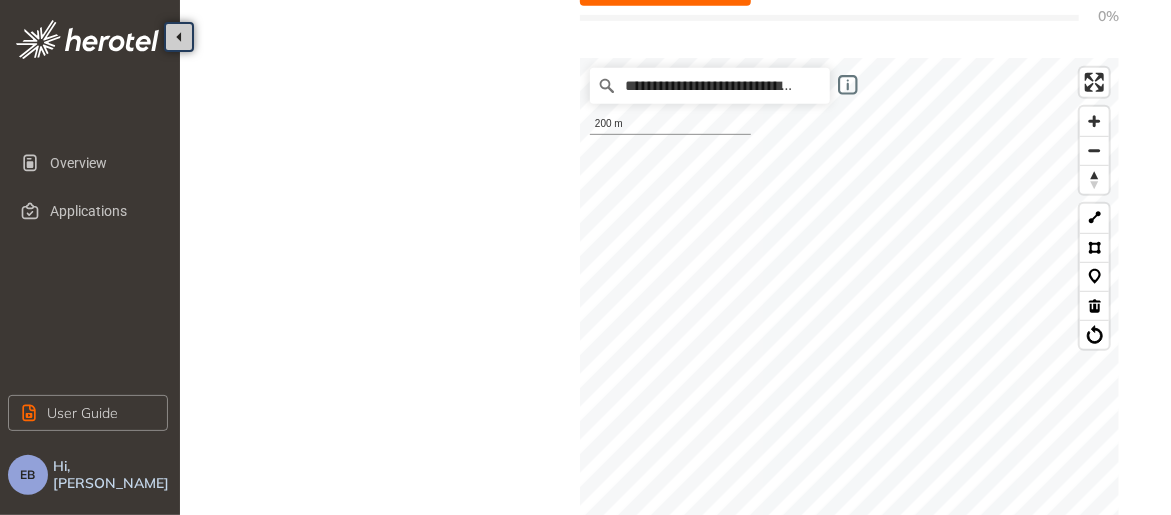 click on "**********" at bounding box center [679, 266] 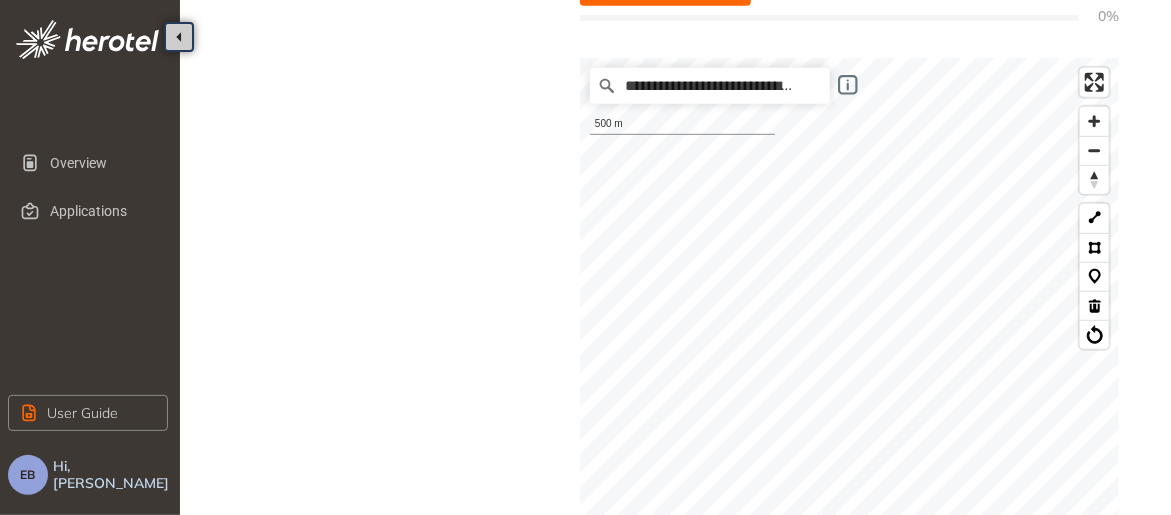 click on "Overview Applications User Guide EB Hi, Erica Burg  Project Details Location Confirmation Upload documents Location Confirmation Indicate your project location here Use the drawing tools on the map to mark your project’s location and coverage, or upload a KML file with your project route already plotted. Based on this information, the system will determine whether any of our services are affected and outline the relevant requirements and next steps If uploading a KML file, ensure it includes only the specific project route. Additional planning data may cause upload issues. Size of the uploaded file should not exceed the limit of 10MB See more details Project limitations: Line routes: max 150 km Polygon areas: max 40 km² Upload KML file 0% We are retrieving and analyzing a large volume of data, which may take a few moments. The speed of this process depends on your project size and internet connection. Please stay on this page until the process is complete. Map filters/ settings Powered by Mapbox 500 m" at bounding box center (585, -187) 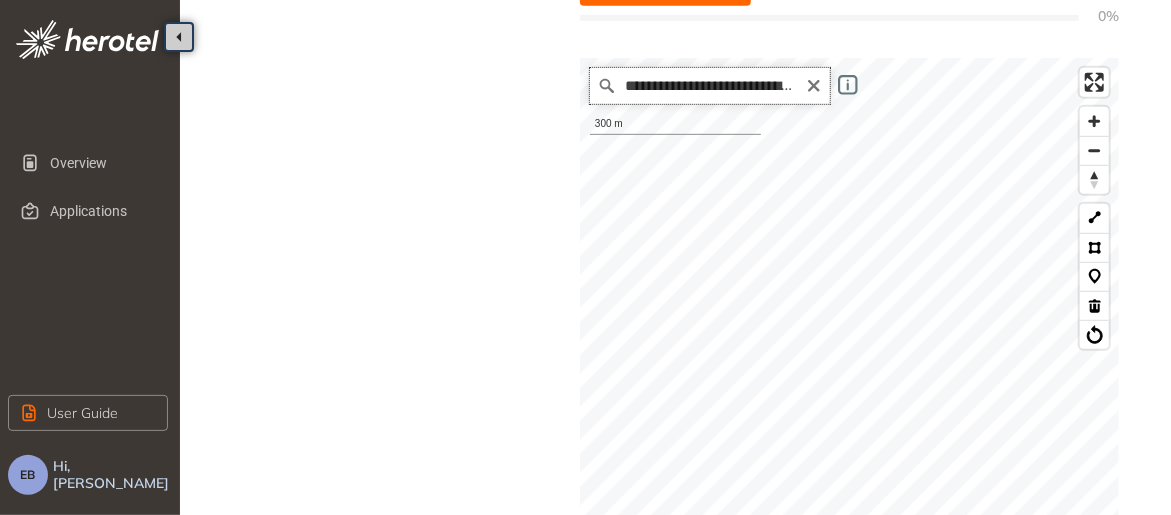 click on "**********" at bounding box center [710, 86] 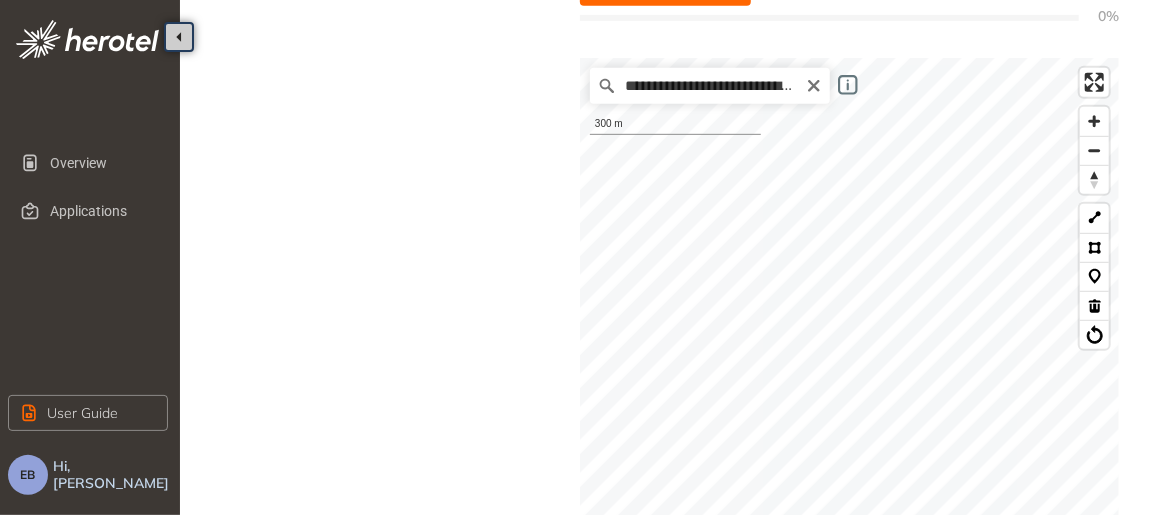 drag, startPoint x: 807, startPoint y: 83, endPoint x: 593, endPoint y: 89, distance: 214.08409 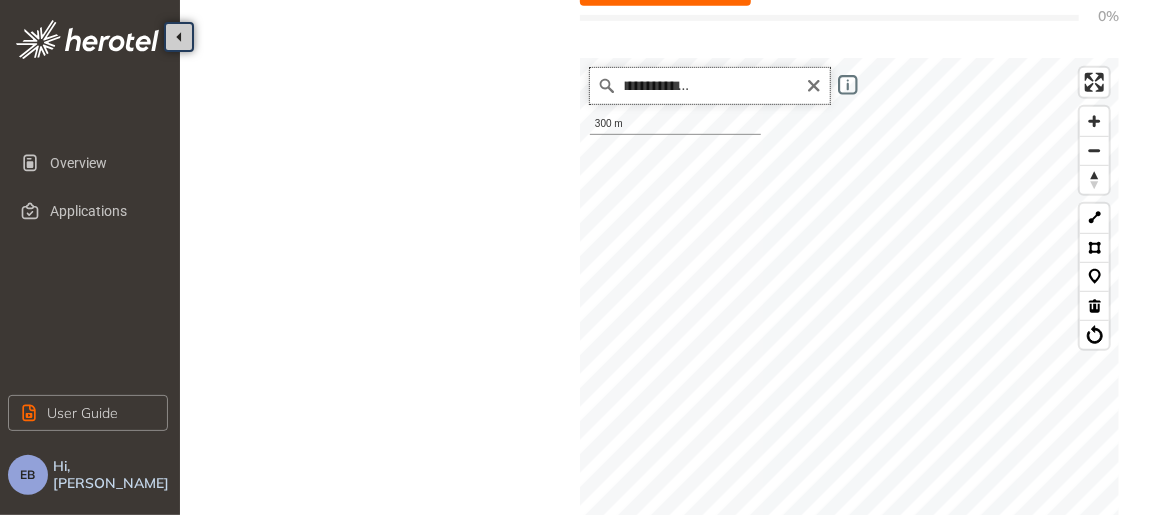 scroll, scrollTop: 0, scrollLeft: 271, axis: horizontal 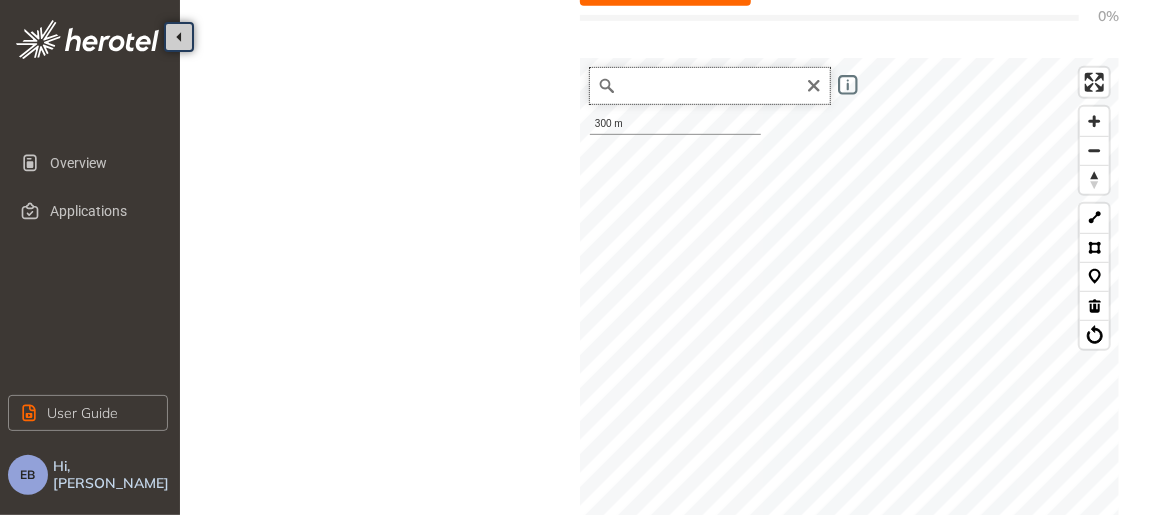 drag, startPoint x: 627, startPoint y: 83, endPoint x: 816, endPoint y: 99, distance: 189.67604 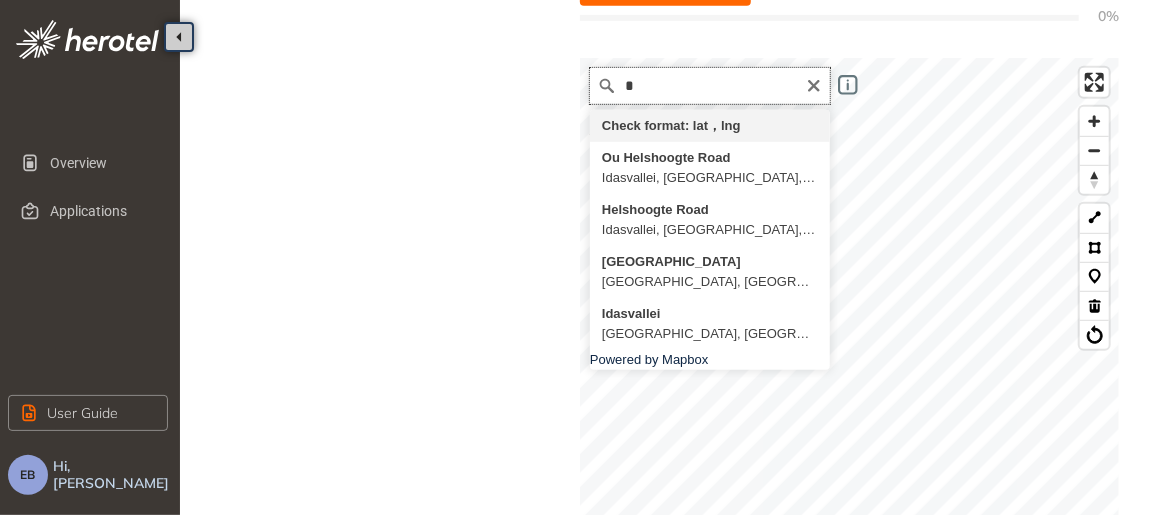 scroll, scrollTop: 0, scrollLeft: 0, axis: both 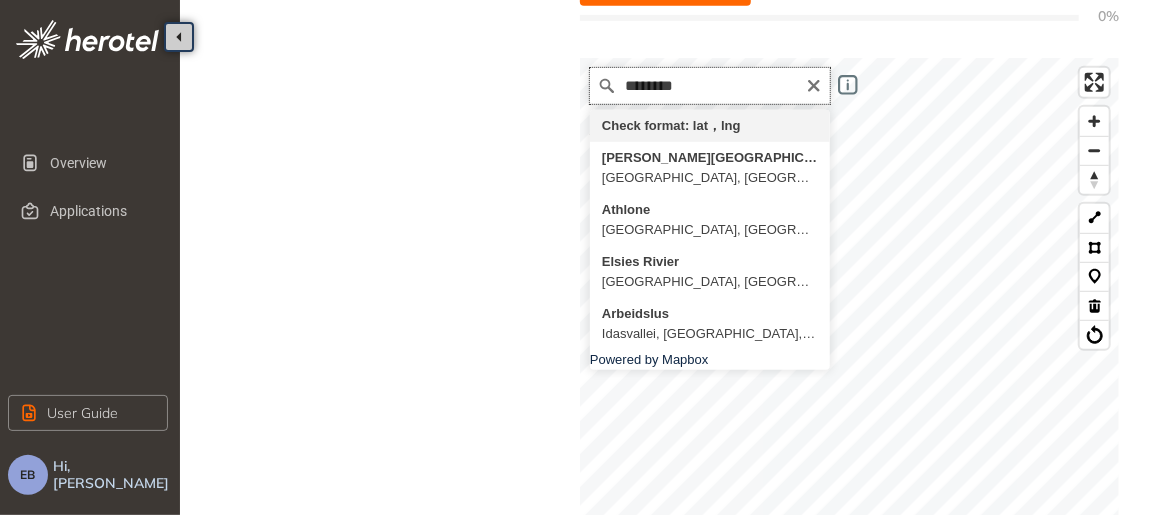 click on "********" at bounding box center [710, 86] 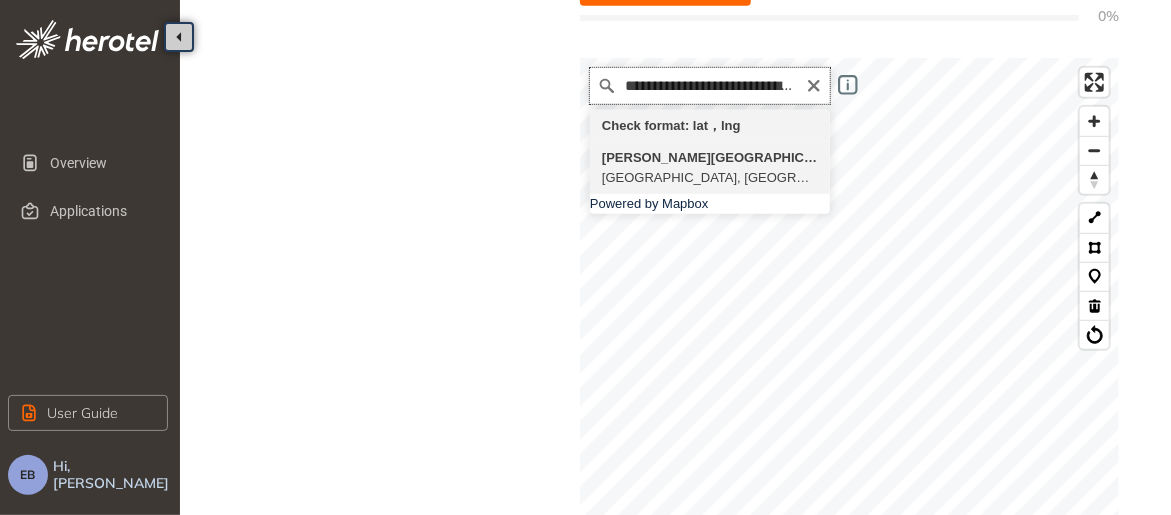 scroll, scrollTop: 0, scrollLeft: 0, axis: both 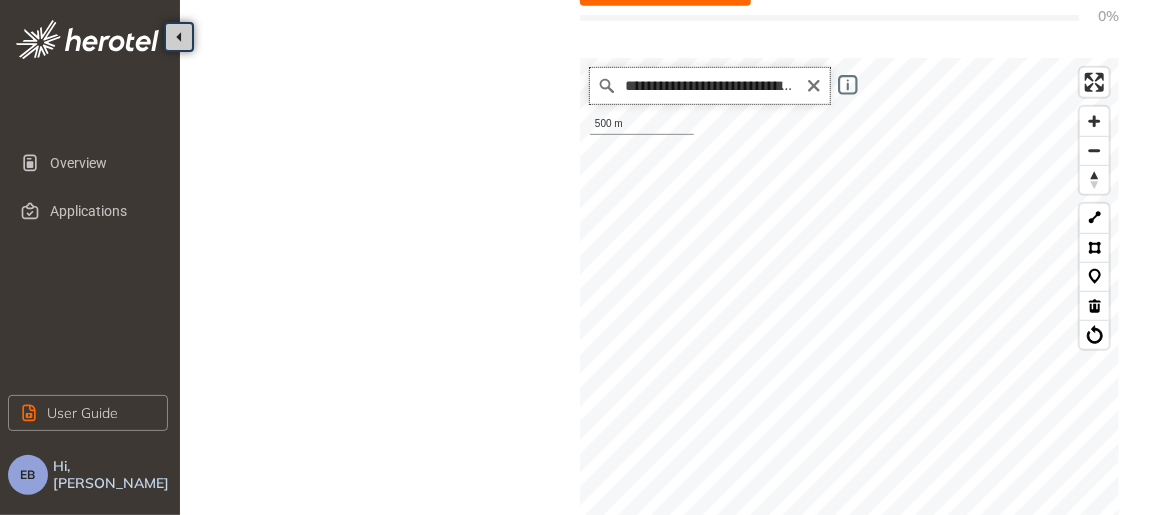 click on "**********" at bounding box center (849, 458) 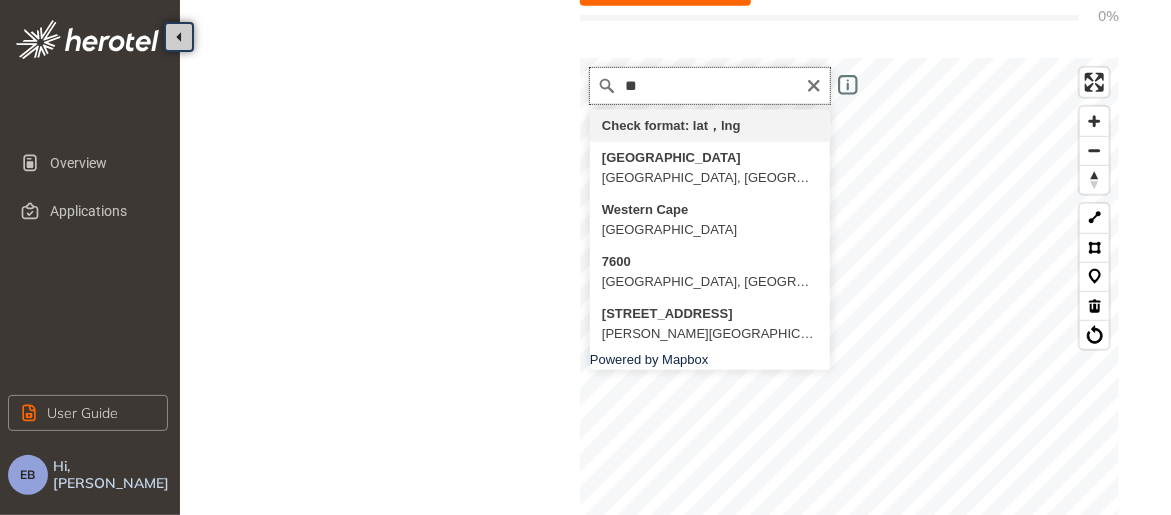 type on "*" 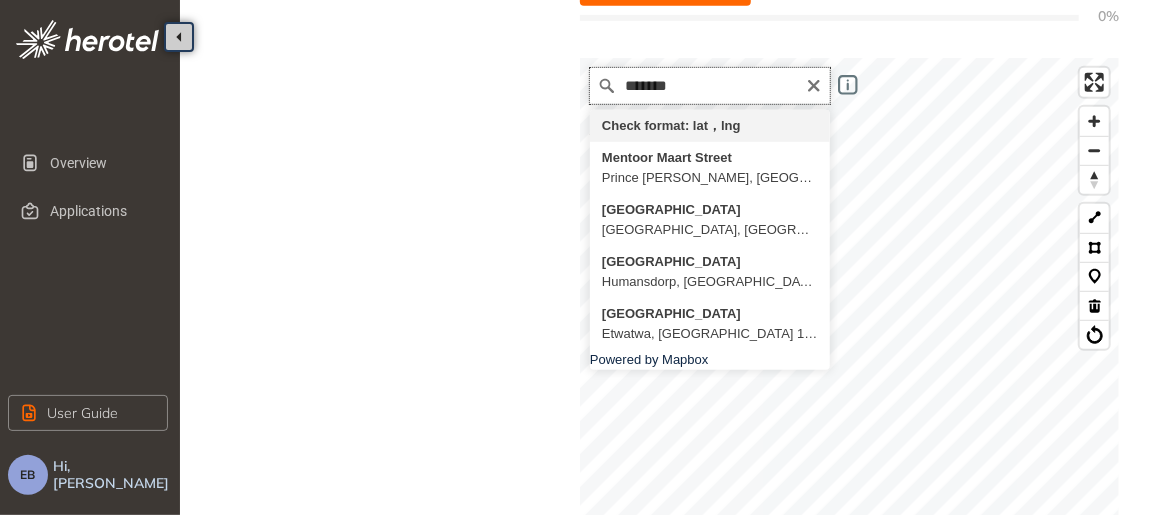 click on "******* Check format: lat，lng Mentoor Maart Street  Prince Alfred Hamlet, Western Cape 6835, South Africa Mentoor Road  Dysselsdorp, Western Cape 6628, South Africa Mentoor Street  Humansdorp, Eastern Cape 6300, South Africa Mentoor Street  Etwatwa, Gauteng 1519, South Africa Powered by Mapbox 500 m © Mapbox   © OpenStreetMap   Improve this map" at bounding box center [849, 458] 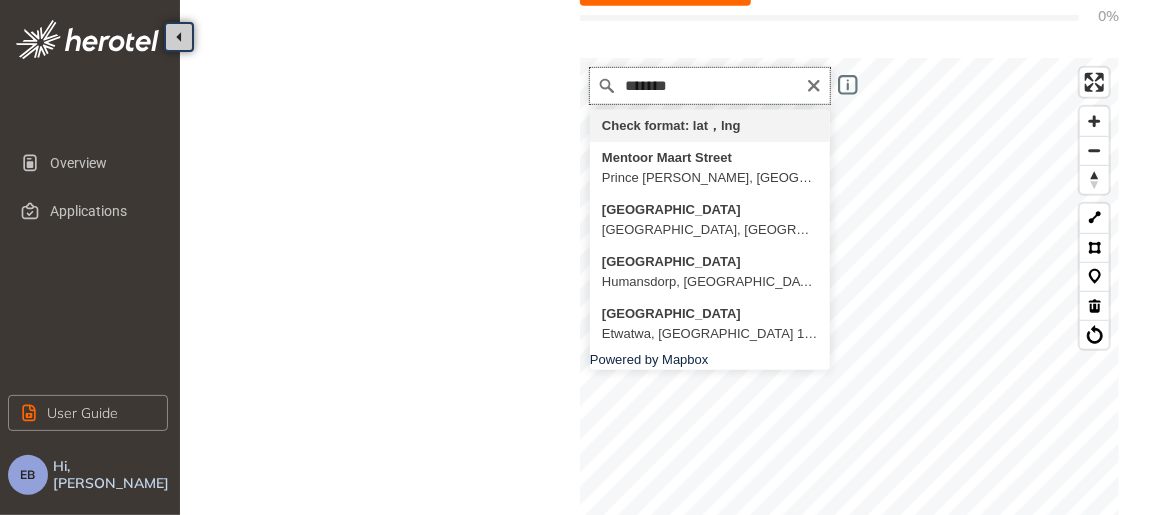 type on "*" 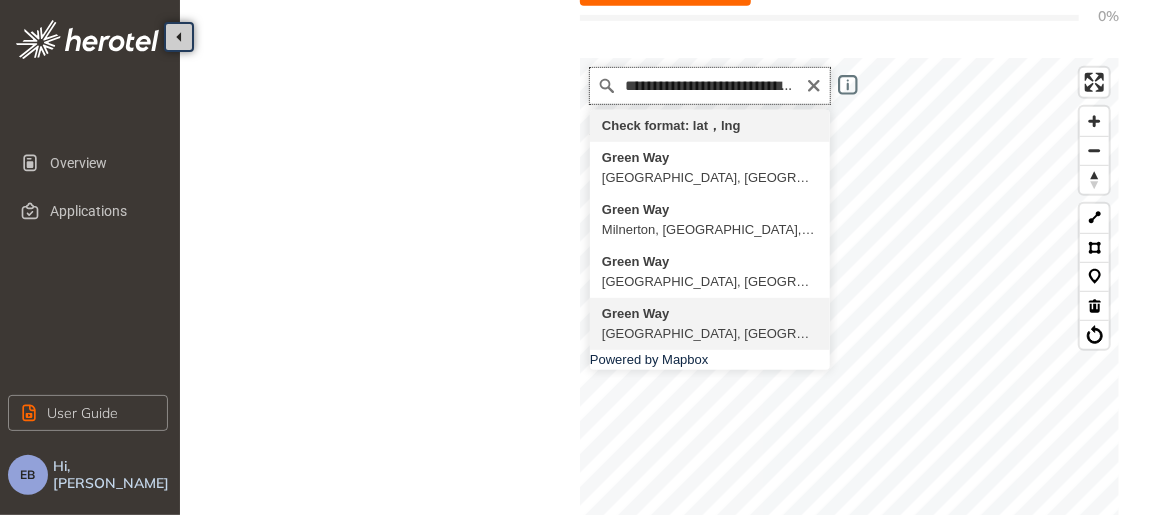 scroll, scrollTop: 0, scrollLeft: 0, axis: both 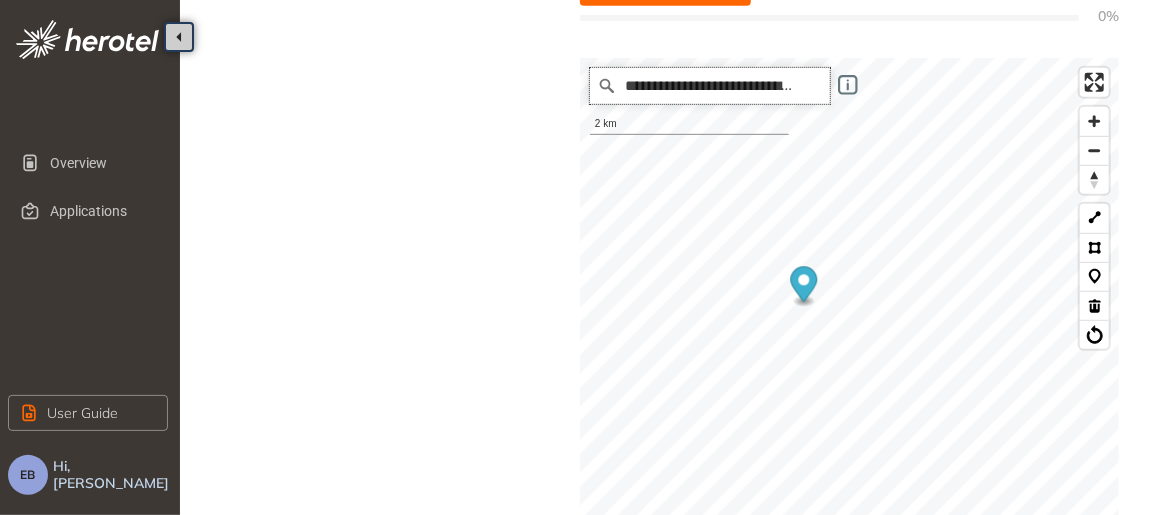 drag, startPoint x: 801, startPoint y: 81, endPoint x: 549, endPoint y: 79, distance: 252.00793 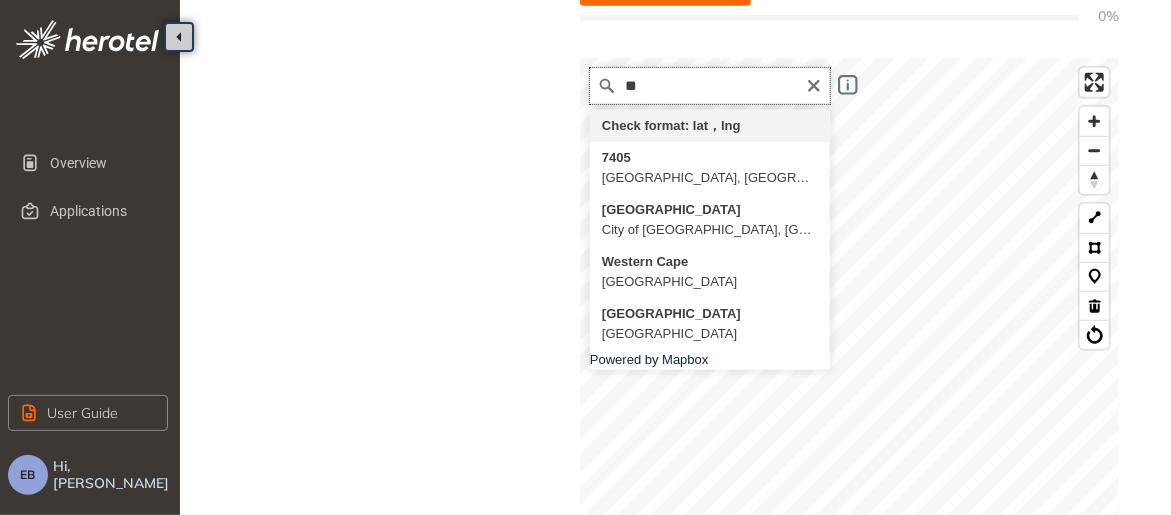 type on "*" 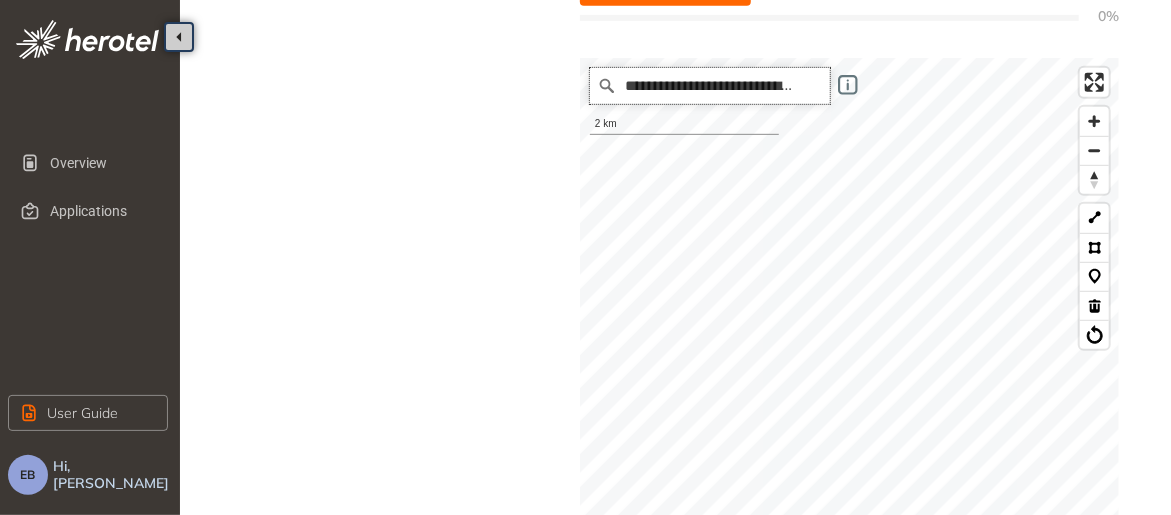 scroll, scrollTop: 0, scrollLeft: 0, axis: both 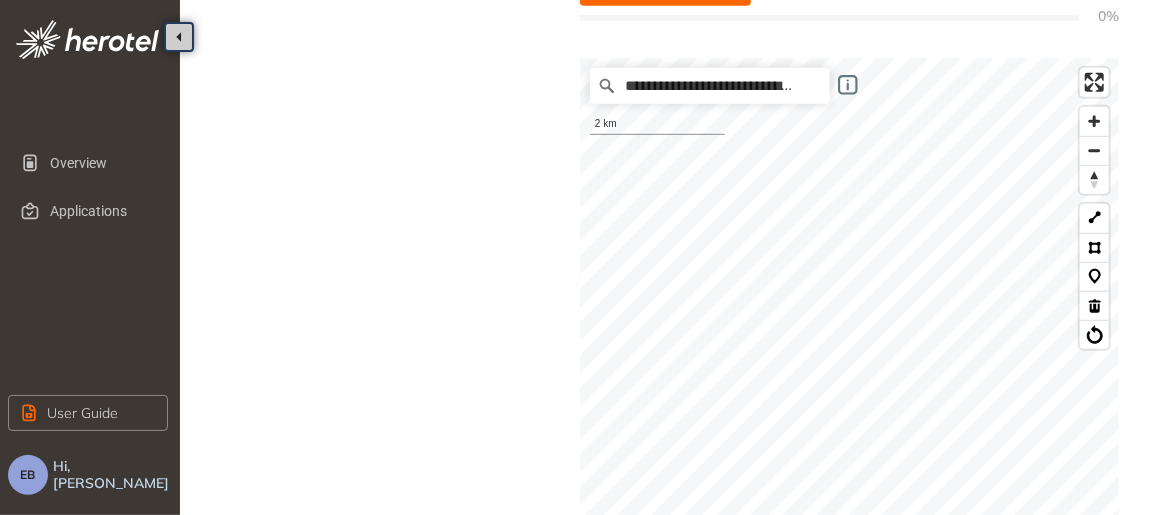 click on "**********" at bounding box center [849, 269] 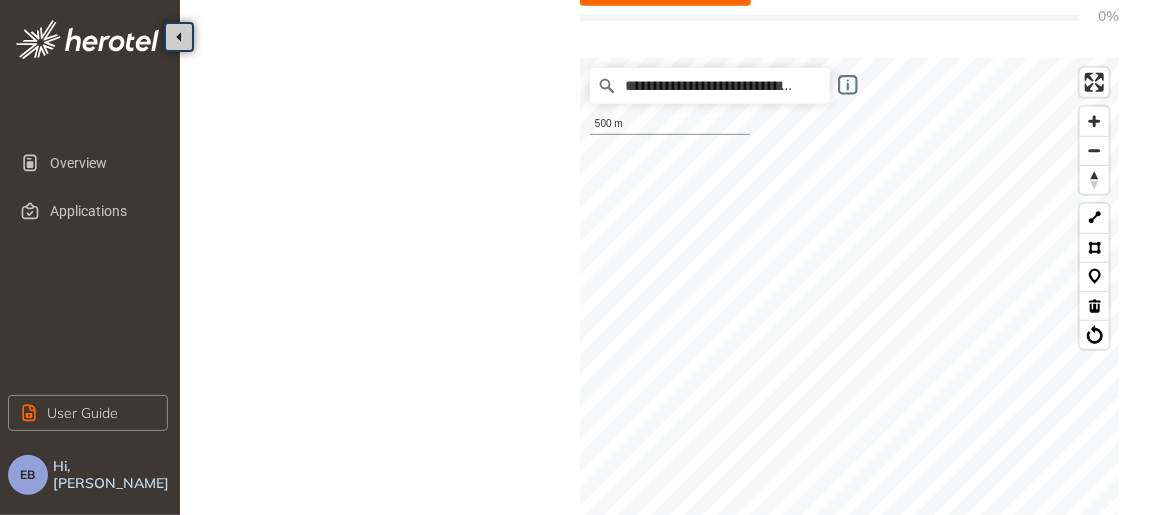 click on "**********" at bounding box center [679, 266] 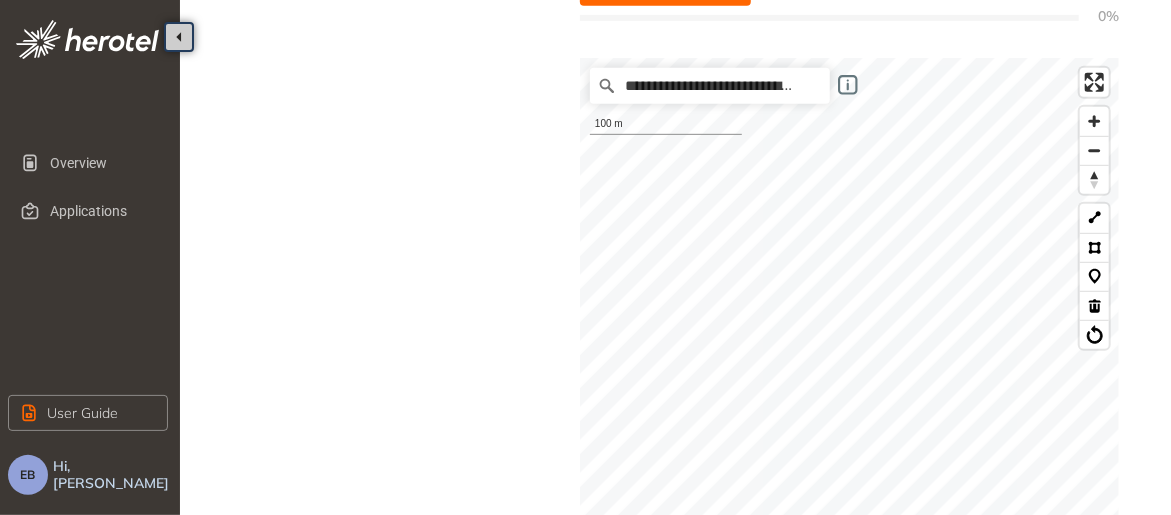 click on "Overview Applications User Guide EB Hi, Erica Burg  Project Details Location Confirmation Upload documents Location Confirmation Indicate your project location here Use the drawing tools on the map to mark your project’s location and coverage, or upload a KML file with your project route already plotted. Based on this information, the system will determine whether any of our services are affected and outline the relevant requirements and next steps If uploading a KML file, ensure it includes only the specific project route. Additional planning data may cause upload issues. Size of the uploaded file should not exceed the limit of 10MB See more details Project limitations: Line routes: max 150 km Polygon areas: max 40 km² Upload KML file 0% We are retrieving and analyzing a large volume of data, which may take a few moments. The speed of this process depends on your project size and internet connection. Please stay on this page until the process is complete. Map filters/ settings Powered by Mapbox 100 m" at bounding box center [585, -187] 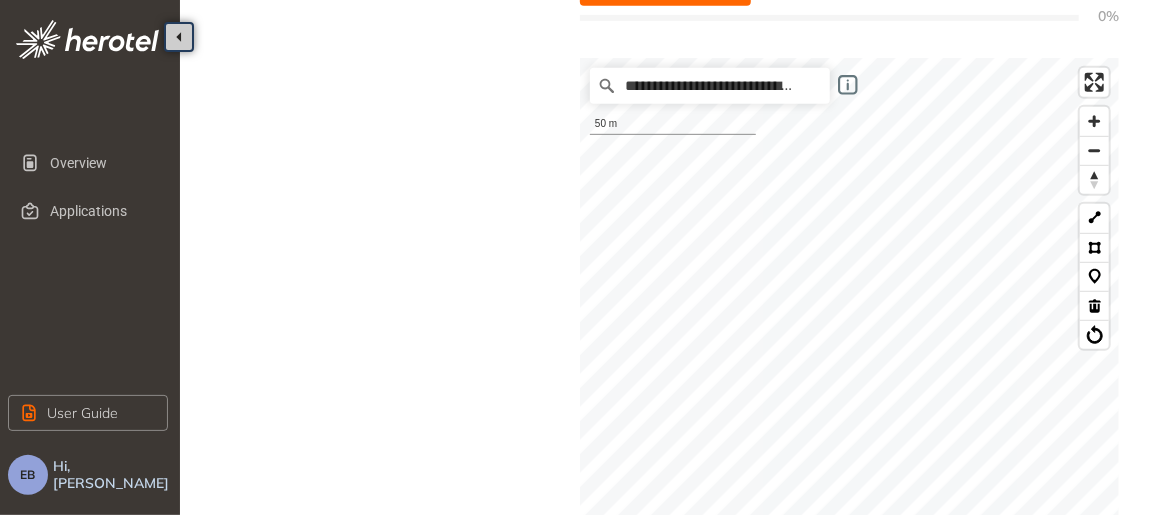 click on "Overview Applications User Guide EB Hi, Erica Burg  Project Details Location Confirmation Upload documents Location Confirmation Indicate your project location here Use the drawing tools on the map to mark your project’s location and coverage, or upload a KML file with your project route already plotted. Based on this information, the system will determine whether any of our services are affected and outline the relevant requirements and next steps If uploading a KML file, ensure it includes only the specific project route. Additional planning data may cause upload issues. Size of the uploaded file should not exceed the limit of 10MB See more details Project limitations: Line routes: max 150 km Polygon areas: max 40 km² Upload KML file 0% We are retrieving and analyzing a large volume of data, which may take a few moments. The speed of this process depends on your project size and internet connection. Please stay on this page until the process is complete. Map filters/ settings Powered by Mapbox 50 m" at bounding box center (585, -187) 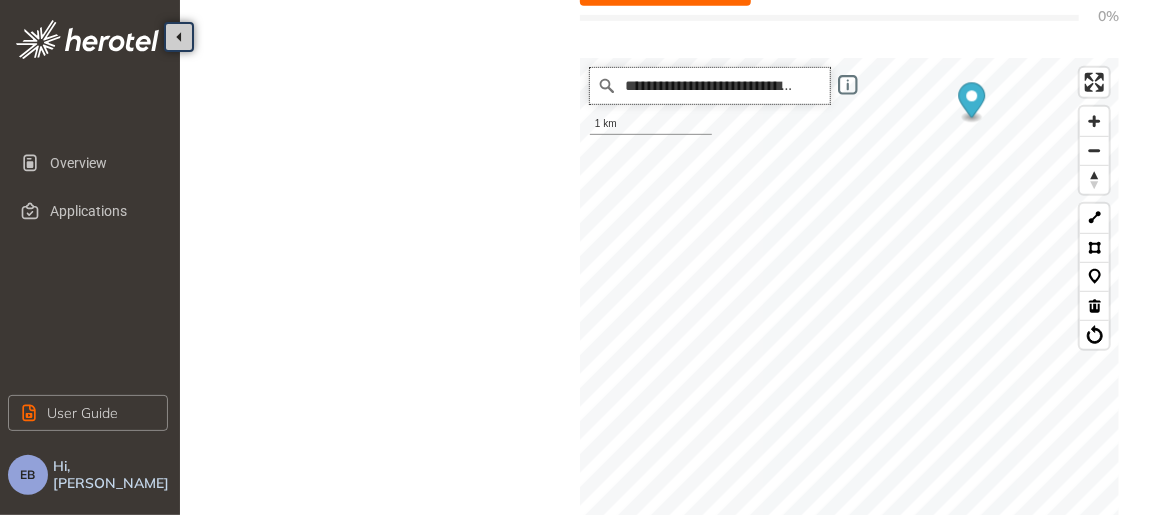 drag, startPoint x: 792, startPoint y: 84, endPoint x: 569, endPoint y: 81, distance: 223.02017 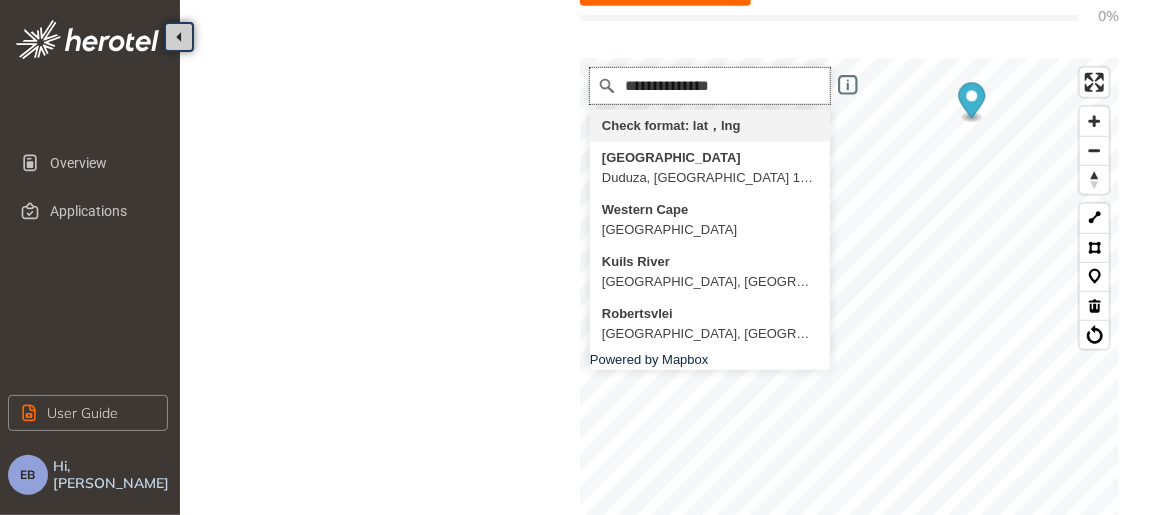click on "**********" at bounding box center [849, 458] 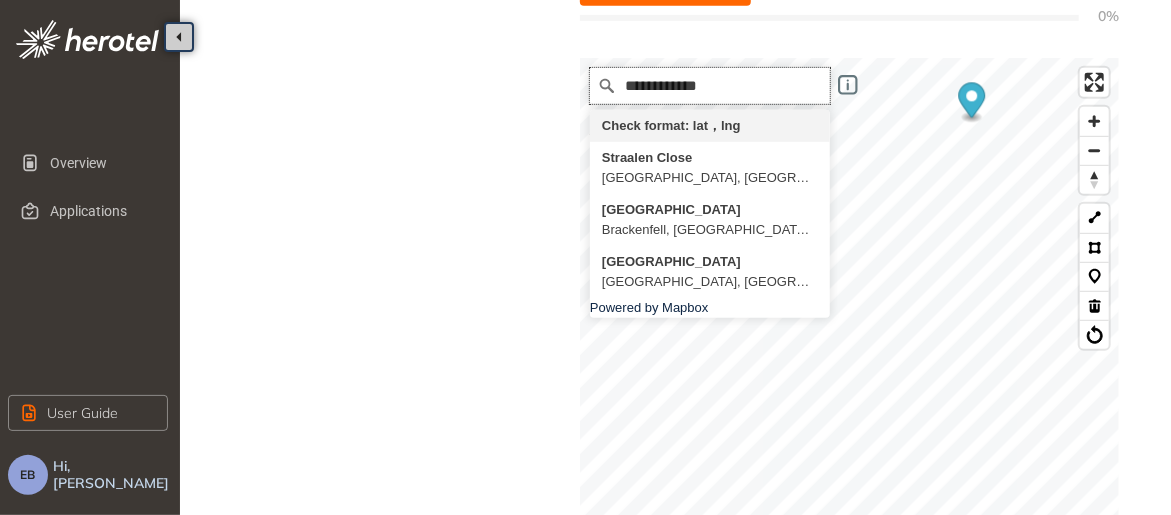 click on "**********" at bounding box center [849, 458] 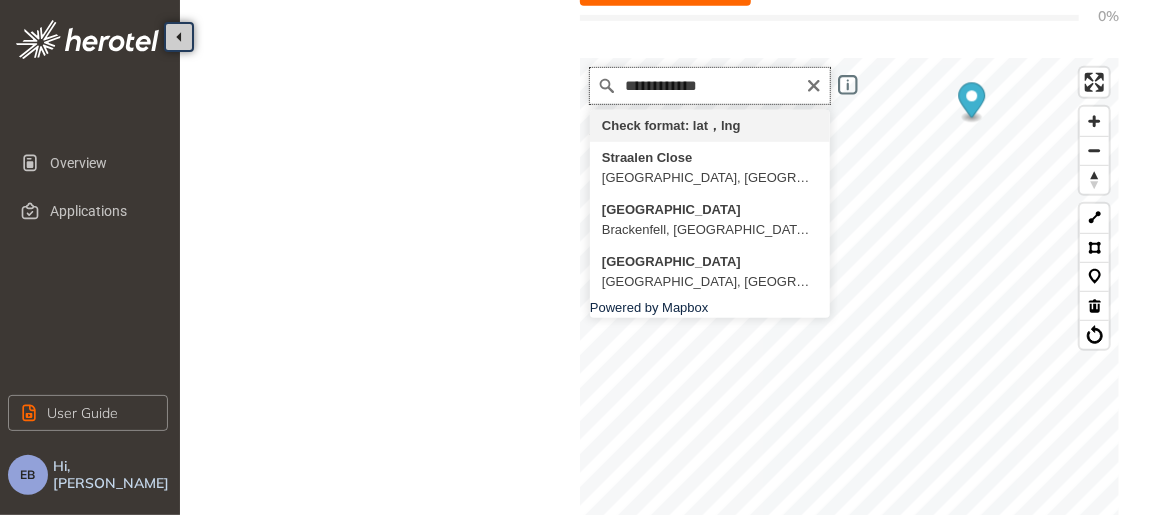 drag, startPoint x: 689, startPoint y: 83, endPoint x: 605, endPoint y: 84, distance: 84.00595 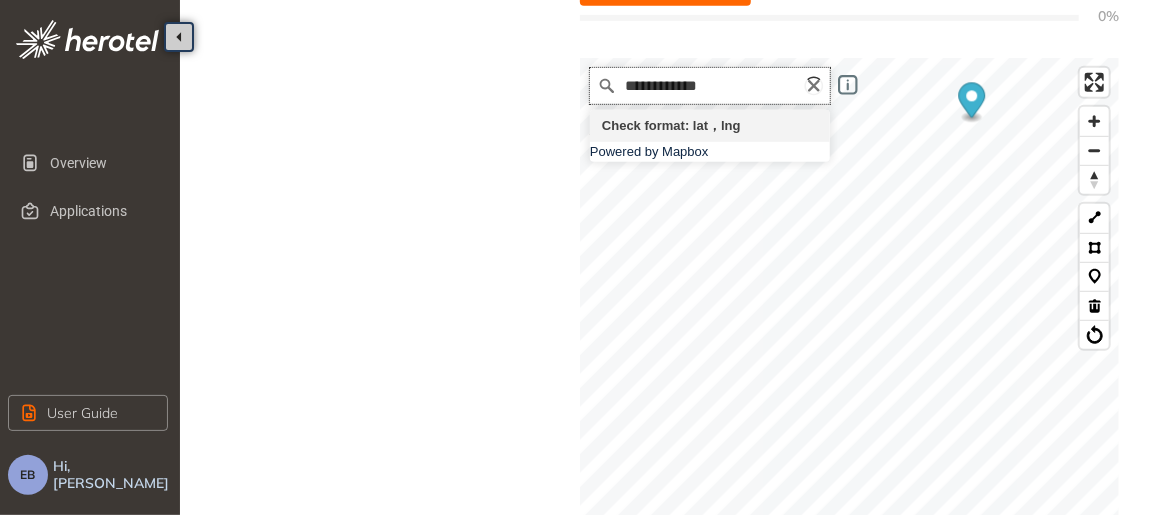 type on "**********" 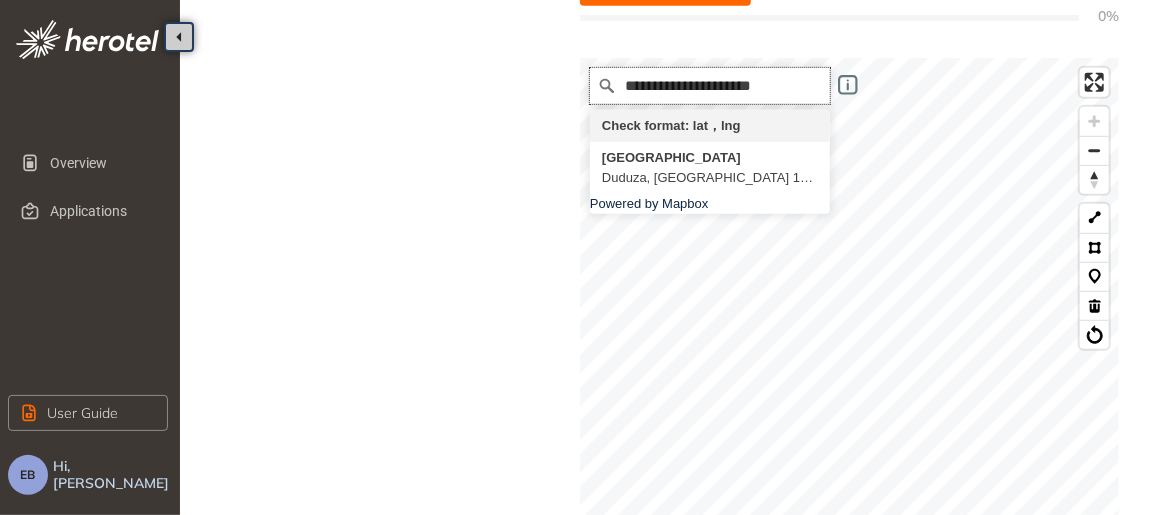 drag, startPoint x: 790, startPoint y: 81, endPoint x: 571, endPoint y: 71, distance: 219.2282 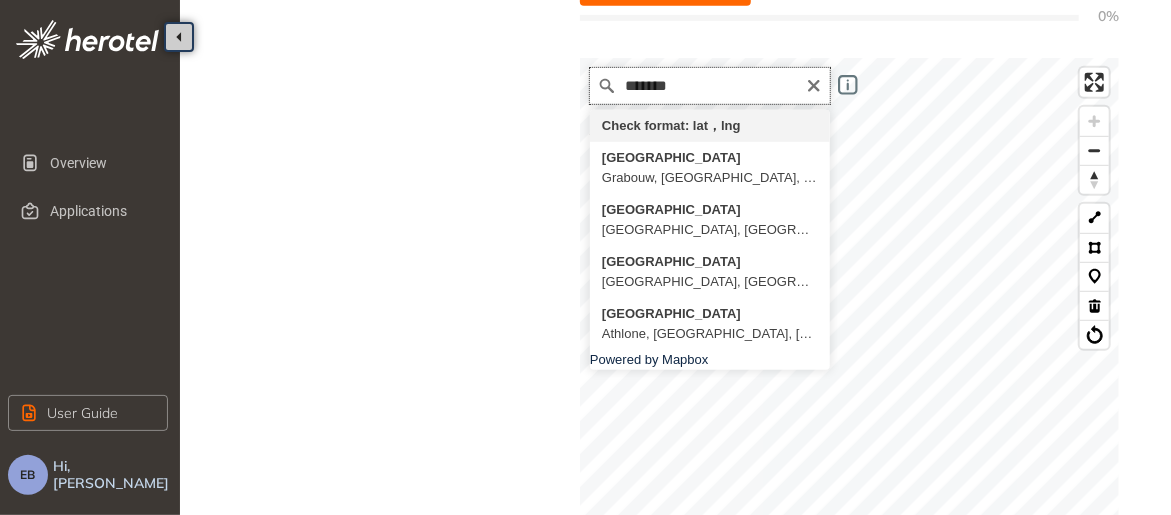 drag, startPoint x: 698, startPoint y: 83, endPoint x: 610, endPoint y: 76, distance: 88.27797 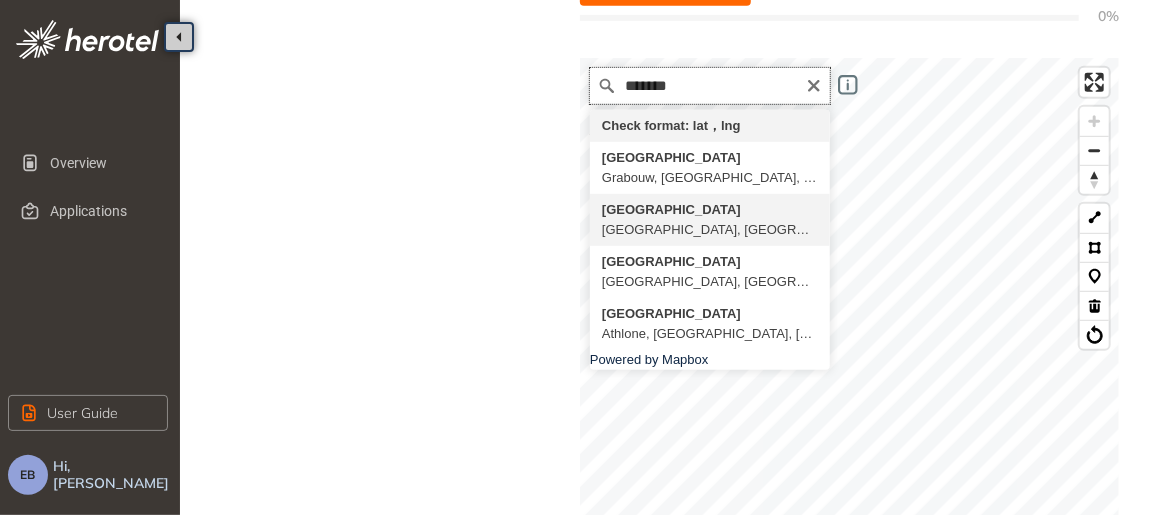 scroll, scrollTop: 911, scrollLeft: 0, axis: vertical 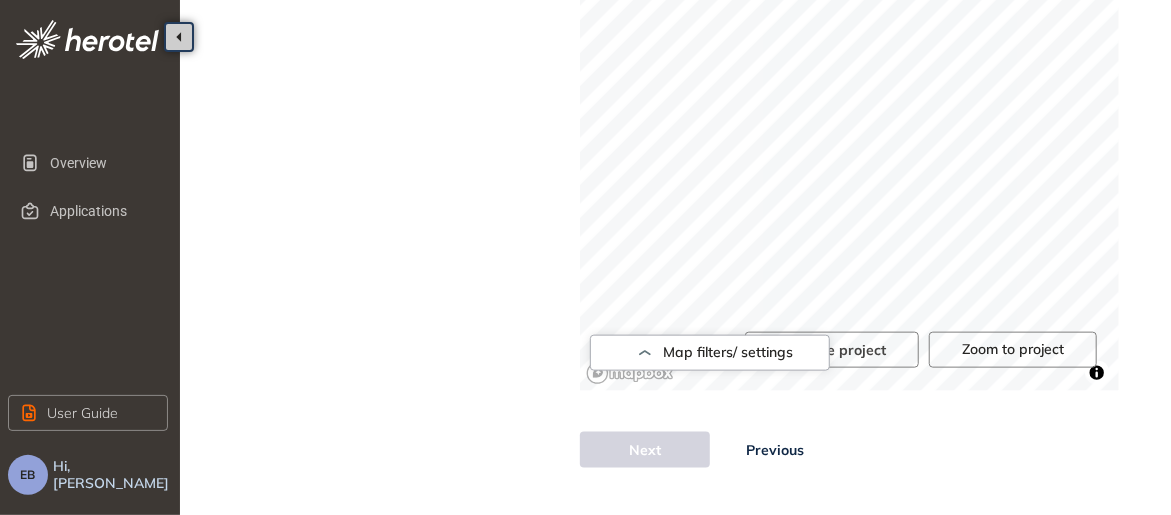 click on "Project Details Location Confirmation Upload documents Location Confirmation Indicate your project location here Use the drawing tools on the map to mark your project’s location and coverage, or upload a KML file with your project route already plotted. Based on this information, the system will determine whether any of our services are affected and outline the relevant requirements and next steps If uploading a KML file, ensure it includes only the specific project route. Additional planning data may cause upload issues. Size of the uploaded file should not exceed the limit of 10MB See more details Project limitations: Line routes: max 150 km Polygon areas: max 40 km² Upload KML file 0% We are retrieving and analyzing a large volume of data, which may take a few moments. The speed of this process depends on your project size and internet connection. Please stay on this page until the process is complete. Map filters/ settings ******* Check format: lat，lng Banhoek Street Banhoek Street Banhoek Road 3 m" at bounding box center [679, -201] 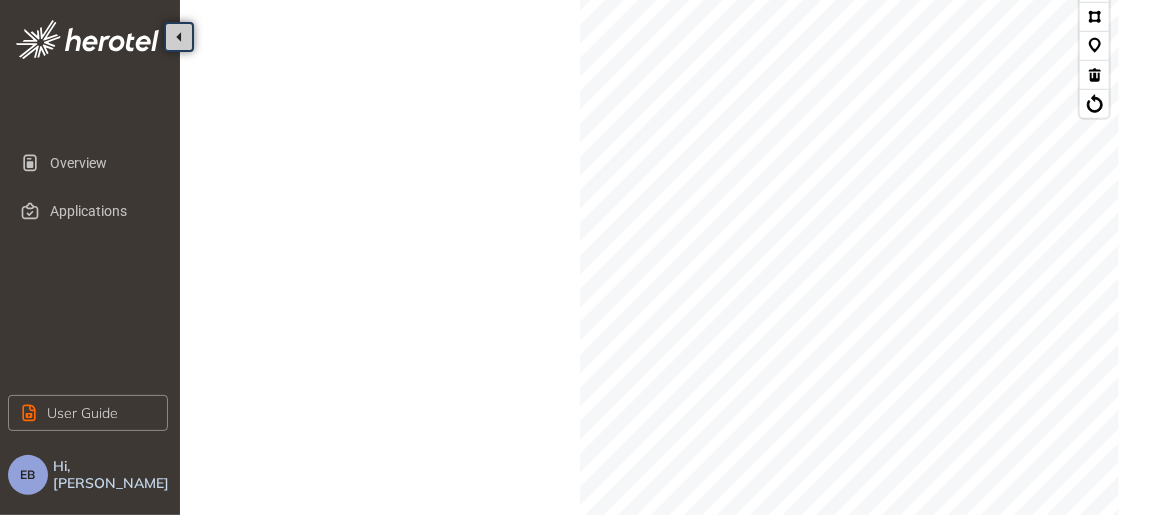 scroll, scrollTop: 444, scrollLeft: 0, axis: vertical 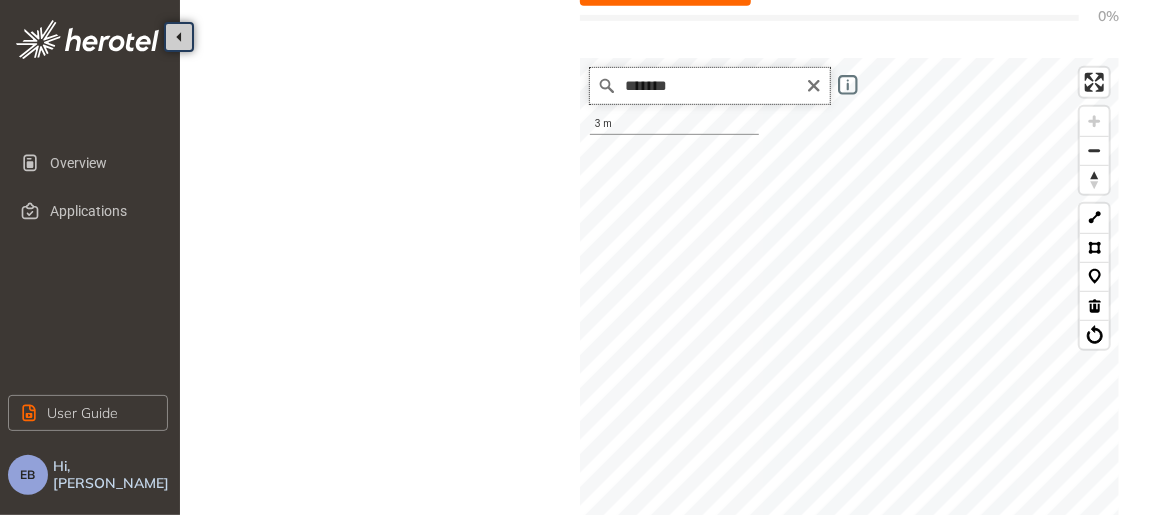 click on "*******" at bounding box center [710, 86] 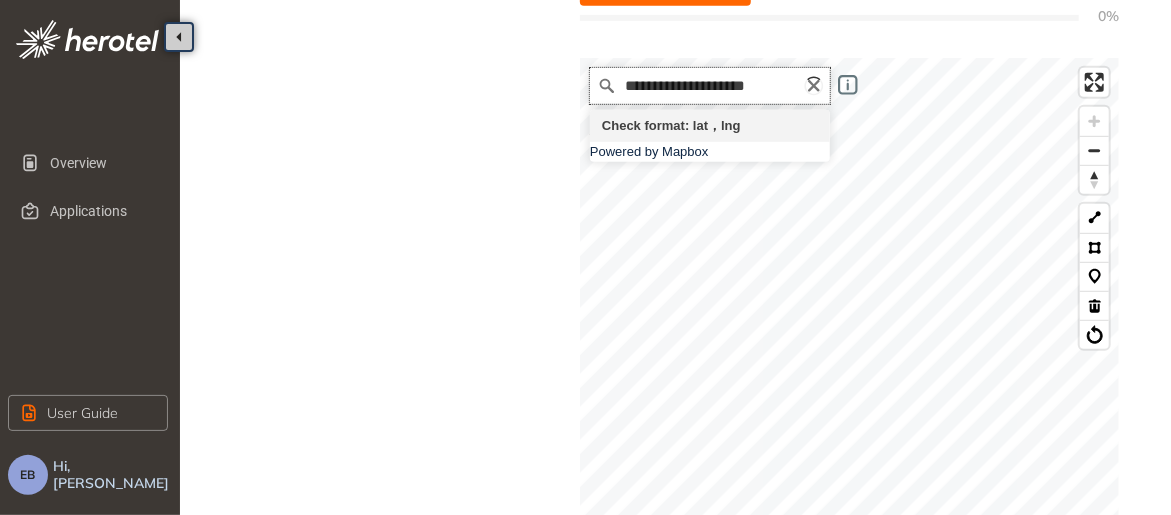 type on "**********" 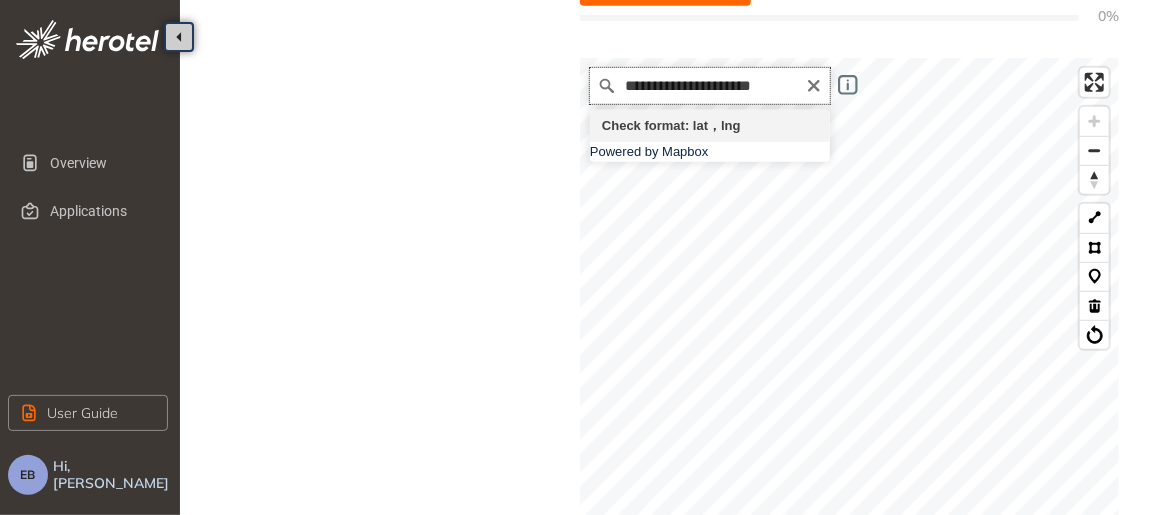drag, startPoint x: 785, startPoint y: 88, endPoint x: 521, endPoint y: 81, distance: 264.09277 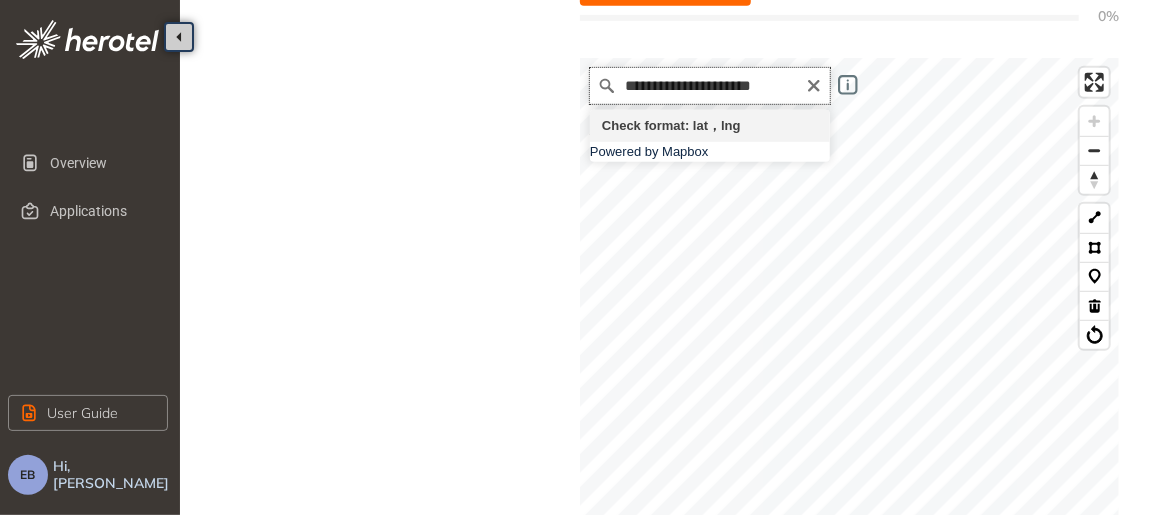 click on "**********" at bounding box center (679, 266) 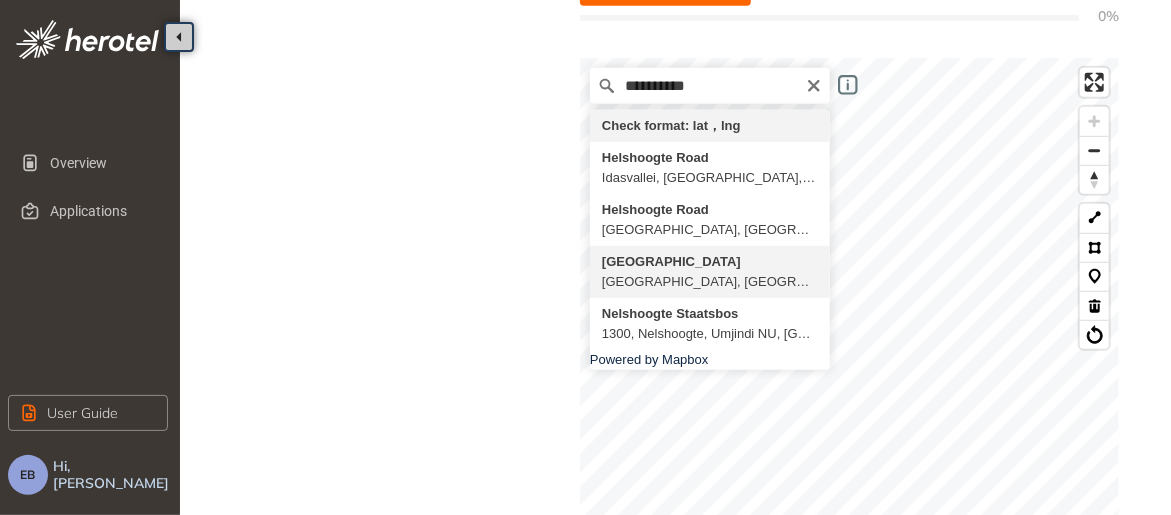 type on "**********" 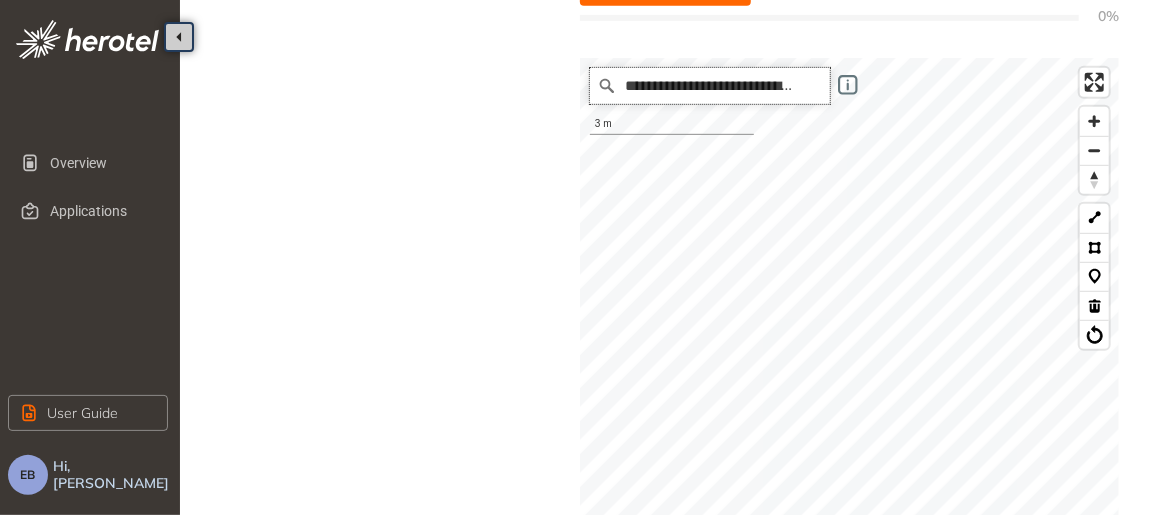 scroll, scrollTop: 0, scrollLeft: 0, axis: both 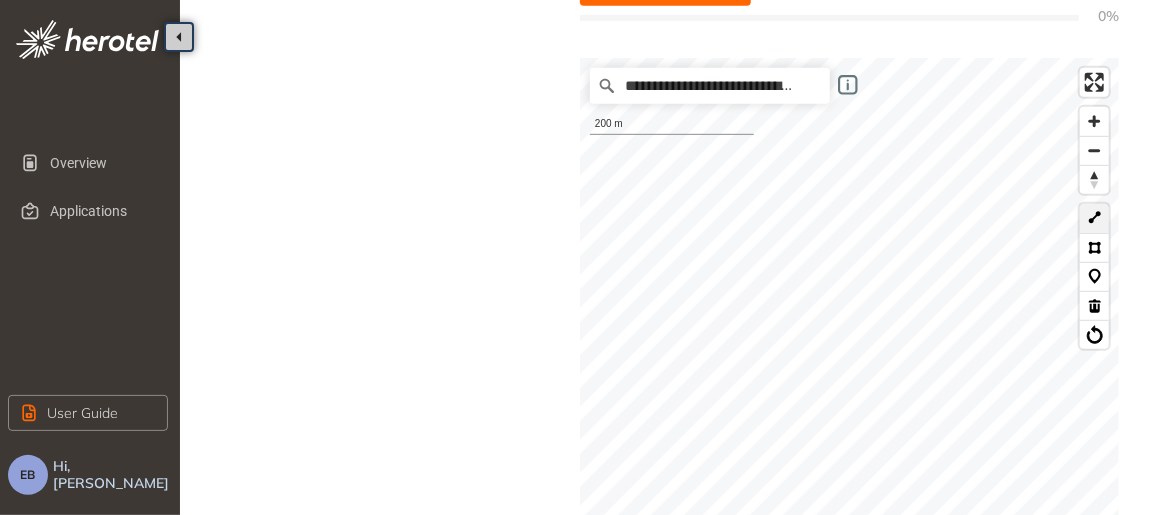 click on "**********" at bounding box center [849, 458] 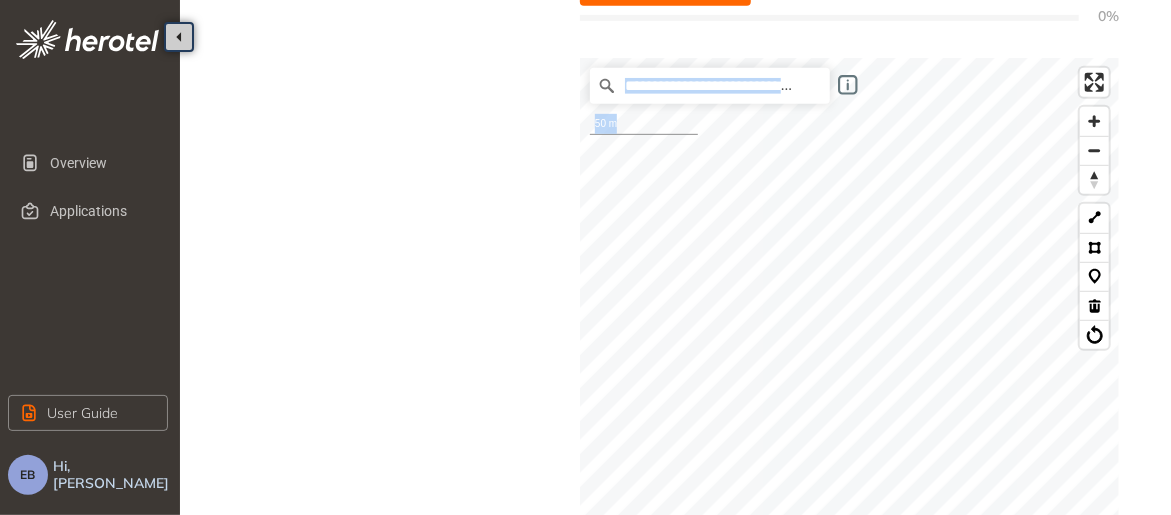 click on "**********" at bounding box center [849, 458] 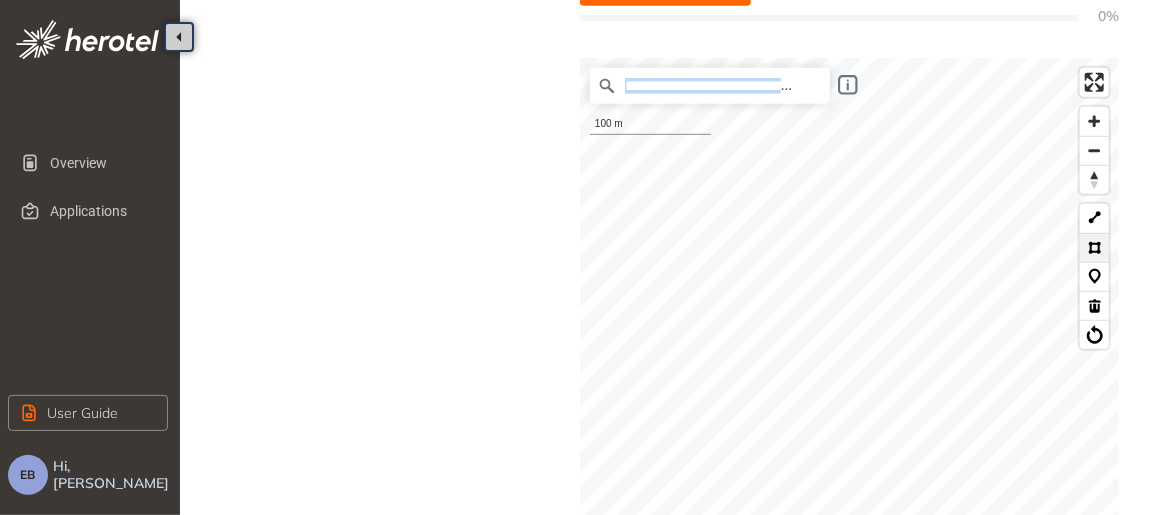 click at bounding box center (1094, 247) 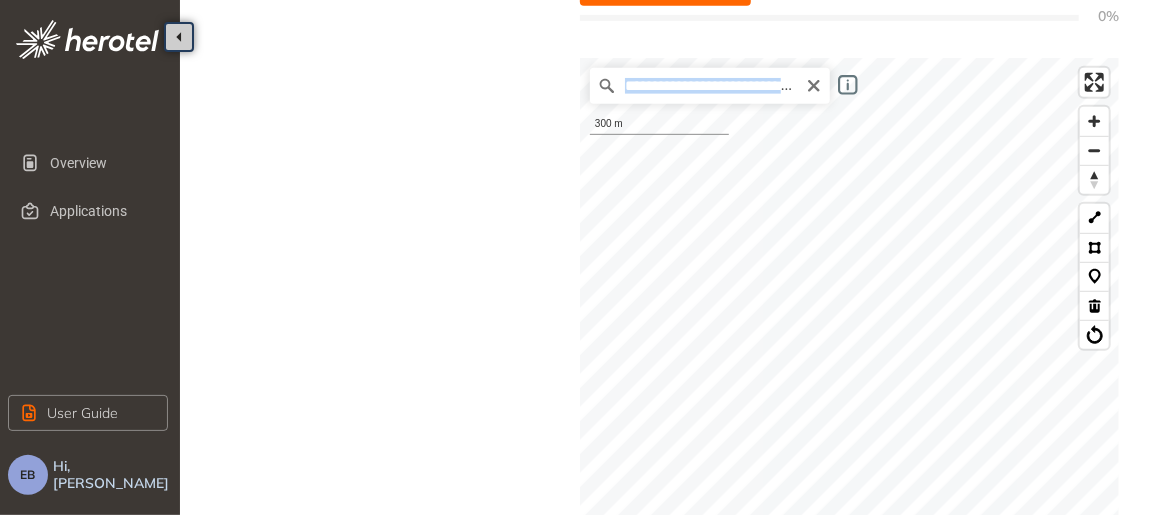scroll, scrollTop: 911, scrollLeft: 0, axis: vertical 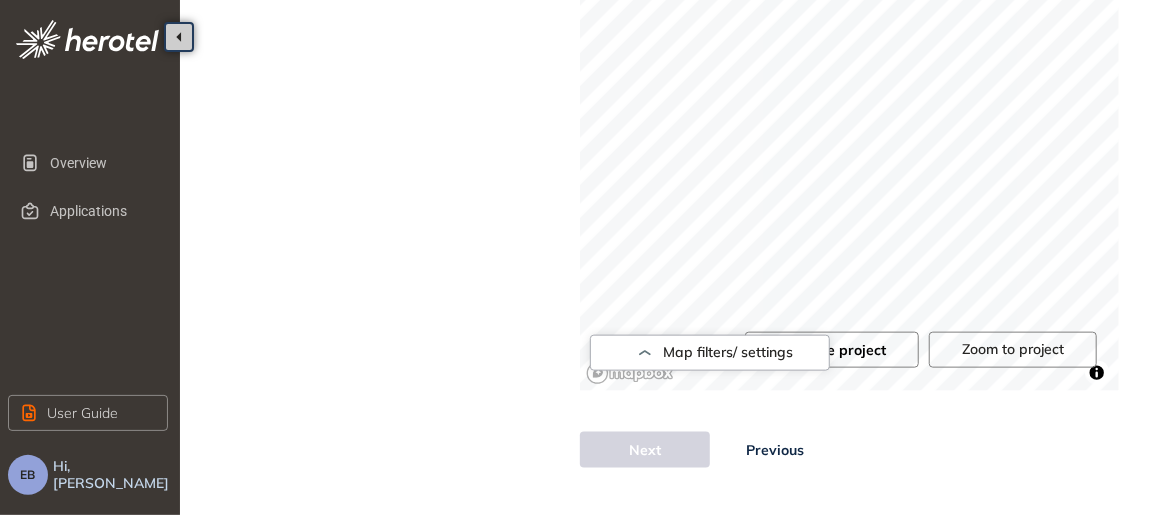 click on "Validate project" at bounding box center [832, 350] 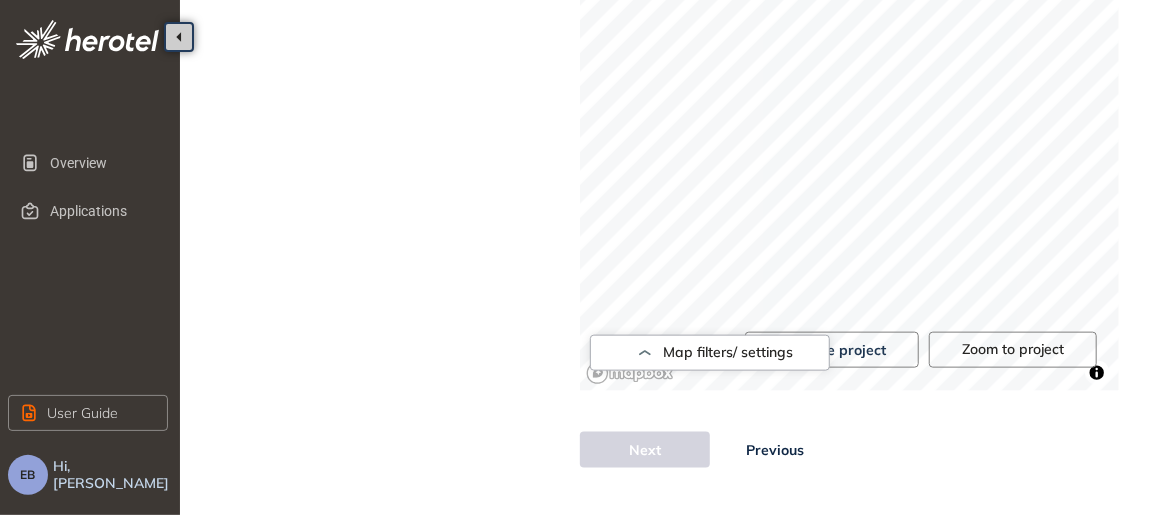 type 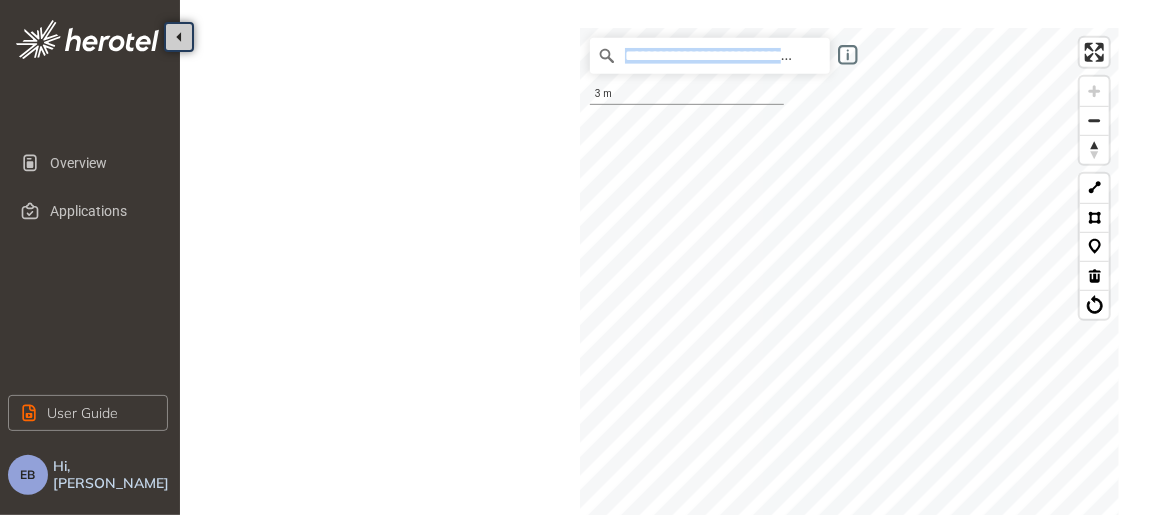 scroll, scrollTop: 472, scrollLeft: 0, axis: vertical 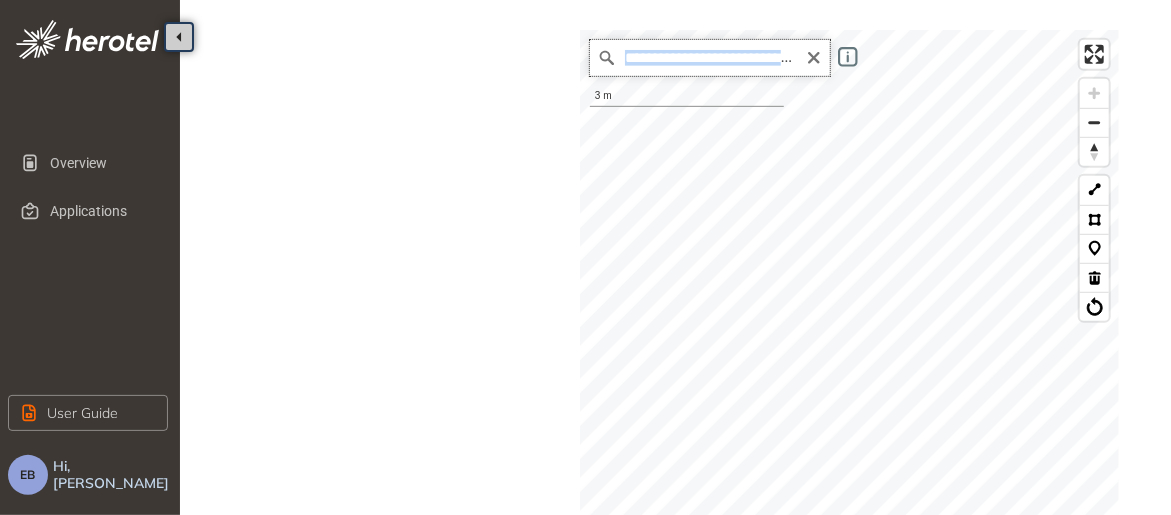 click on "**********" at bounding box center [710, 58] 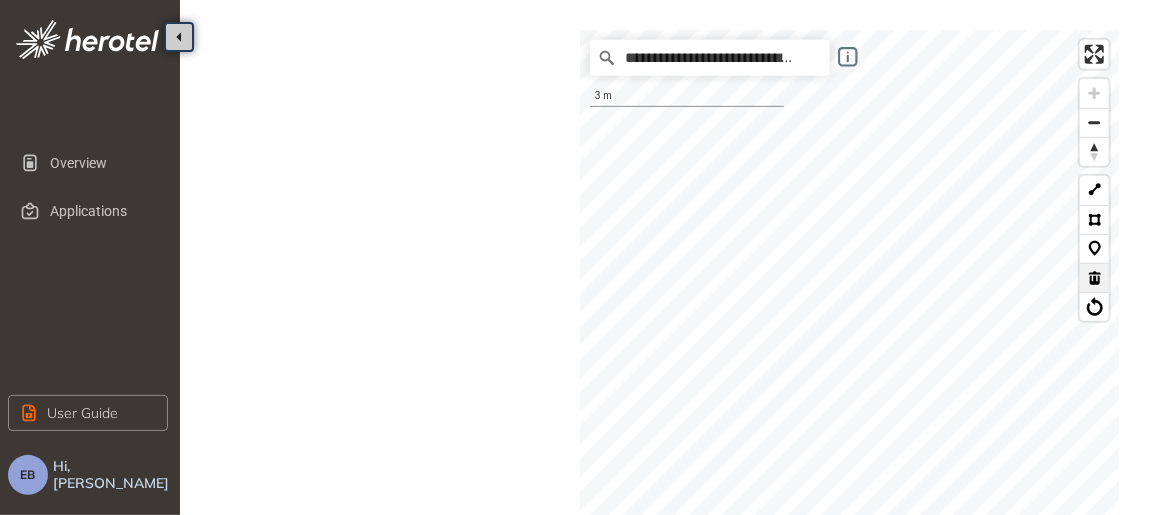 click at bounding box center (1094, 277) 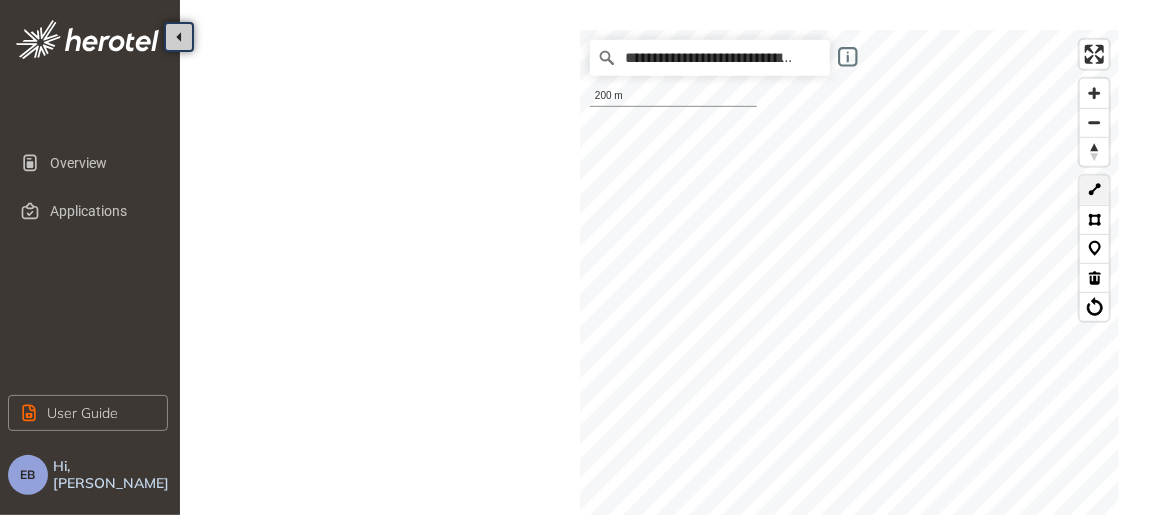 click at bounding box center [1094, 190] 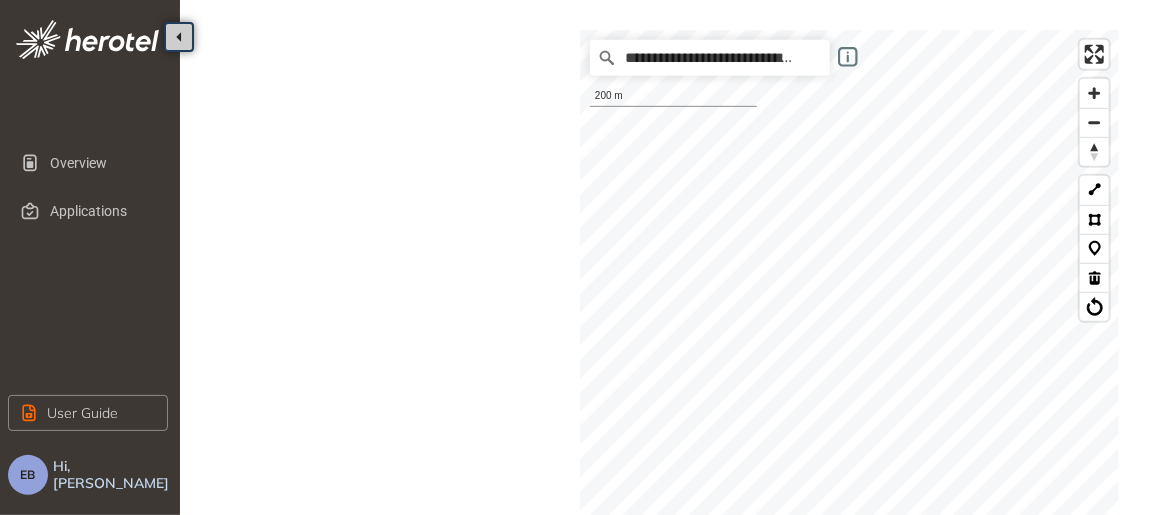 drag, startPoint x: 1151, startPoint y: 469, endPoint x: 1146, endPoint y: 292, distance: 177.0706 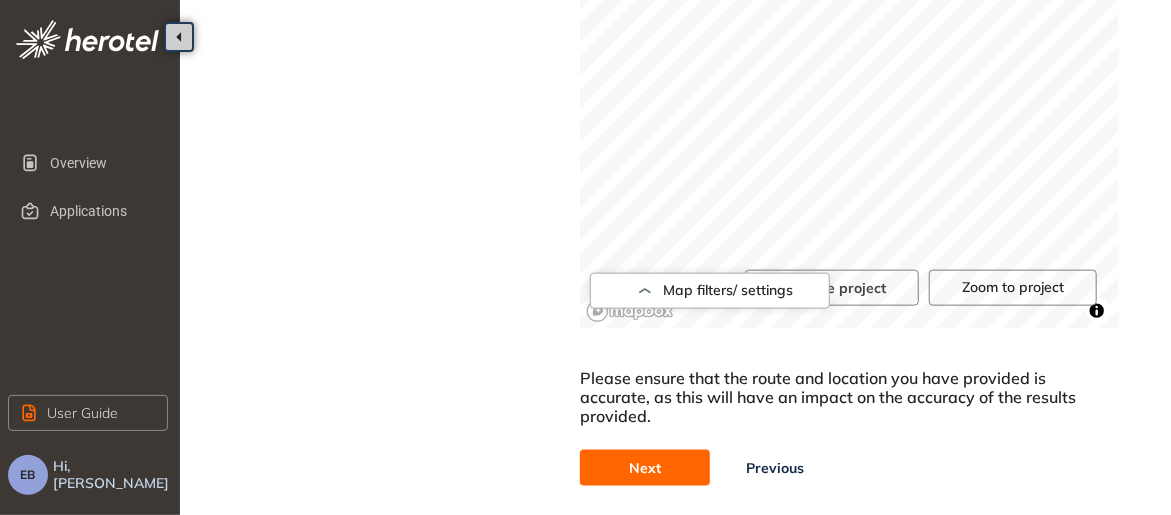 click on "Next" at bounding box center [645, 468] 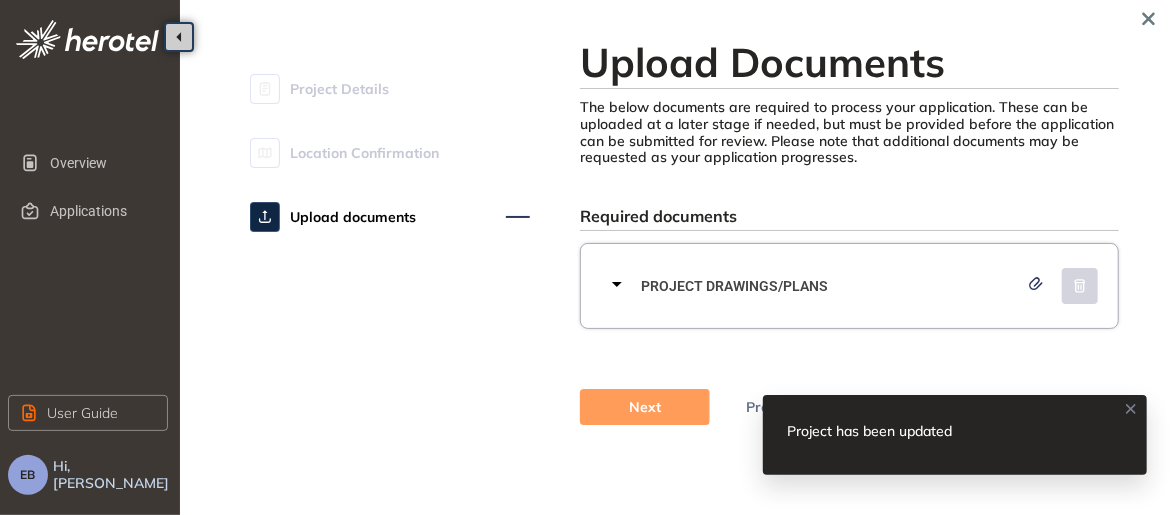 scroll, scrollTop: 64, scrollLeft: 0, axis: vertical 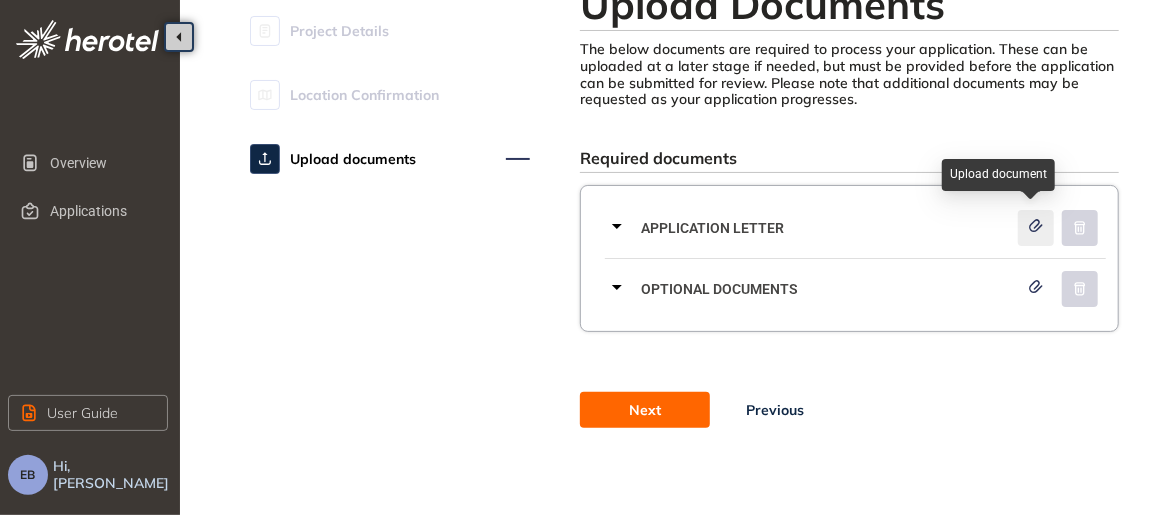 click 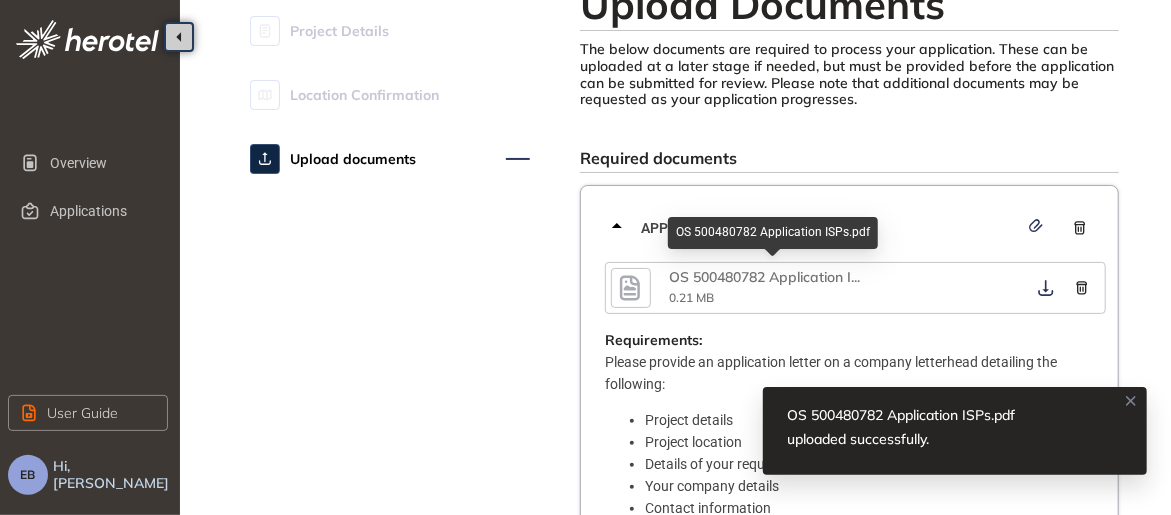 scroll, scrollTop: 0, scrollLeft: 0, axis: both 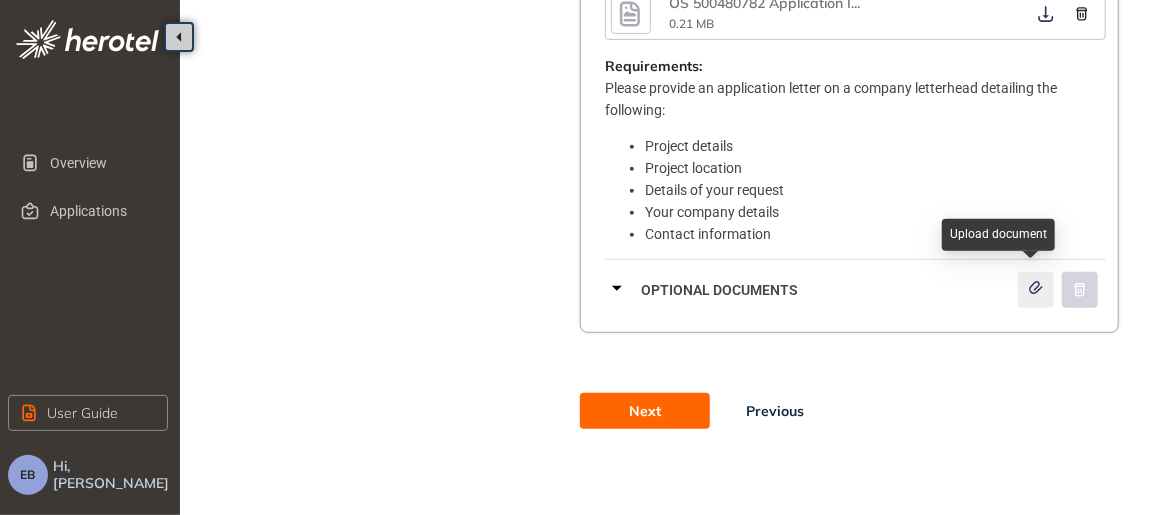 click 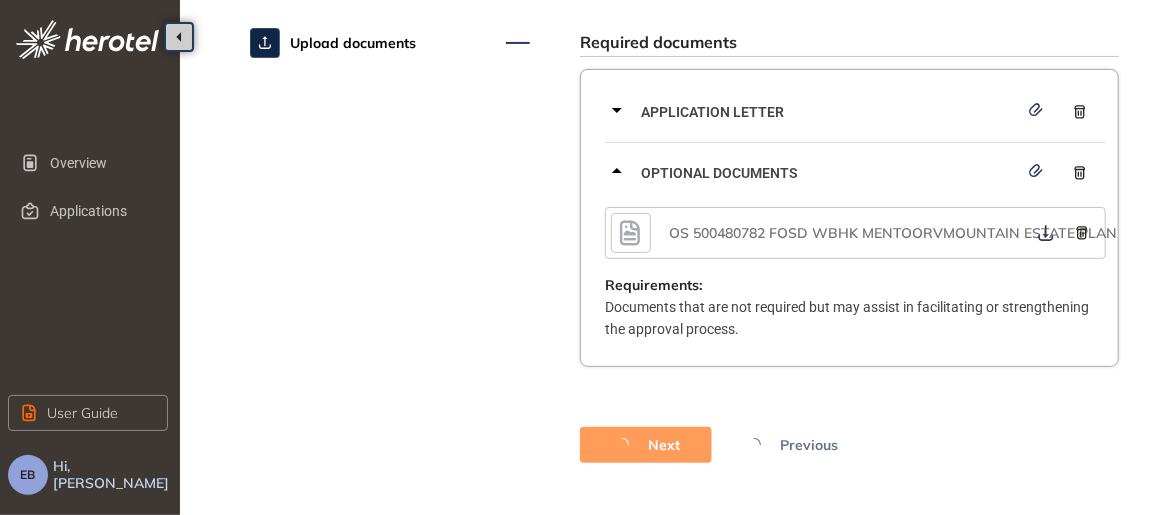 scroll, scrollTop: 214, scrollLeft: 0, axis: vertical 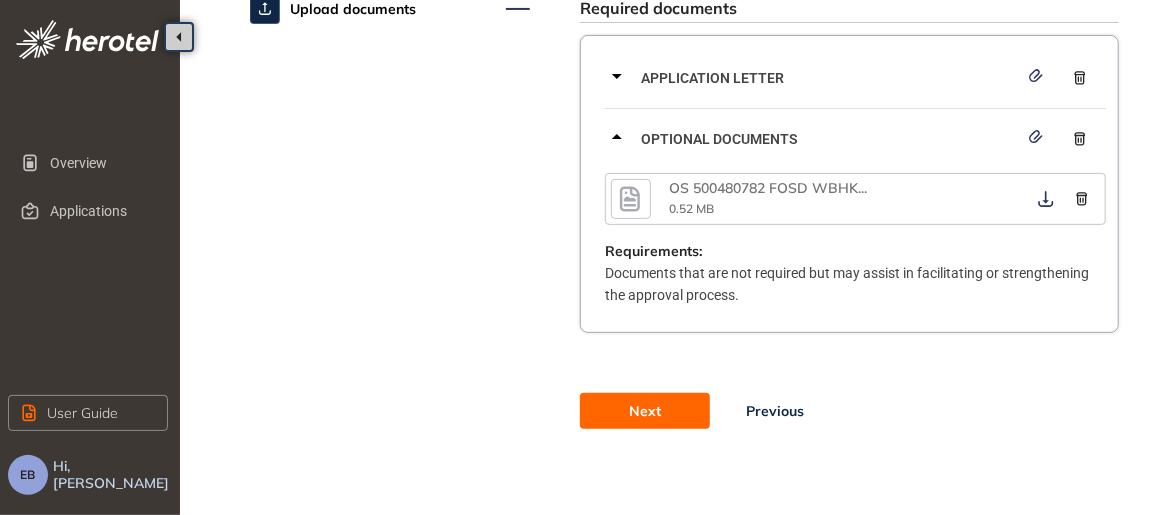 click 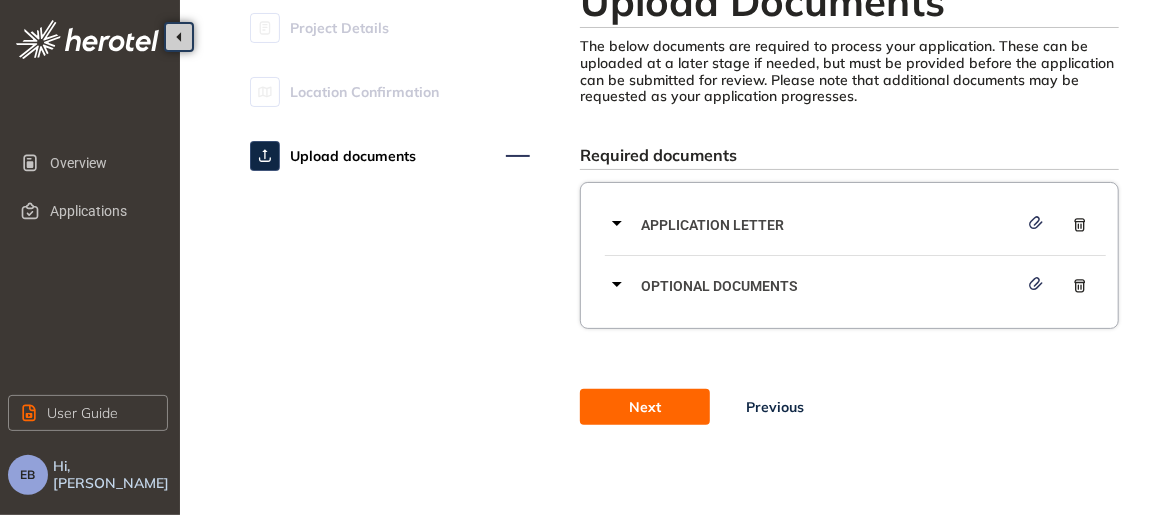 scroll, scrollTop: 64, scrollLeft: 0, axis: vertical 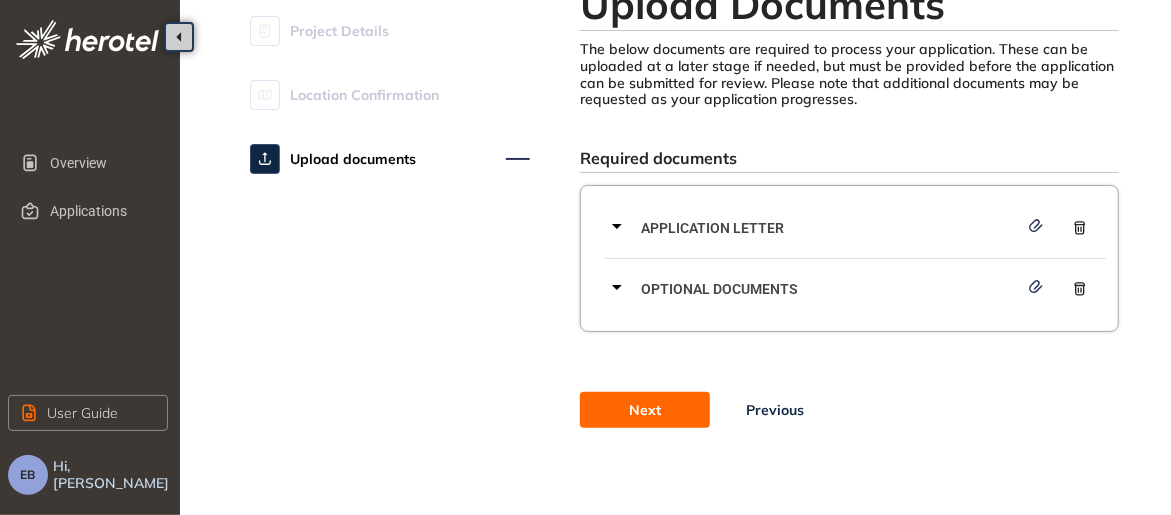 click on "Next" at bounding box center (645, 410) 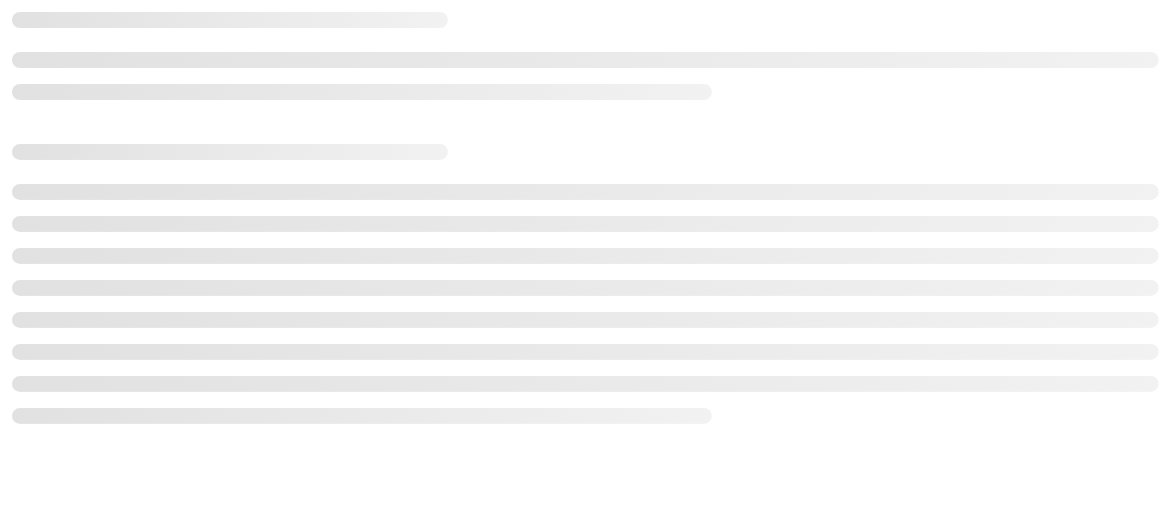 scroll, scrollTop: 0, scrollLeft: 0, axis: both 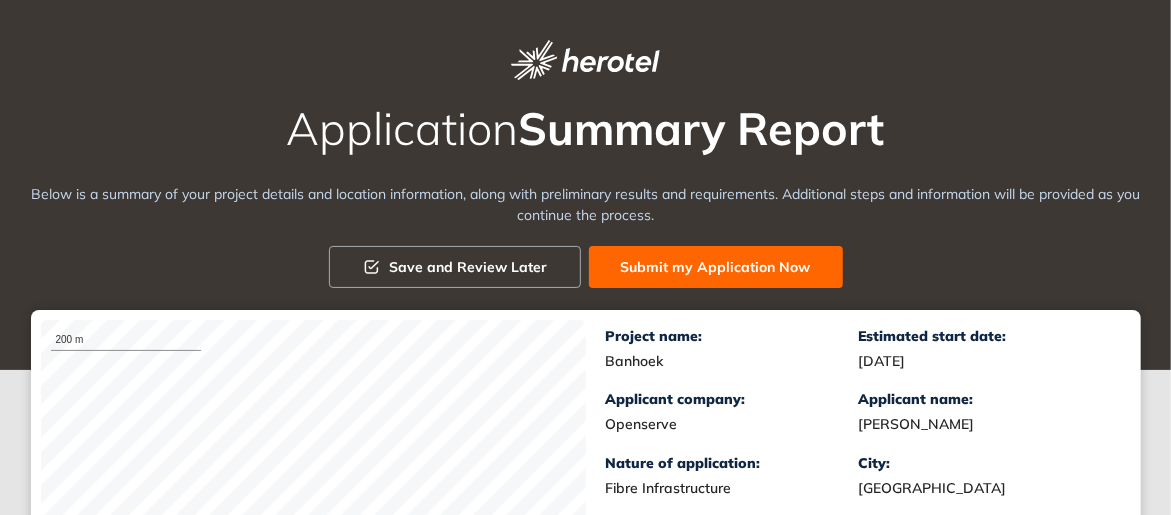 click on "Submit my Application Now" at bounding box center (716, 267) 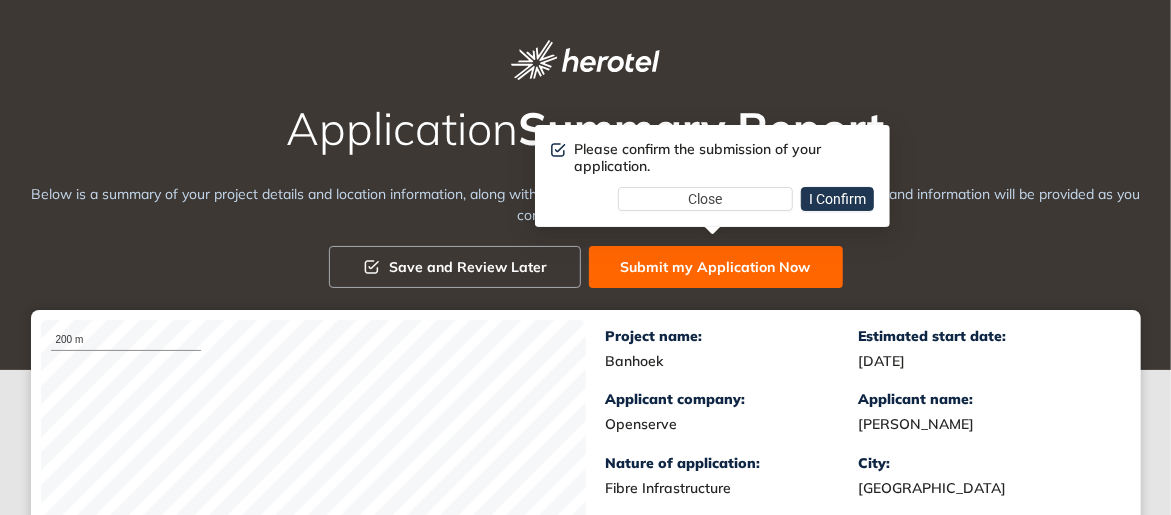 click on "I Confirm" at bounding box center [837, 199] 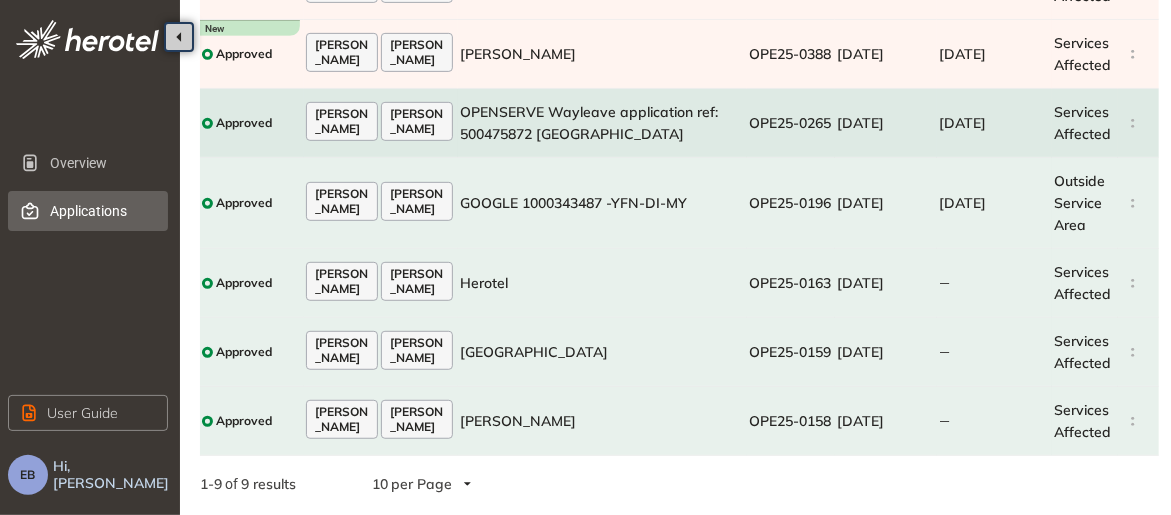 scroll, scrollTop: 0, scrollLeft: 0, axis: both 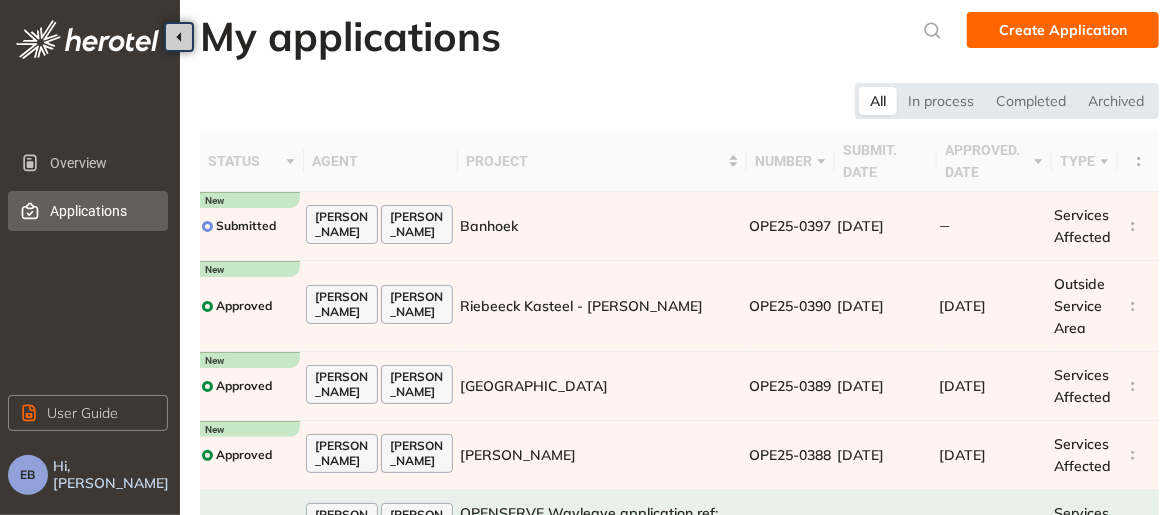 click on "Applications" at bounding box center (101, 211) 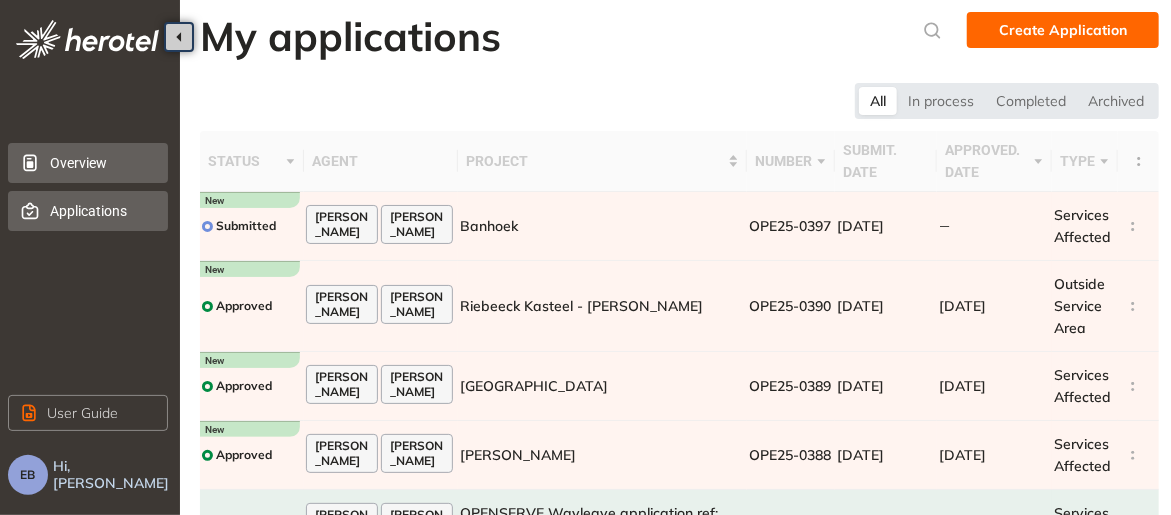 click on "Overview" at bounding box center [101, 163] 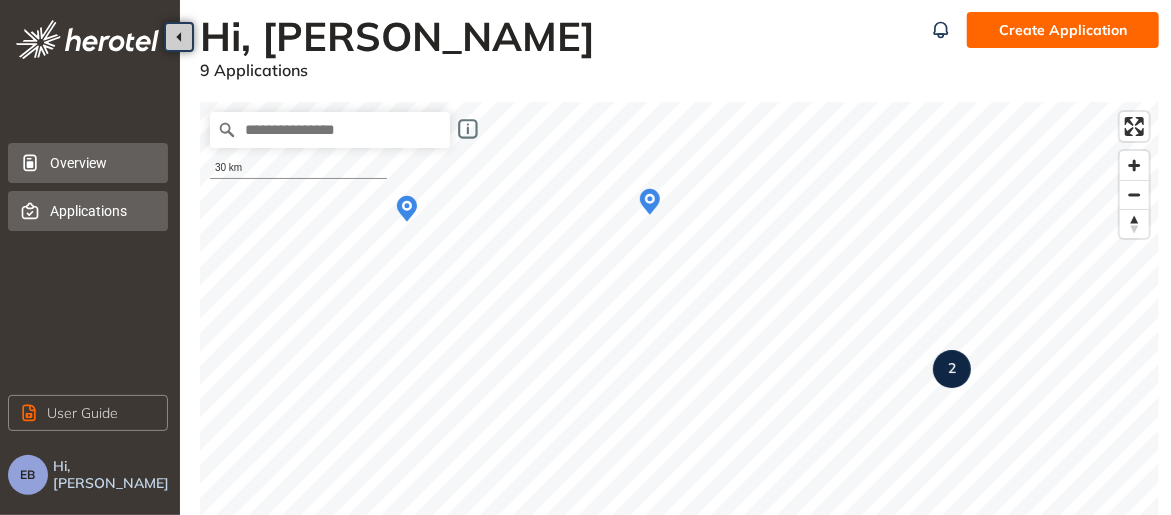 click on "Applications" at bounding box center (101, 211) 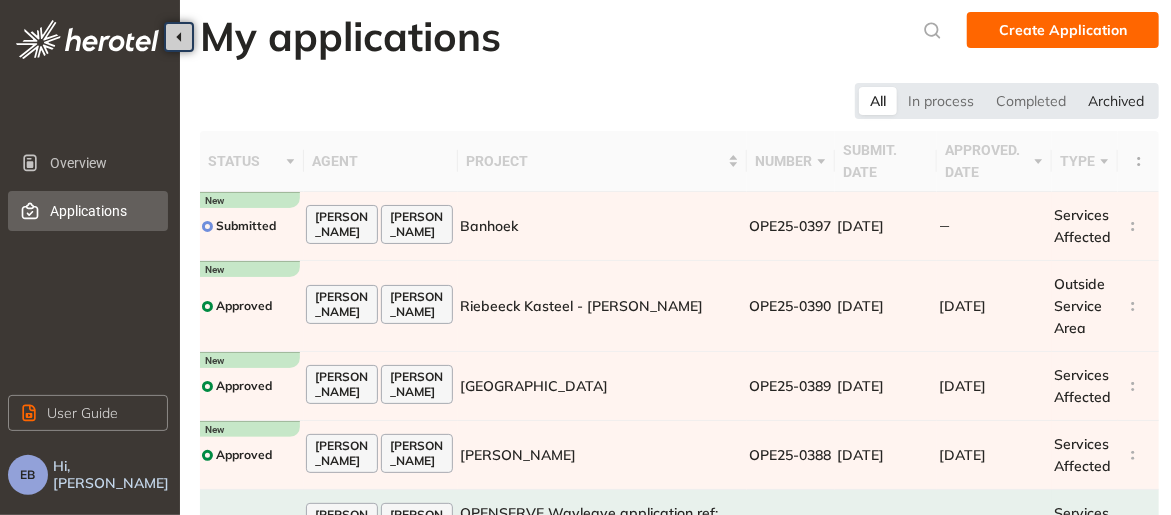click on "Archived" at bounding box center (1116, 101) 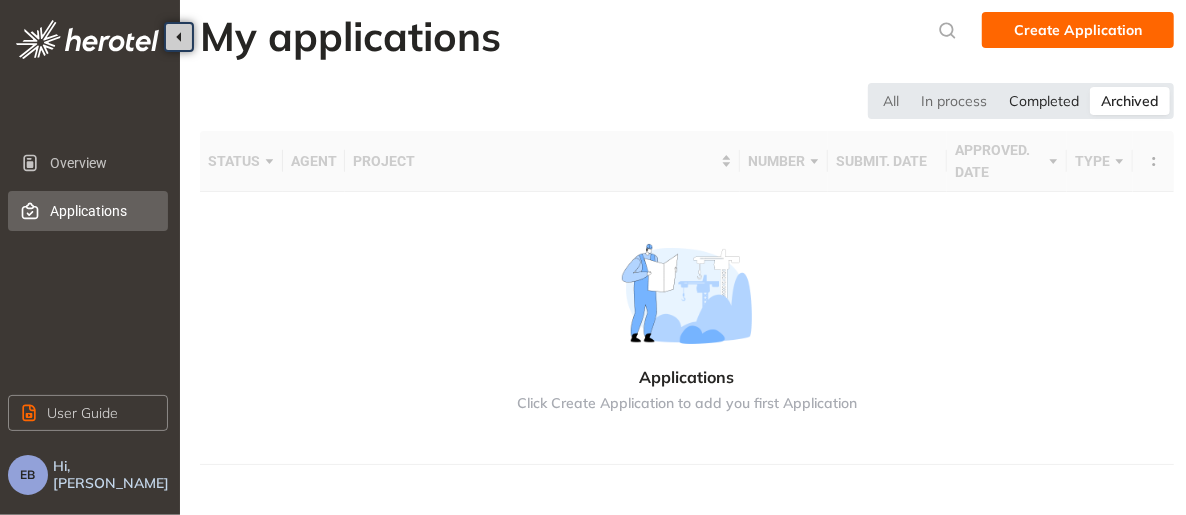 click on "Completed" at bounding box center (1044, 101) 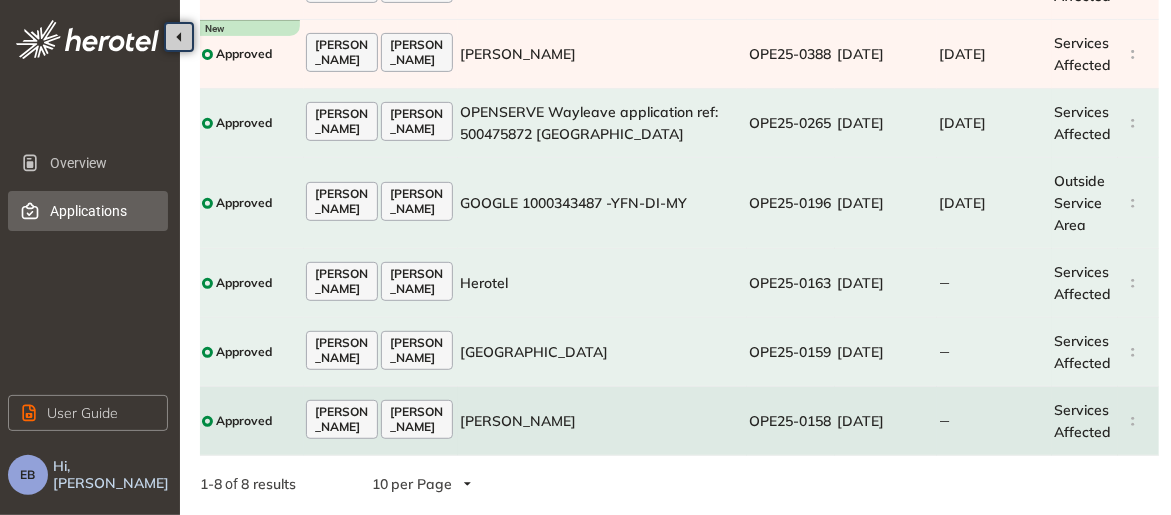 scroll, scrollTop: 0, scrollLeft: 0, axis: both 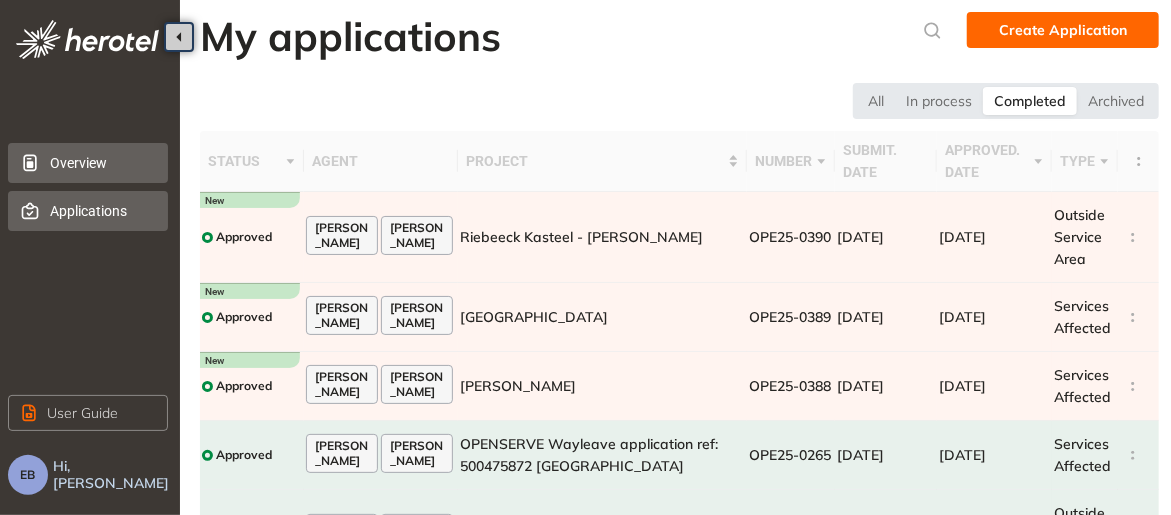 click on "Overview" at bounding box center [101, 163] 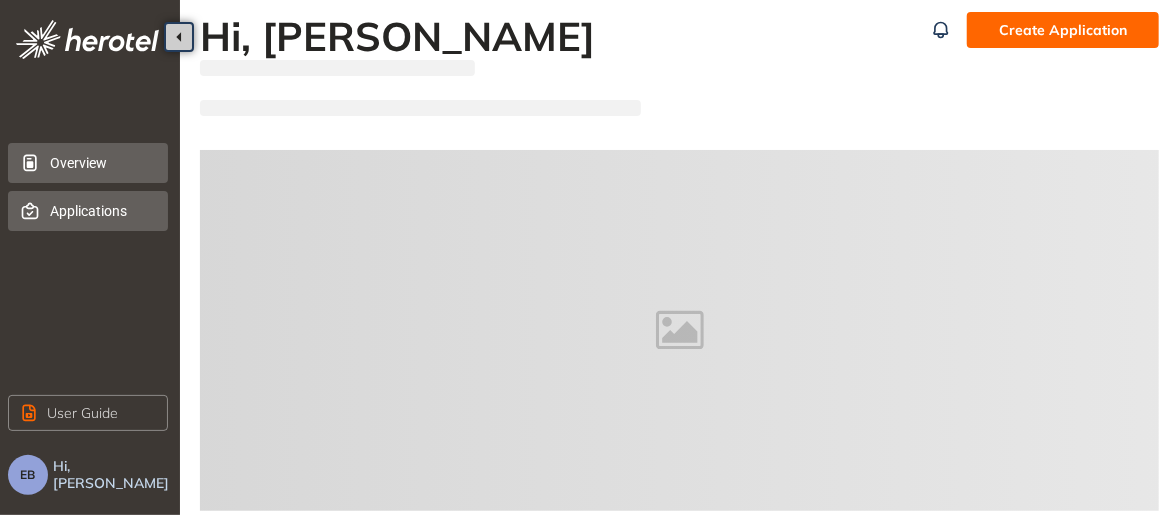 click on "Applications" at bounding box center (101, 211) 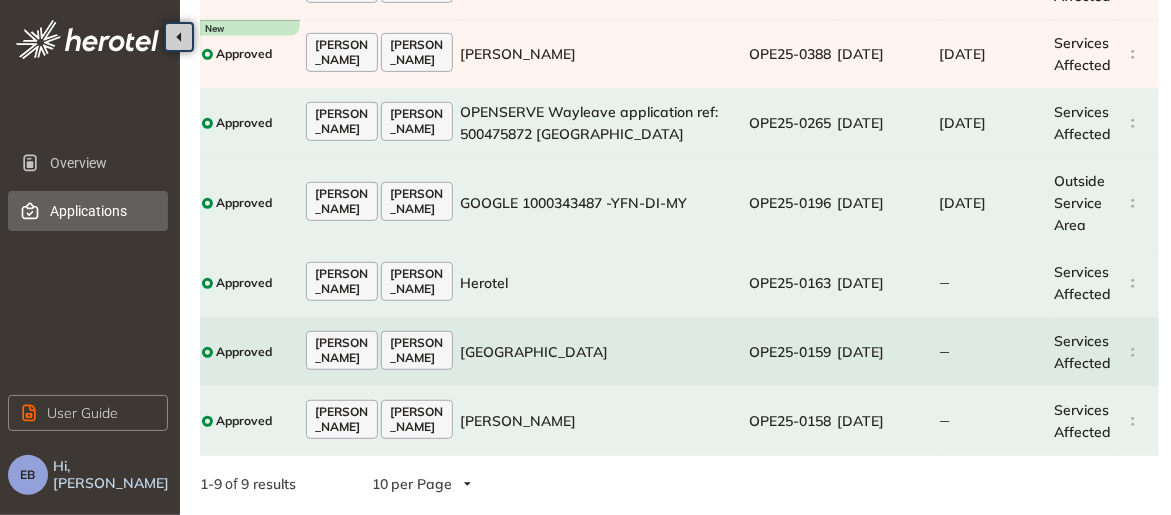 scroll, scrollTop: 0, scrollLeft: 0, axis: both 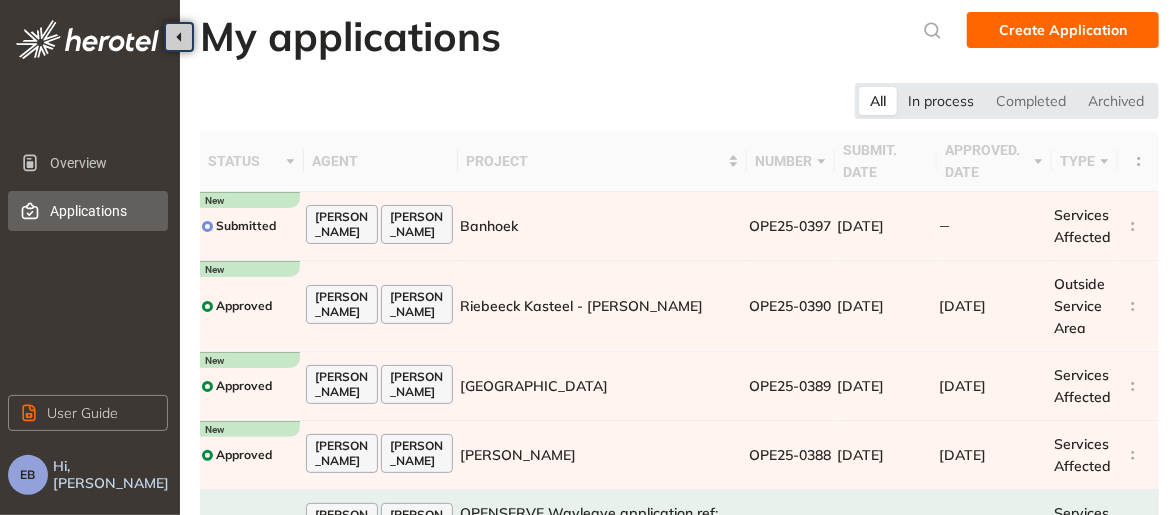 click on "In process" at bounding box center (941, 101) 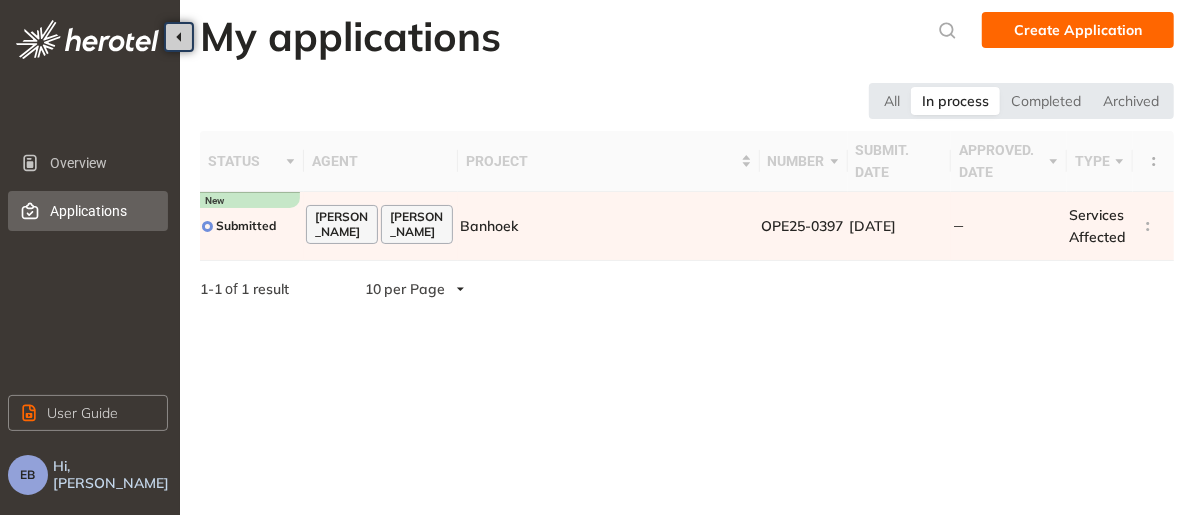 click on "Applications" at bounding box center [101, 211] 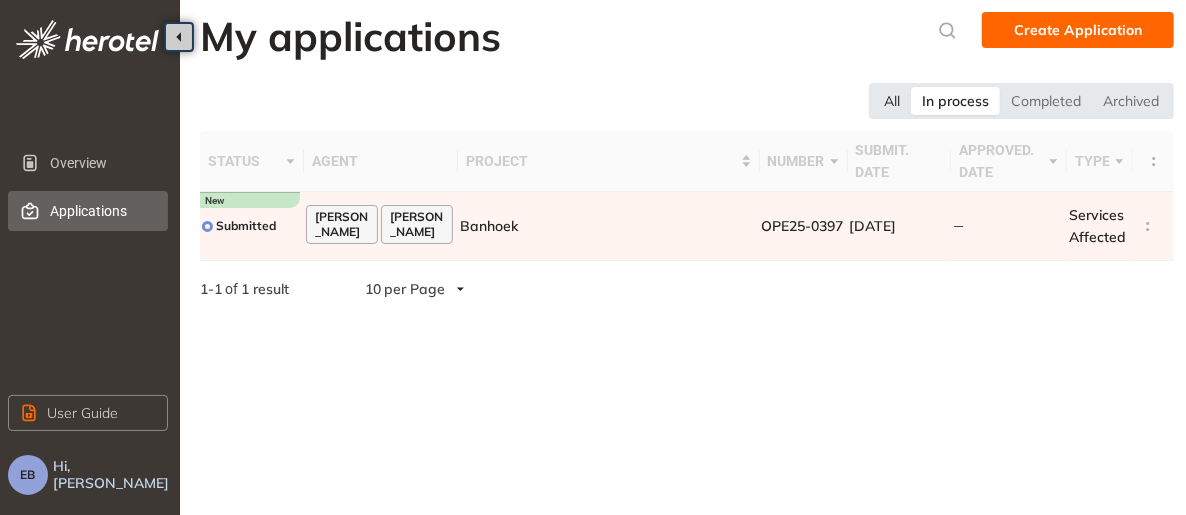 click on "All" at bounding box center (892, 101) 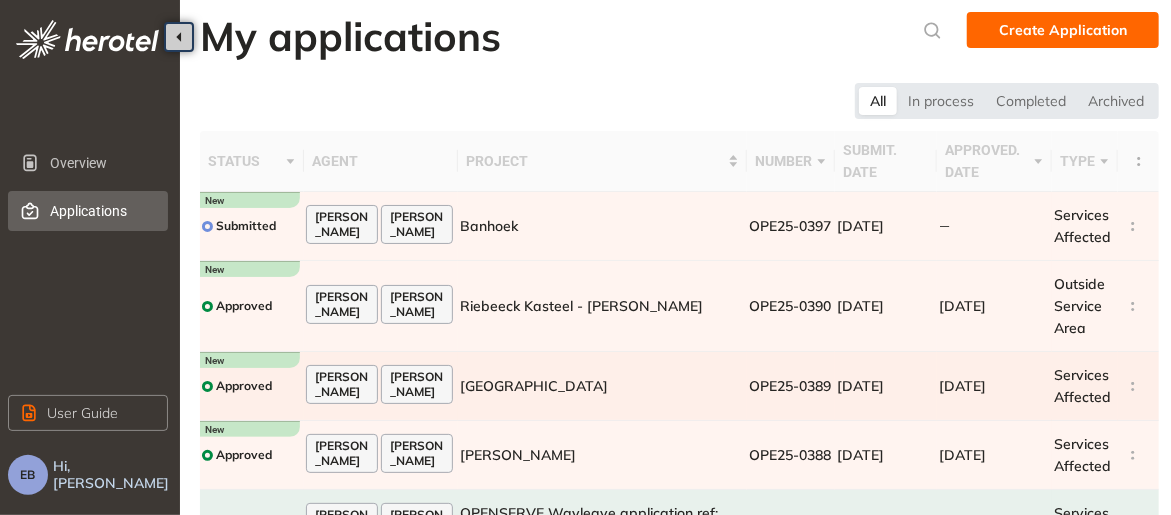 scroll, scrollTop: 401, scrollLeft: 0, axis: vertical 